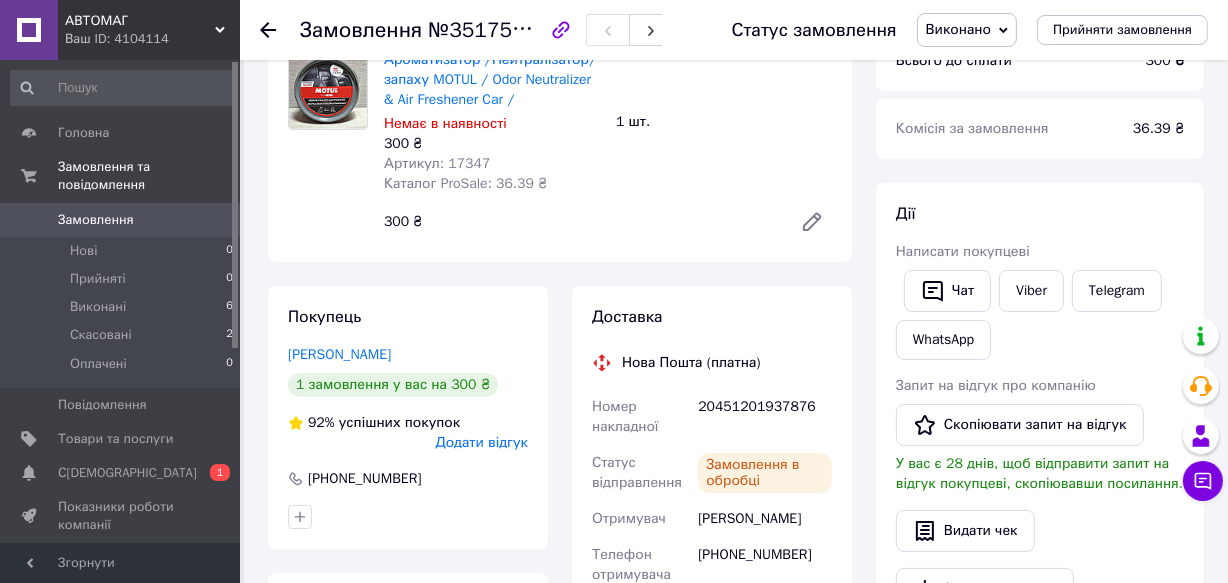 scroll, scrollTop: 181, scrollLeft: 0, axis: vertical 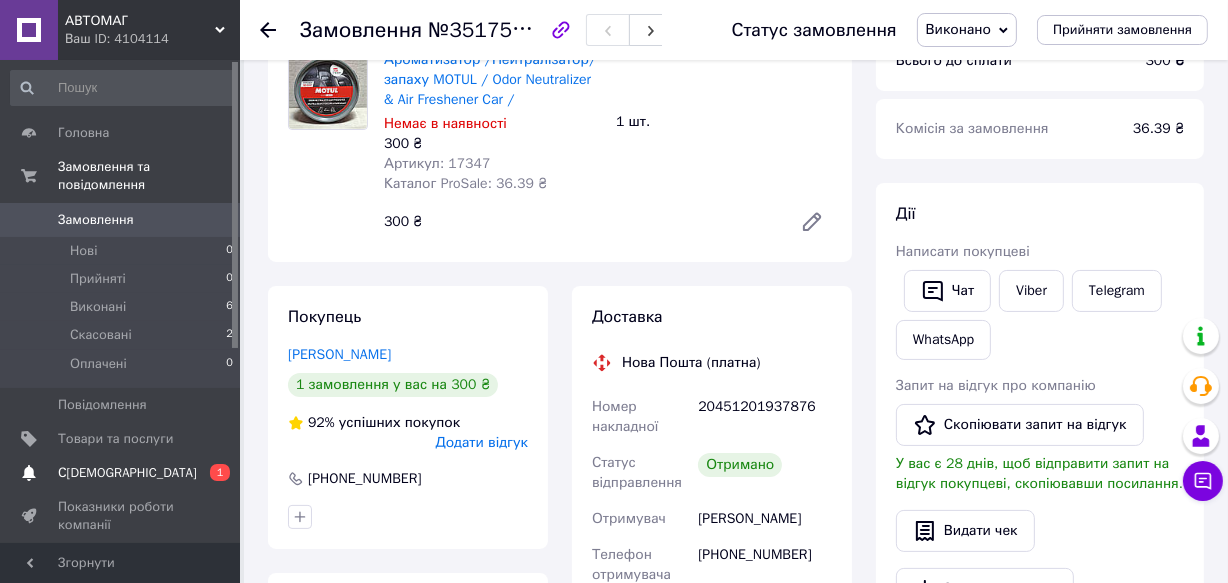 click on "0 1" at bounding box center (212, 473) 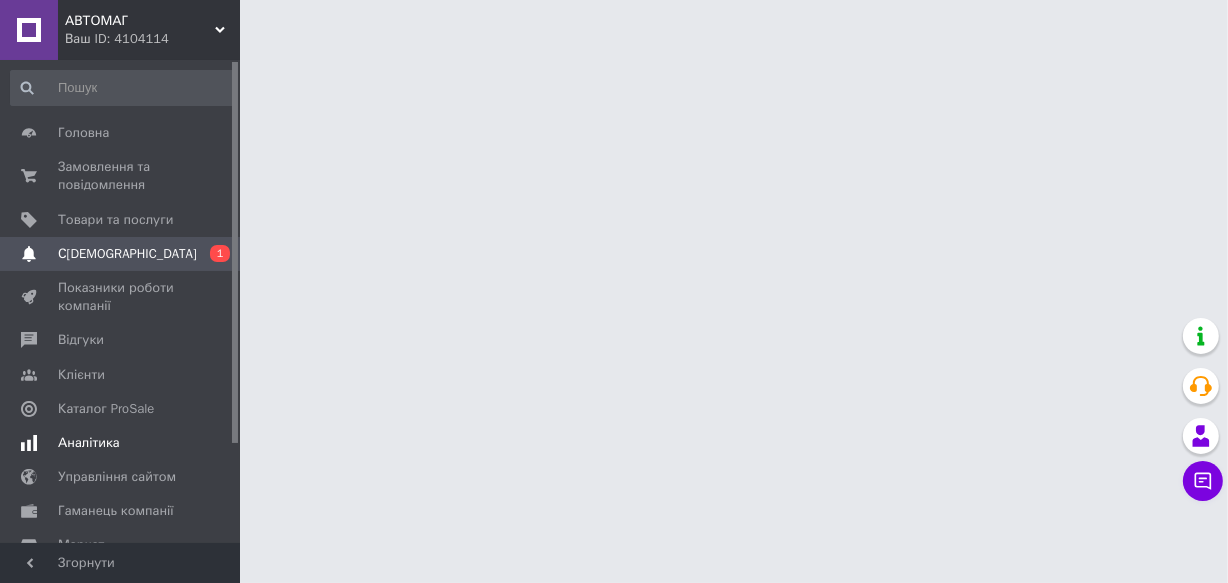scroll, scrollTop: 0, scrollLeft: 0, axis: both 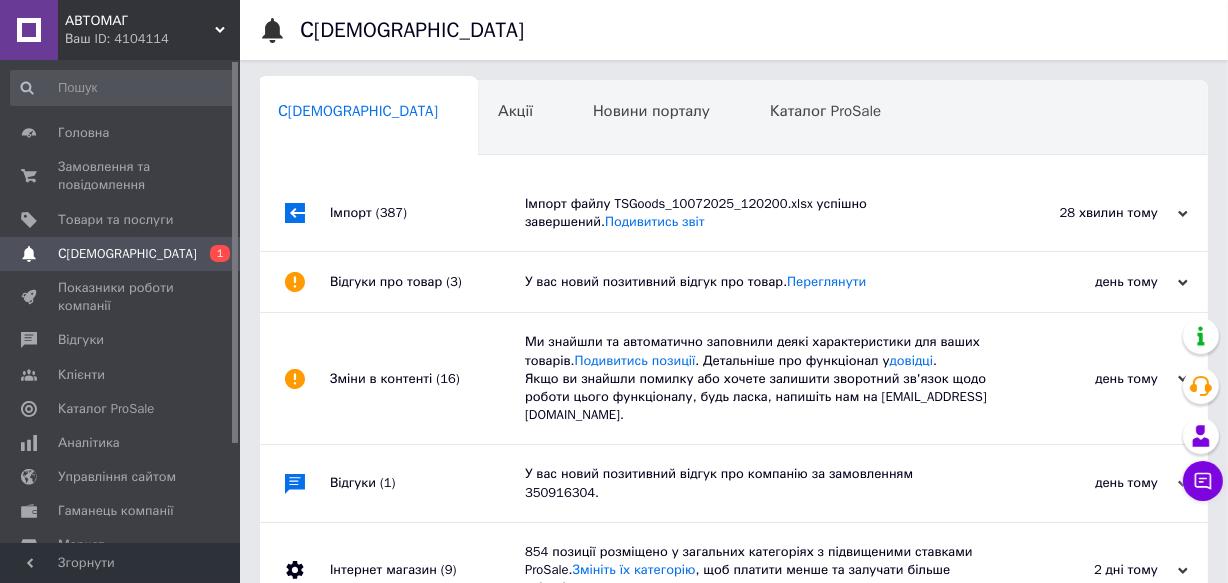 click on "Імпорт   (387)" at bounding box center [427, 213] 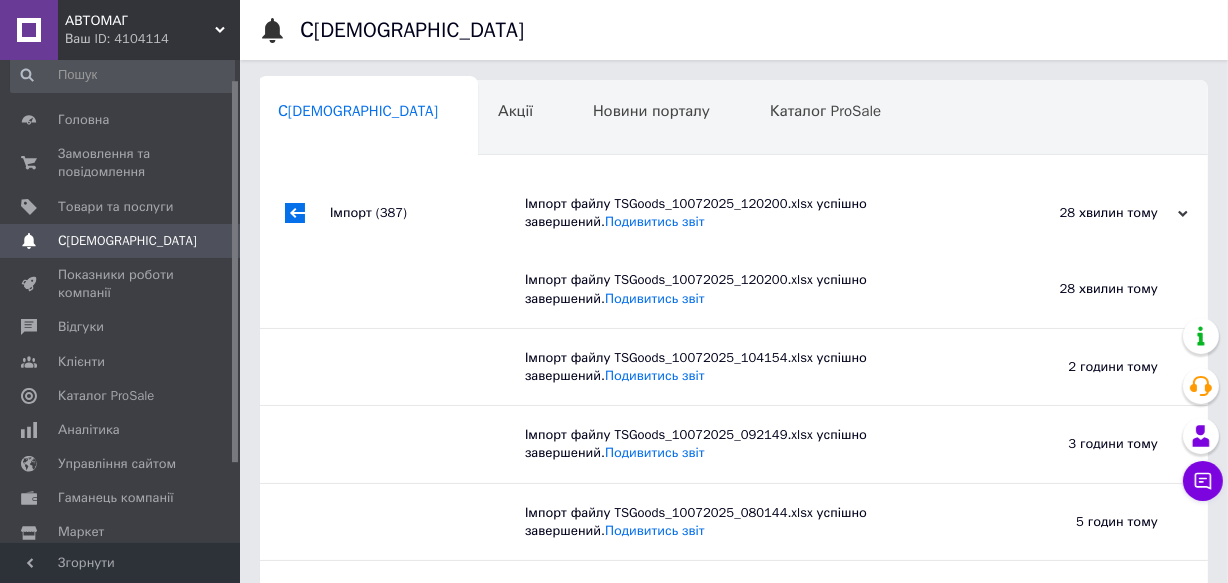 scroll, scrollTop: 0, scrollLeft: 0, axis: both 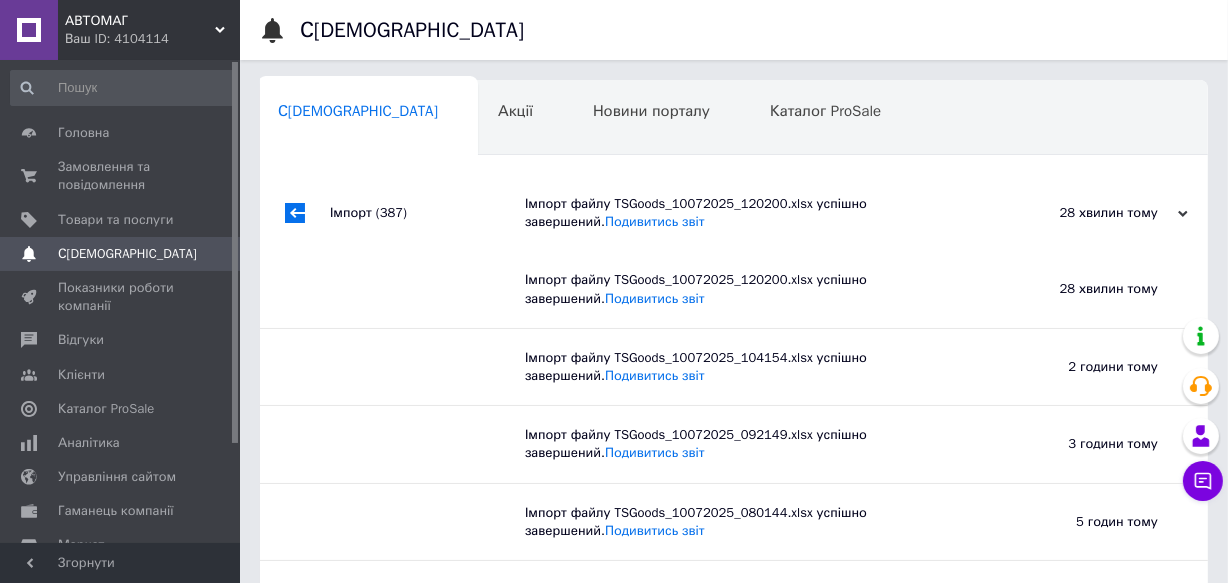 click on "Імпорт   (387)" at bounding box center (427, 213) 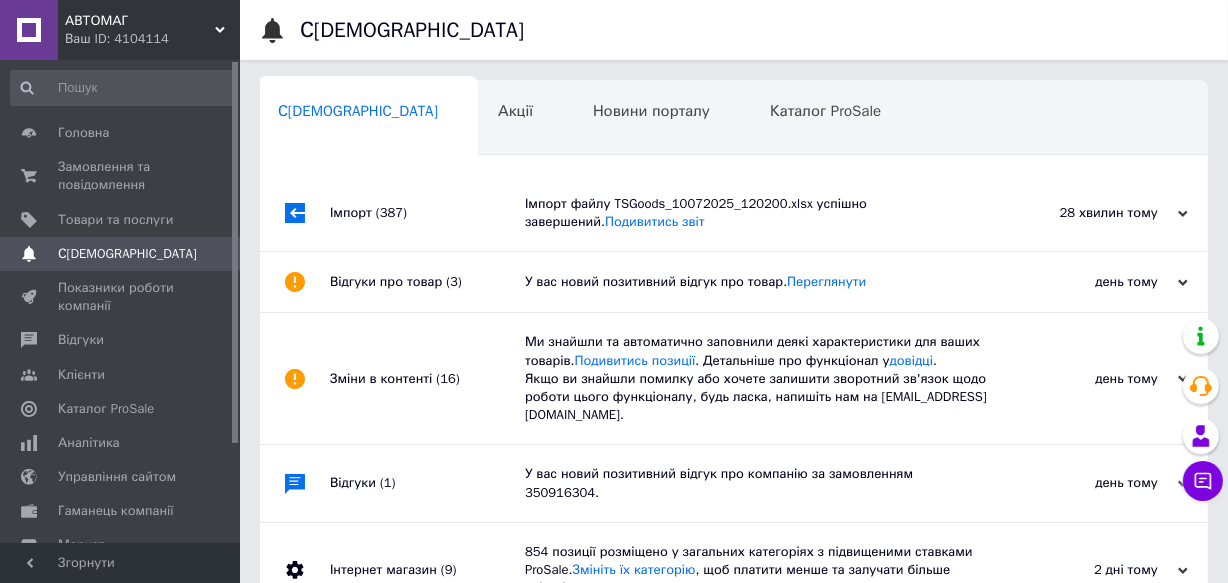 click on "Відгуки про товар   (3)" at bounding box center [427, 282] 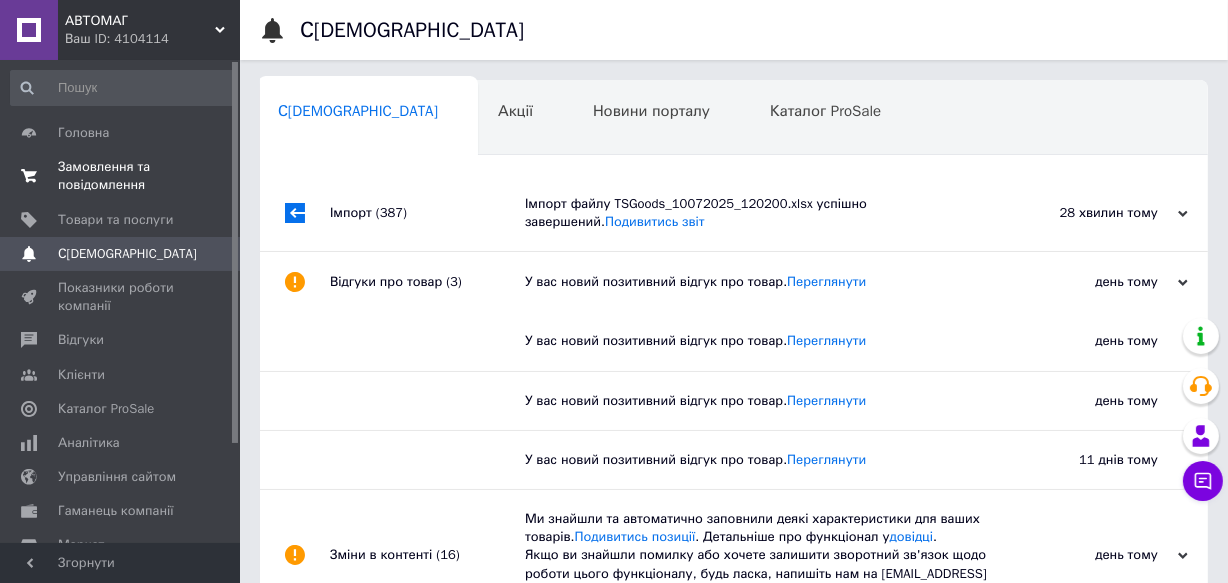 click on "Замовлення та повідомлення" at bounding box center (121, 176) 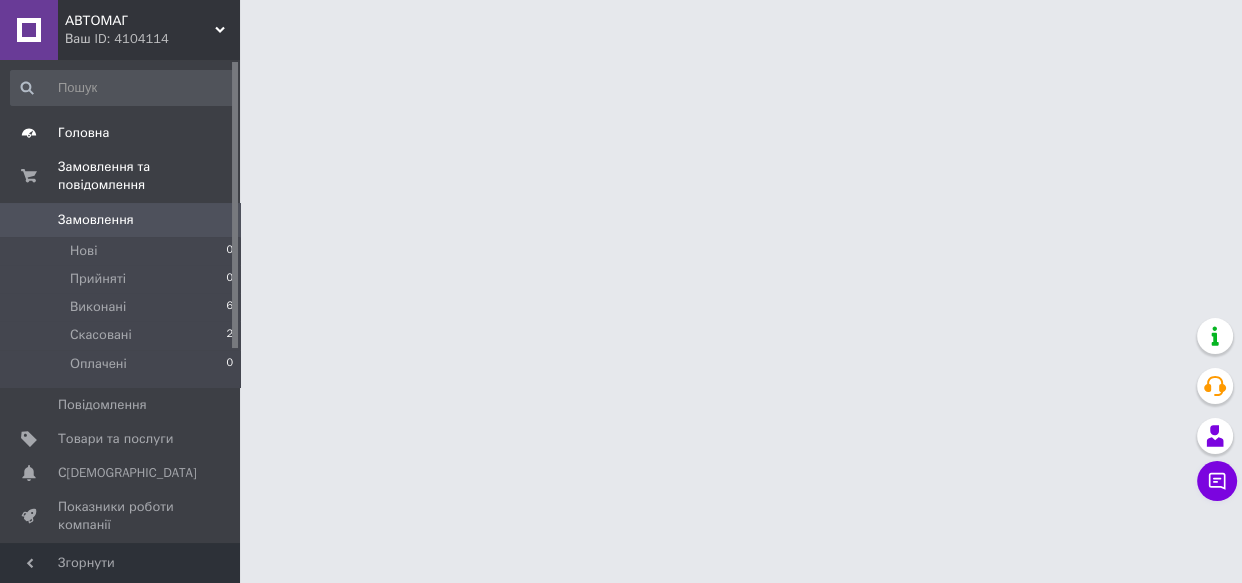click on "Головна" at bounding box center (83, 133) 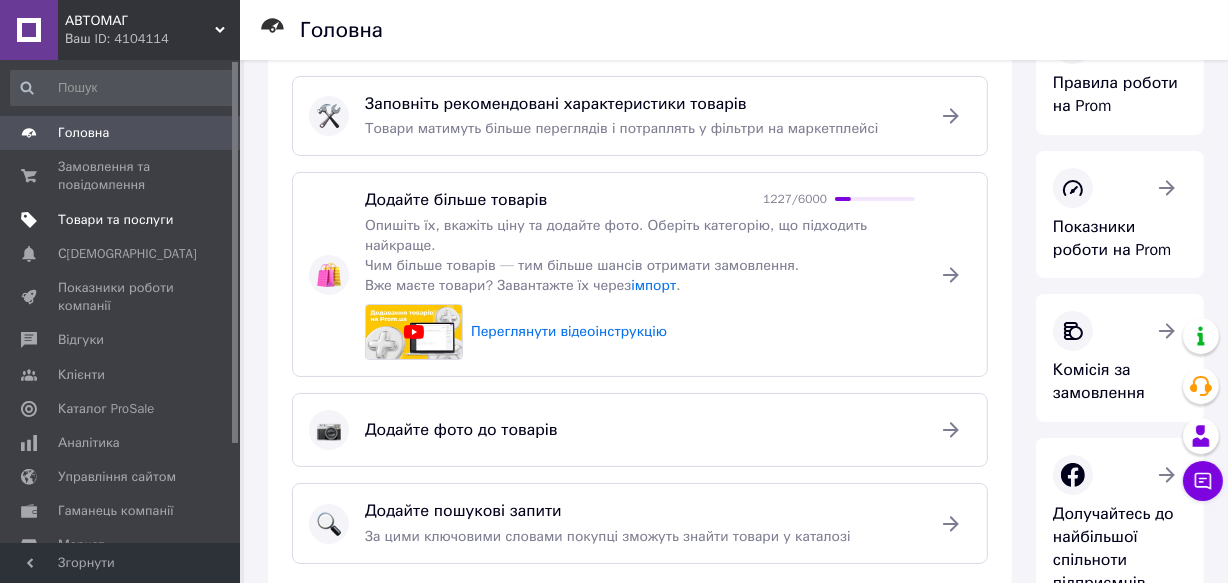 scroll, scrollTop: 0, scrollLeft: 0, axis: both 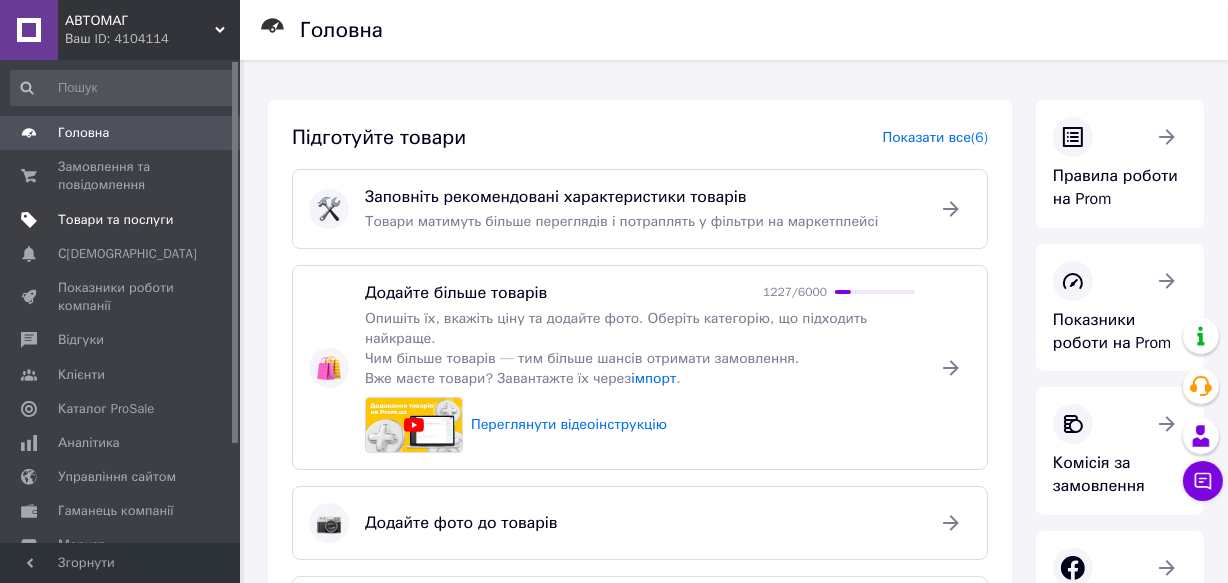 click on "Товари та послуги" at bounding box center (115, 220) 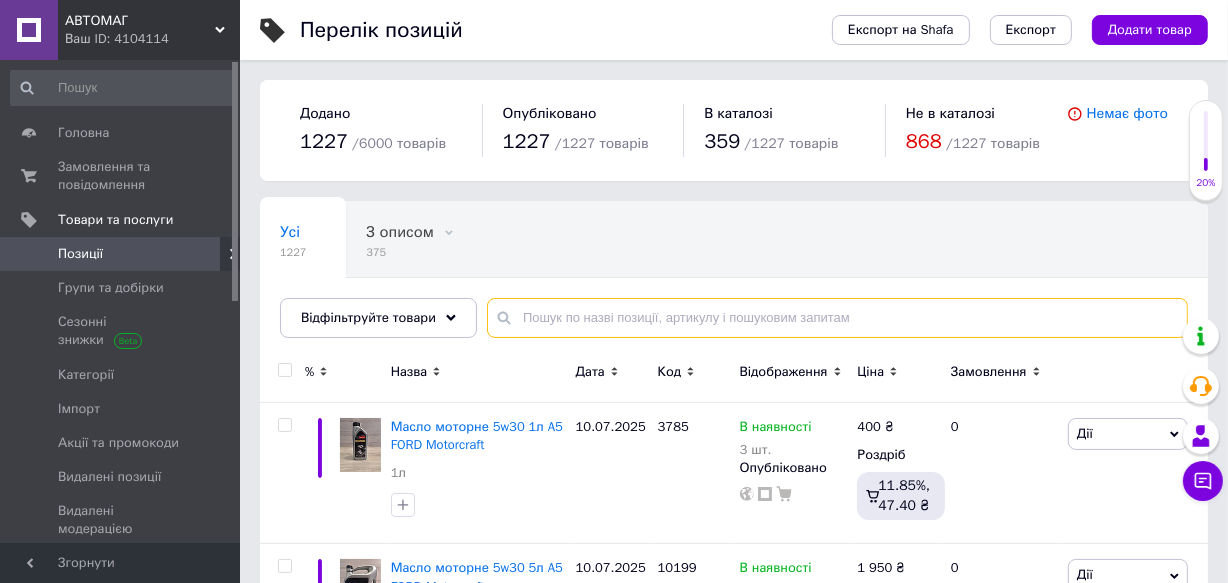 click at bounding box center [837, 318] 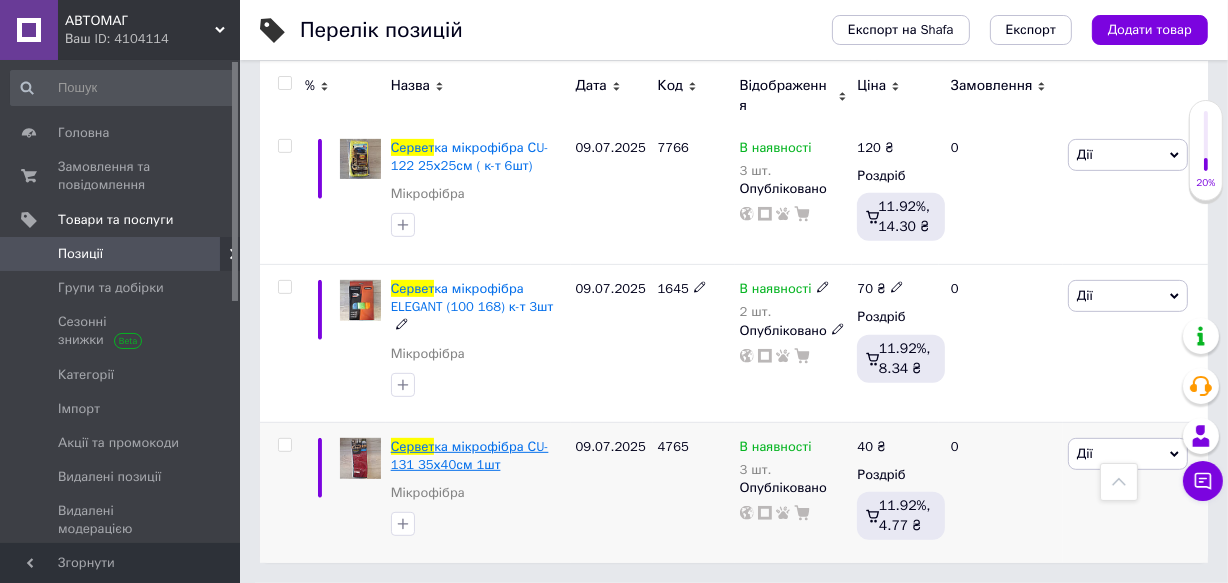 scroll, scrollTop: 701, scrollLeft: 0, axis: vertical 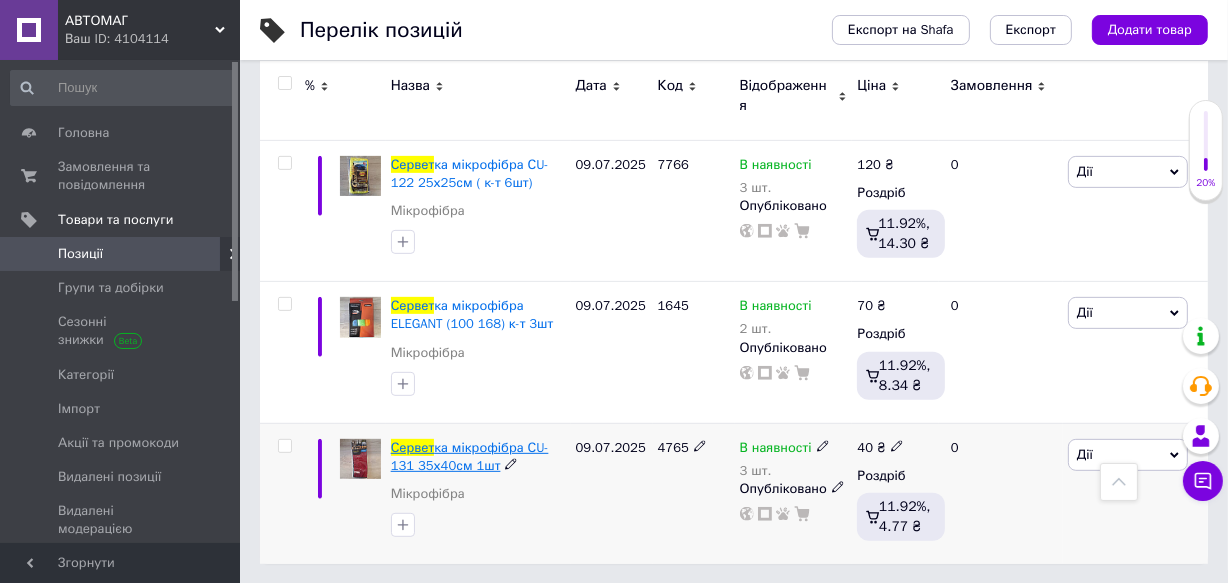 type on "сервет" 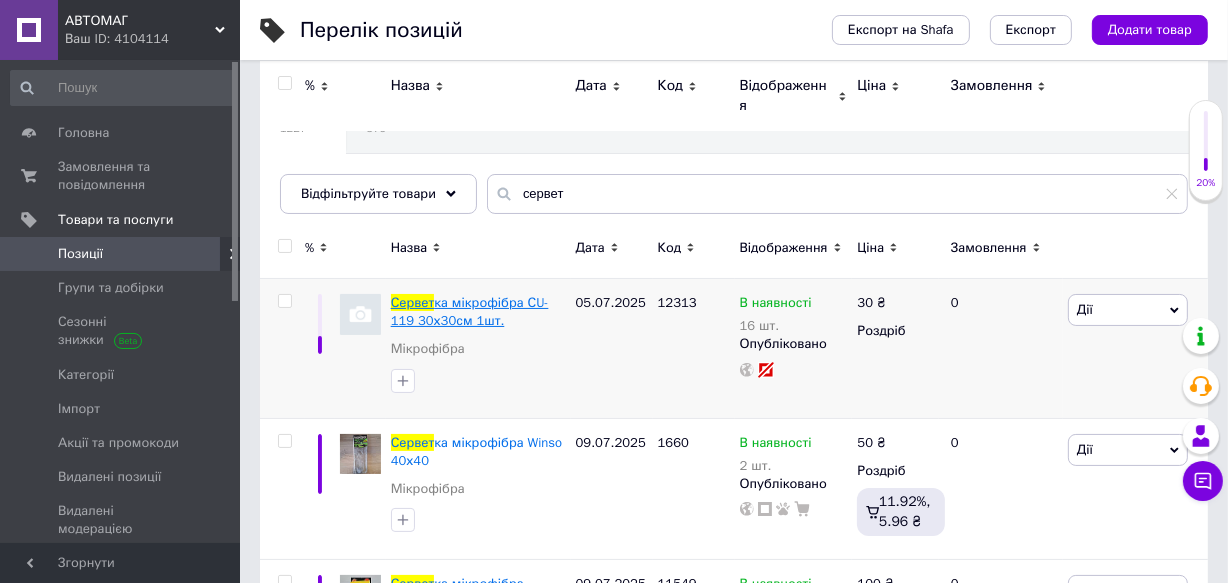 scroll, scrollTop: 0, scrollLeft: 0, axis: both 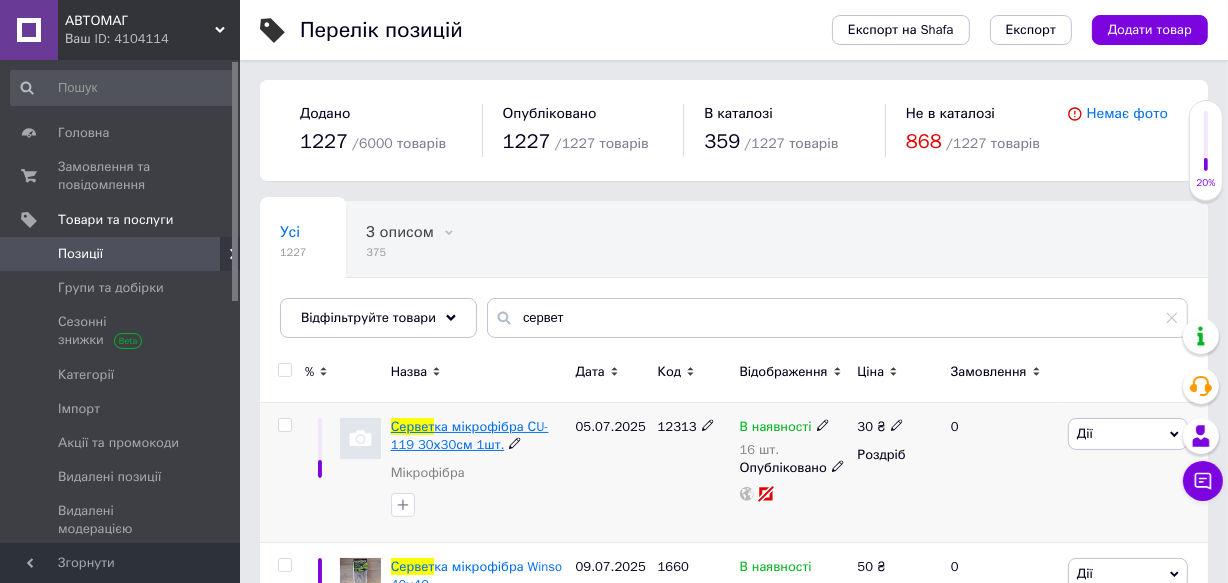 click on "Сервет" at bounding box center (413, 426) 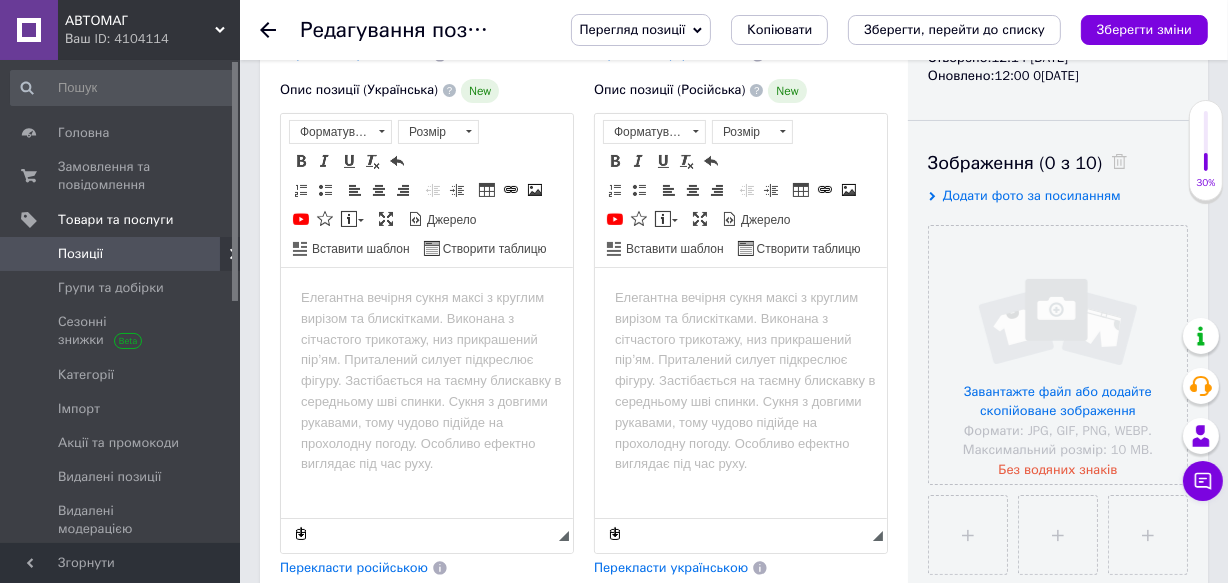 scroll, scrollTop: 0, scrollLeft: 0, axis: both 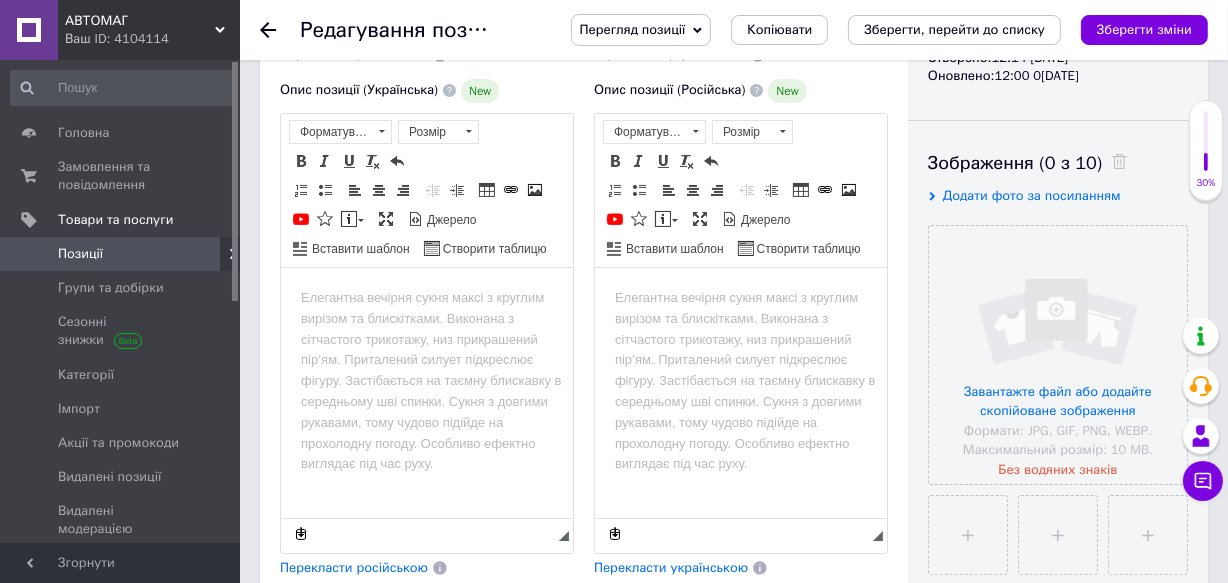 click at bounding box center (426, 297) 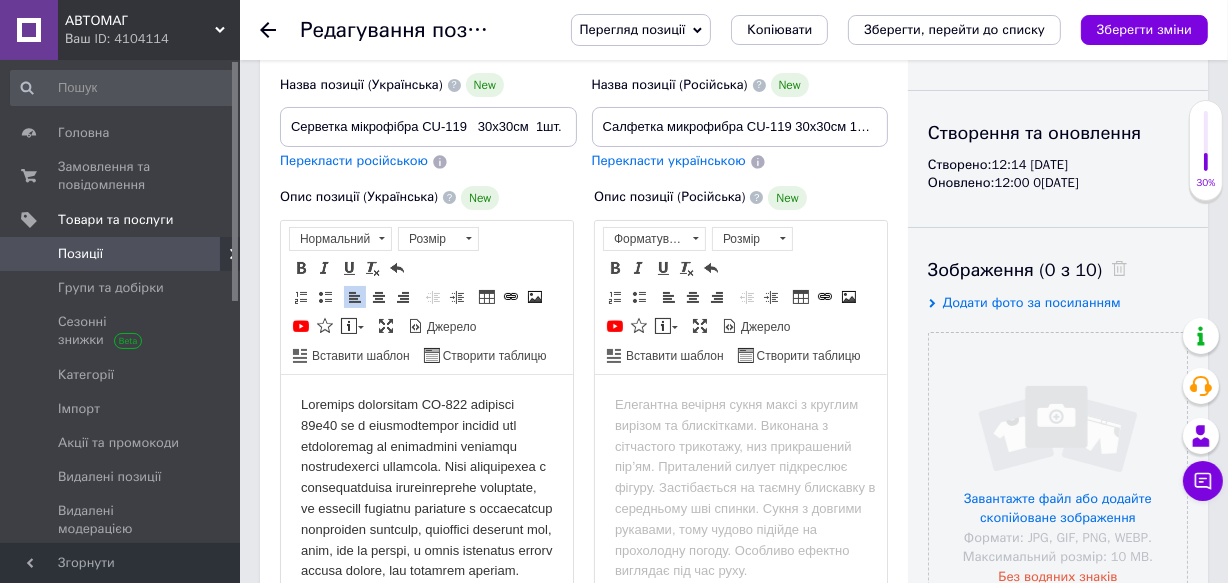 scroll, scrollTop: 0, scrollLeft: 0, axis: both 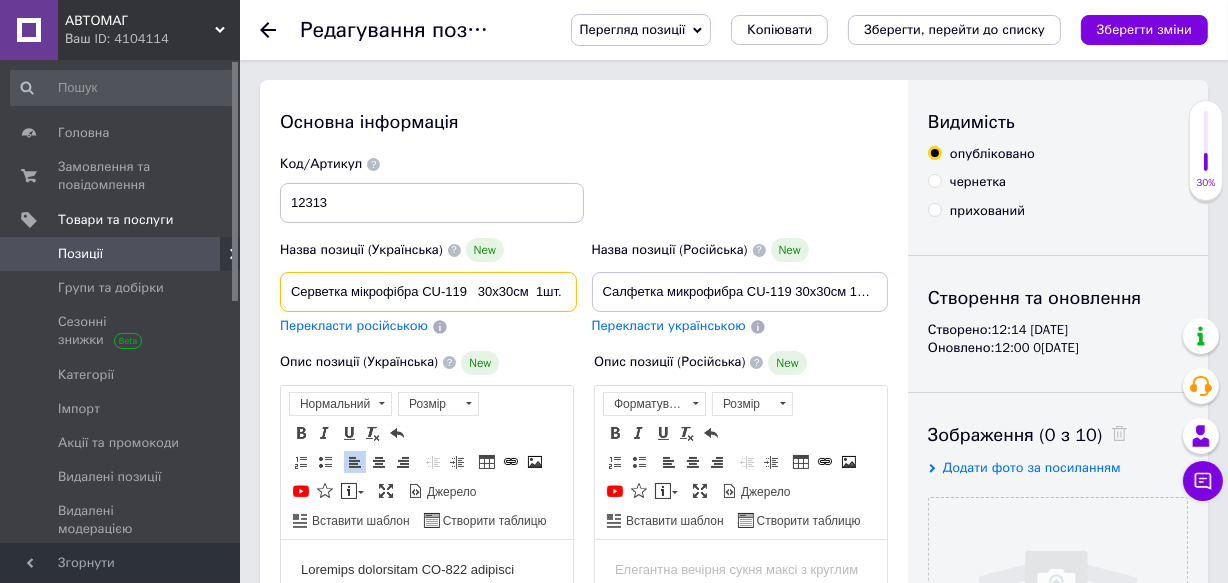 drag, startPoint x: 421, startPoint y: 287, endPoint x: 526, endPoint y: 293, distance: 105.17129 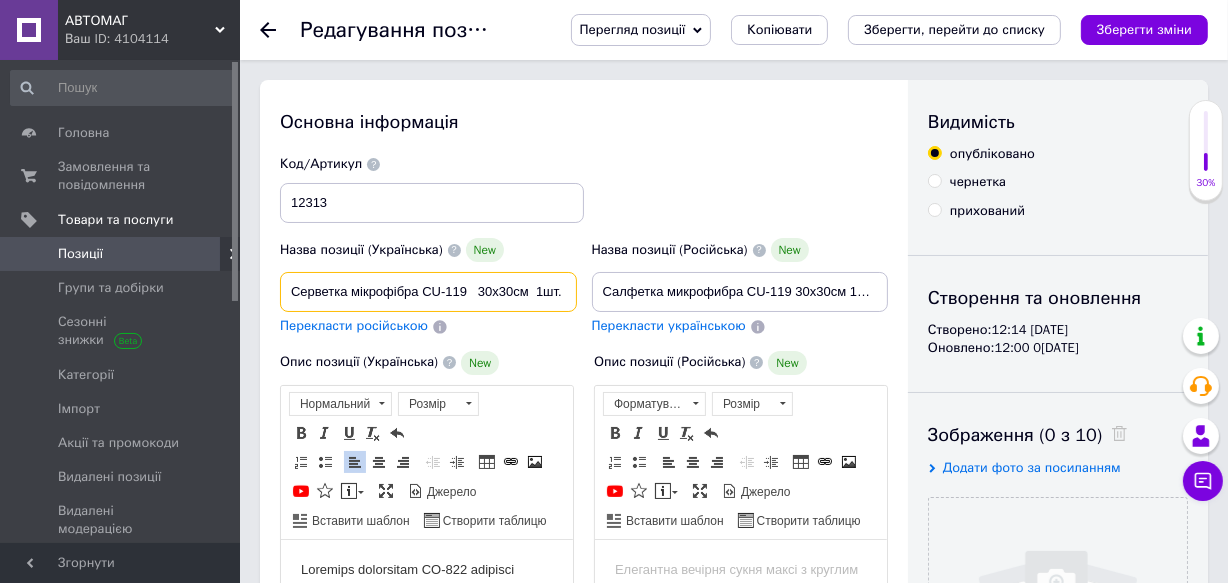 click on "Серветка мікрофібра СU-119   30х30см  1шт." at bounding box center (428, 292) 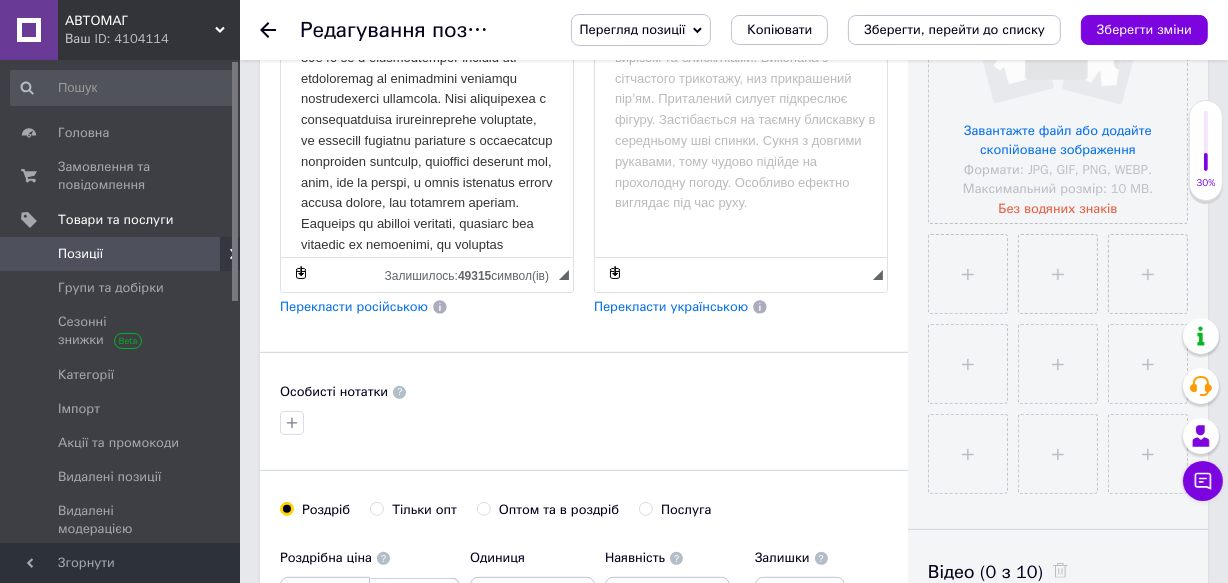 scroll, scrollTop: 272, scrollLeft: 0, axis: vertical 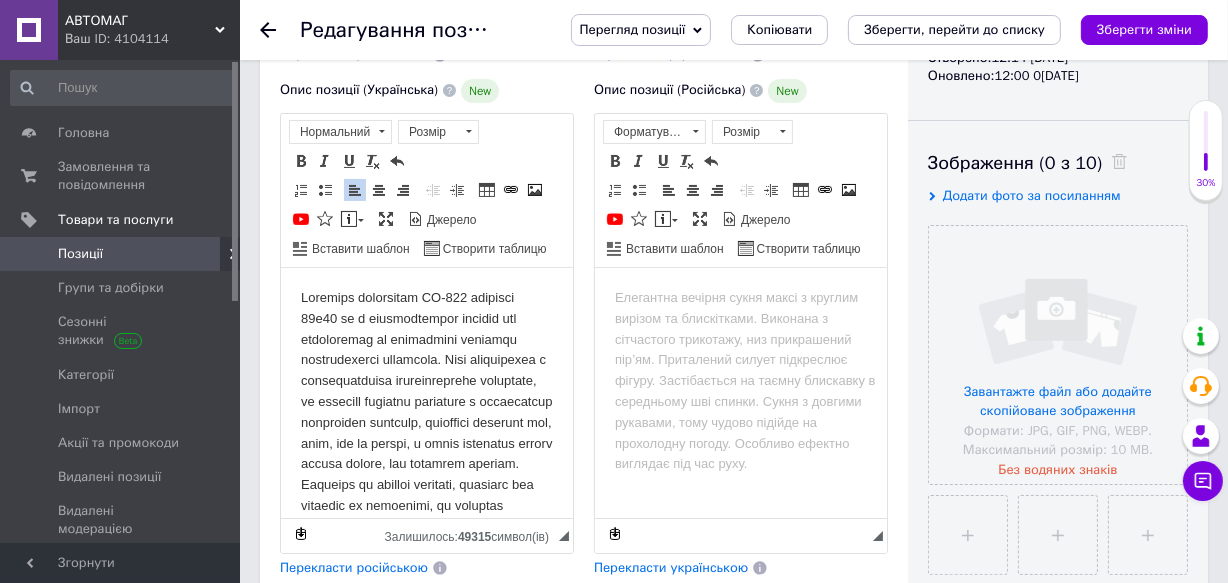 type on "Серветка мікрофібра СU-119  30х30см  1шт." 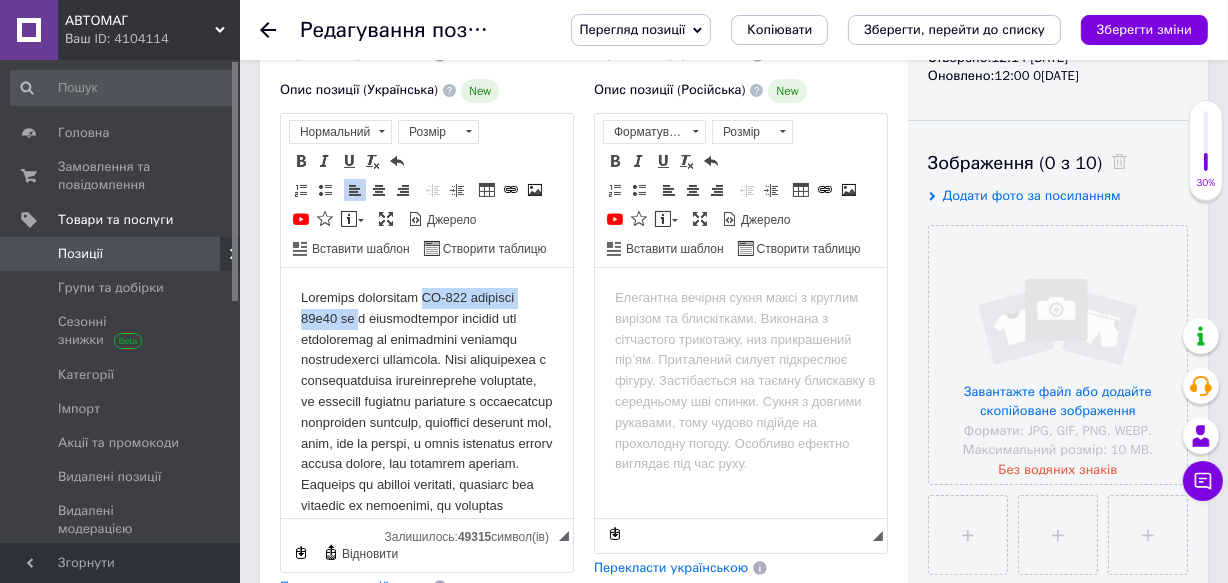 drag, startPoint x: 431, startPoint y: 299, endPoint x: 359, endPoint y: 317, distance: 74.215904 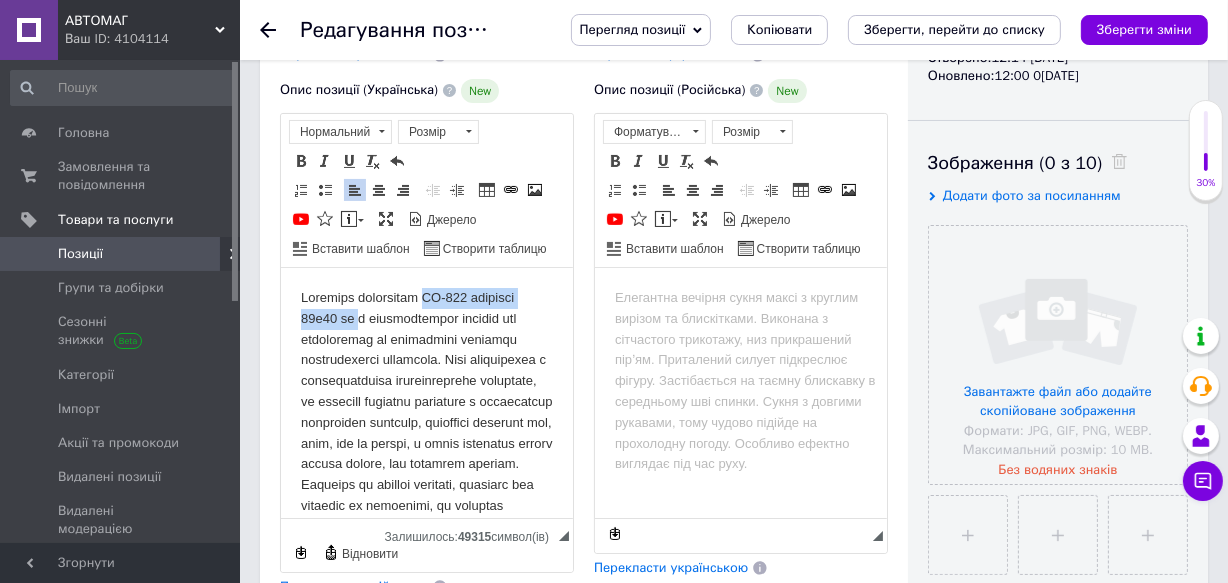 click at bounding box center [426, 474] 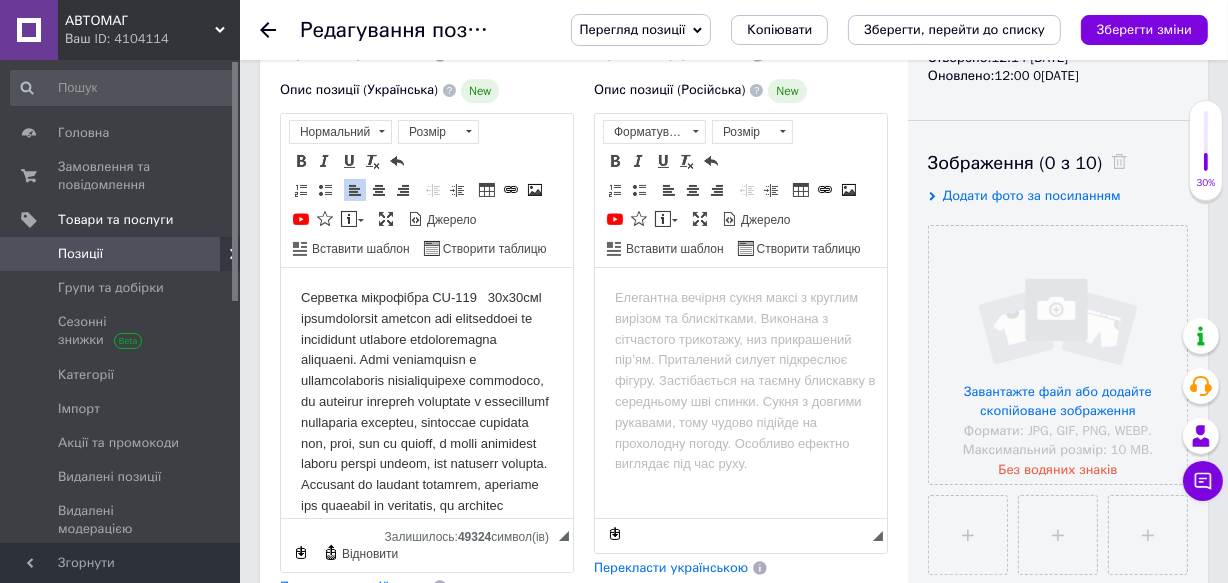 type 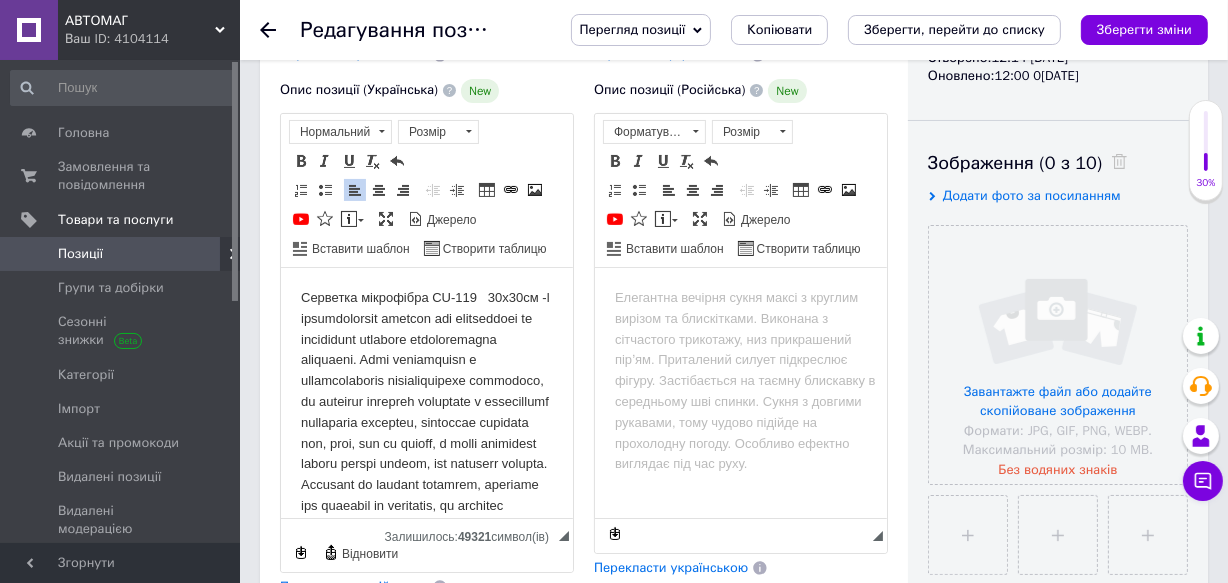 click on "Серветка мікрофібра СU-119   30х30см -" at bounding box center [426, 474] 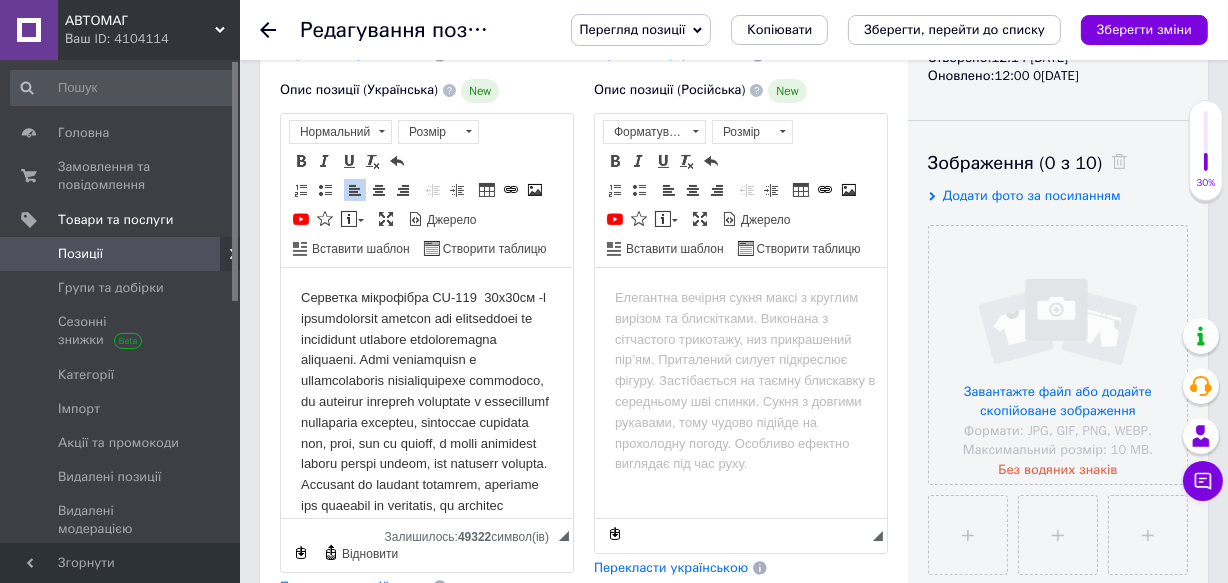 click on "Серветка мікрофібра СU-119  30х30см -" at bounding box center (426, 474) 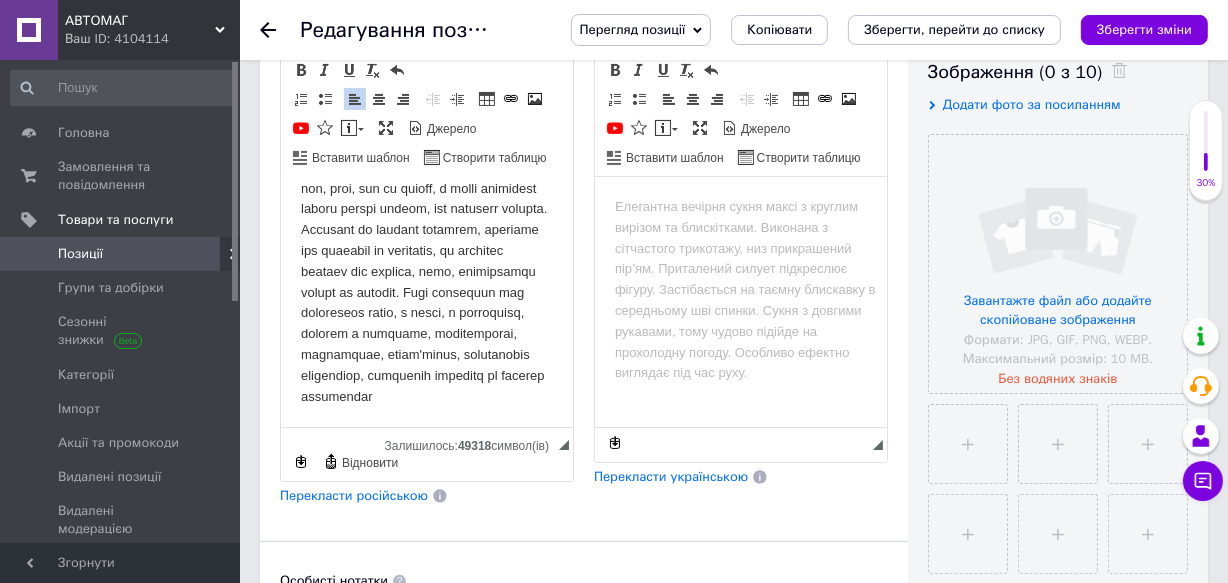 scroll, scrollTop: 454, scrollLeft: 0, axis: vertical 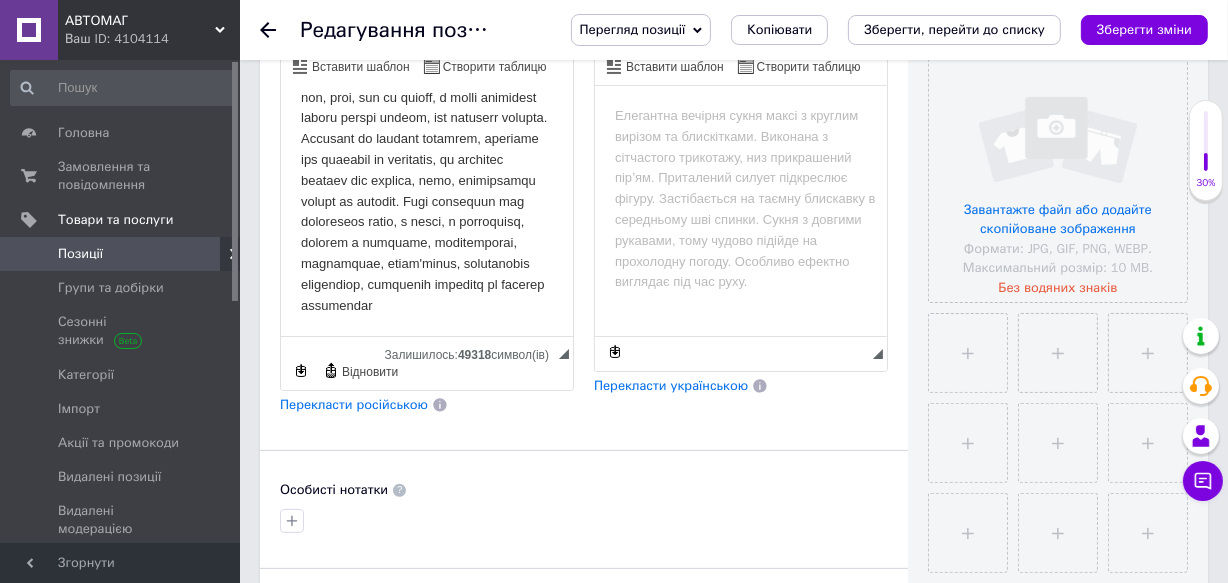 click on "Перекласти російською" at bounding box center (354, 404) 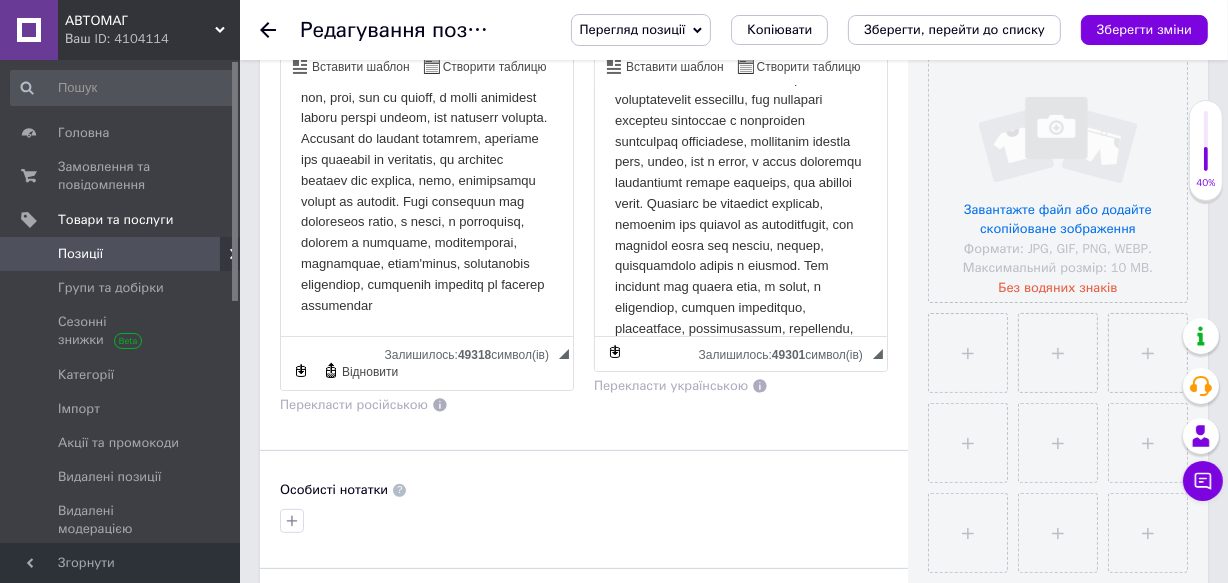 scroll, scrollTop: 247, scrollLeft: 0, axis: vertical 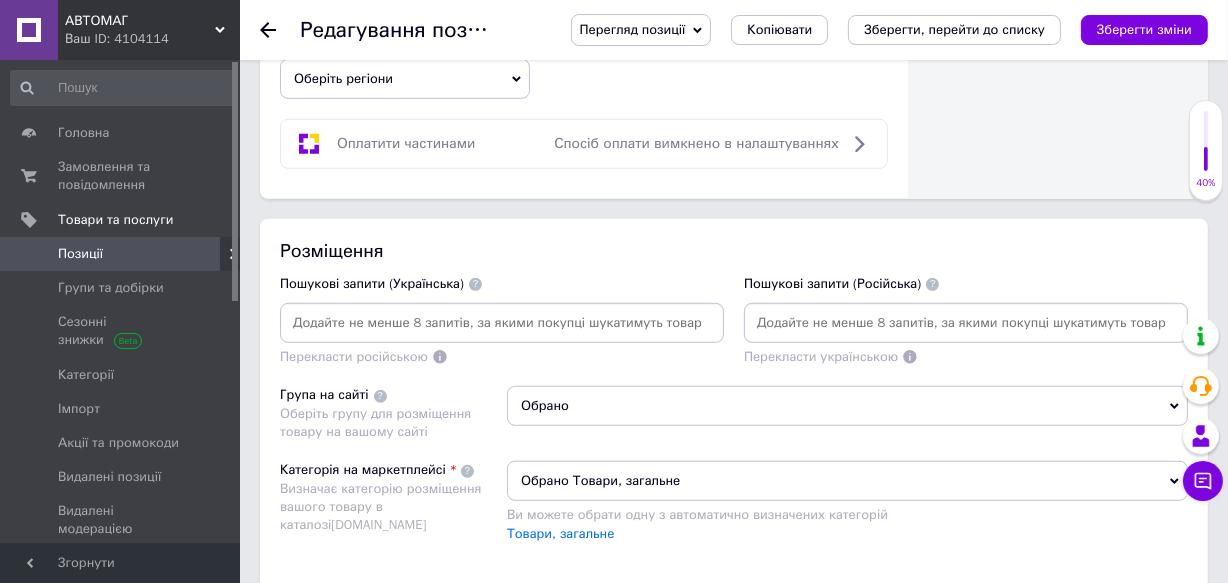 click at bounding box center (502, 323) 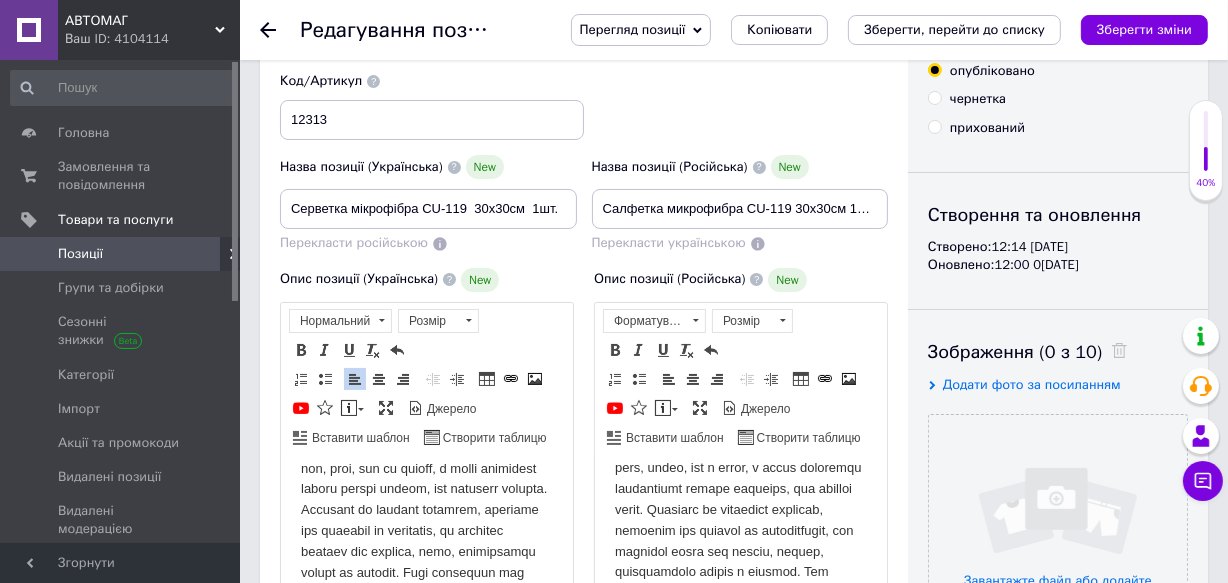 scroll, scrollTop: 0, scrollLeft: 0, axis: both 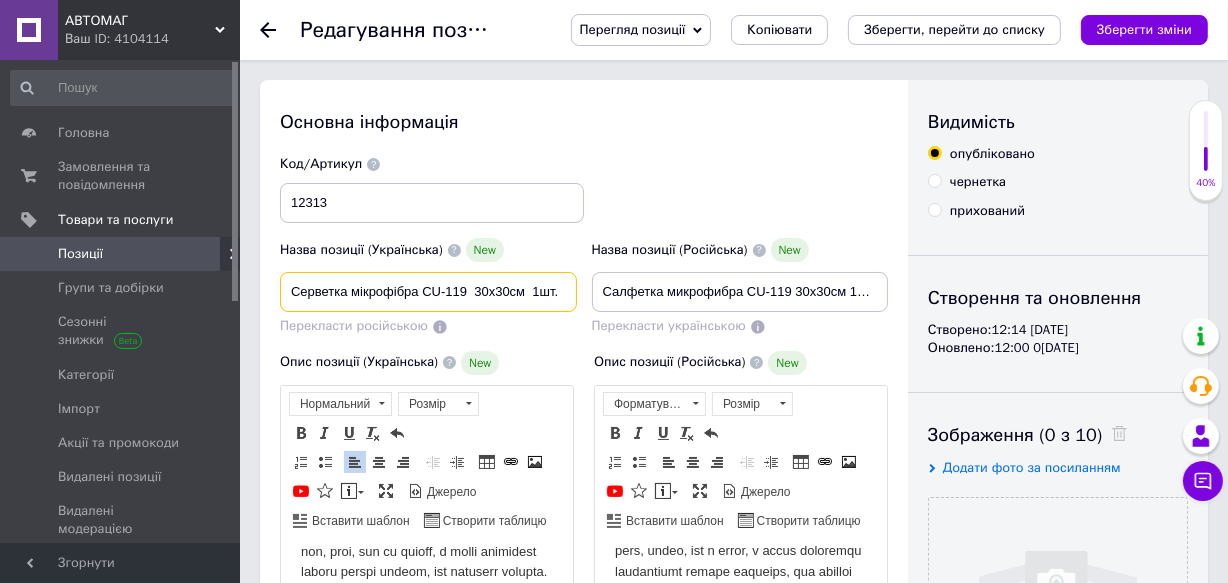 drag, startPoint x: 290, startPoint y: 286, endPoint x: 519, endPoint y: 310, distance: 230.25421 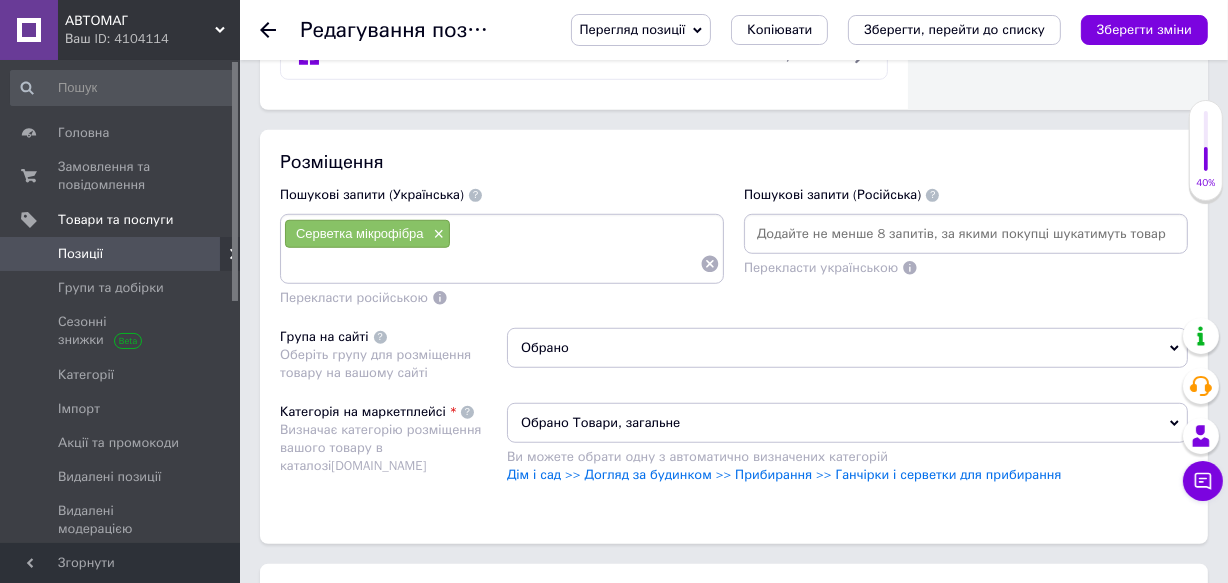 scroll, scrollTop: 1272, scrollLeft: 0, axis: vertical 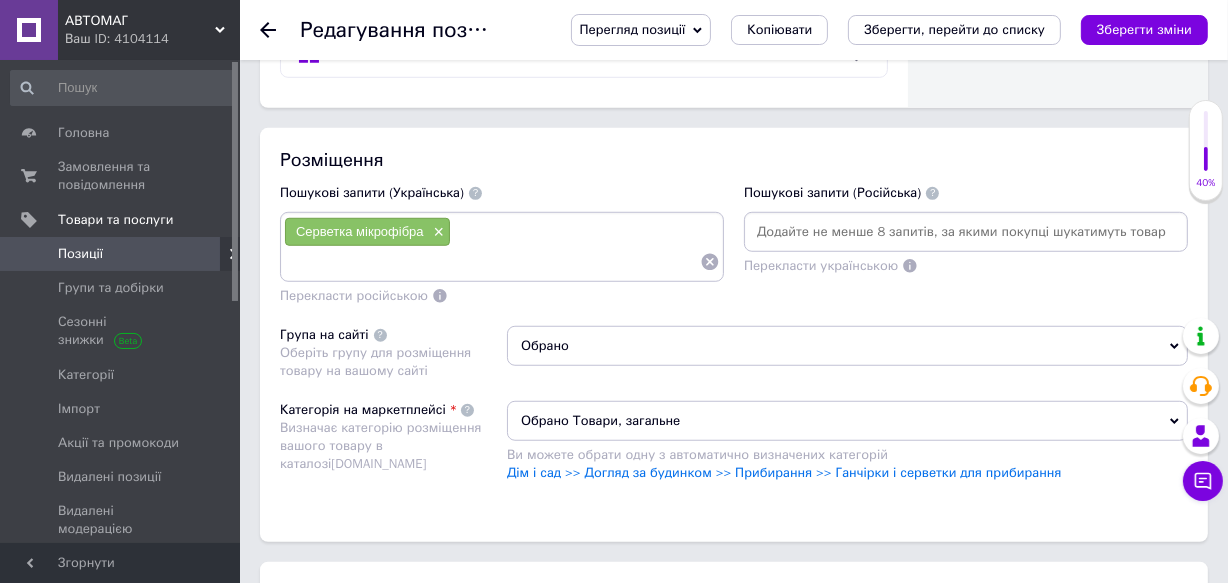 click at bounding box center (492, 262) 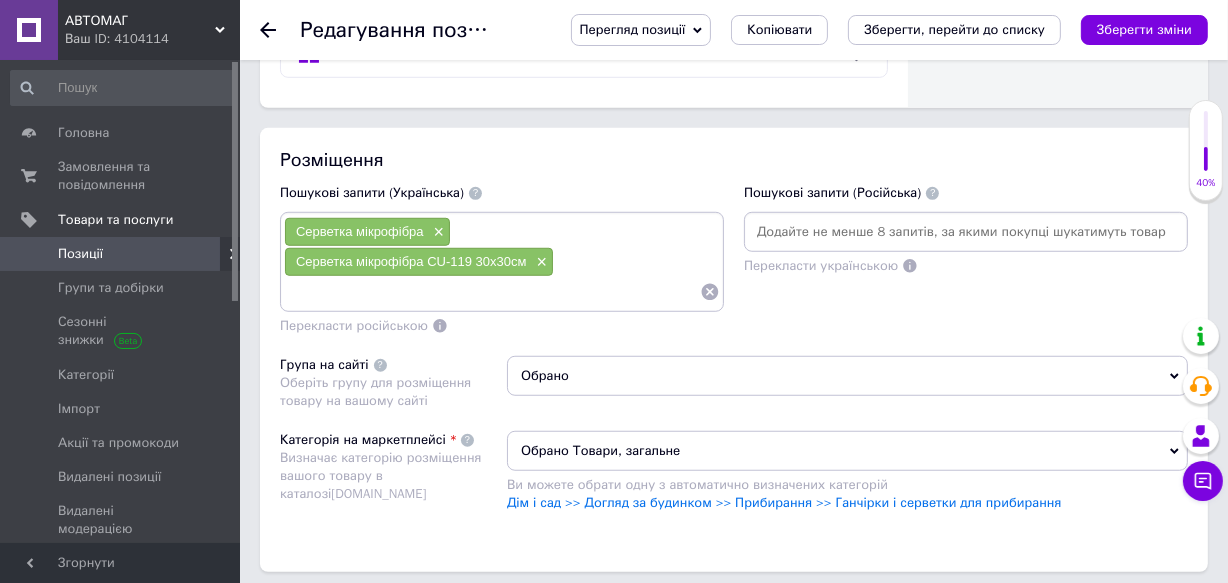 paste on "Серветка автомобільна мікрофібра" 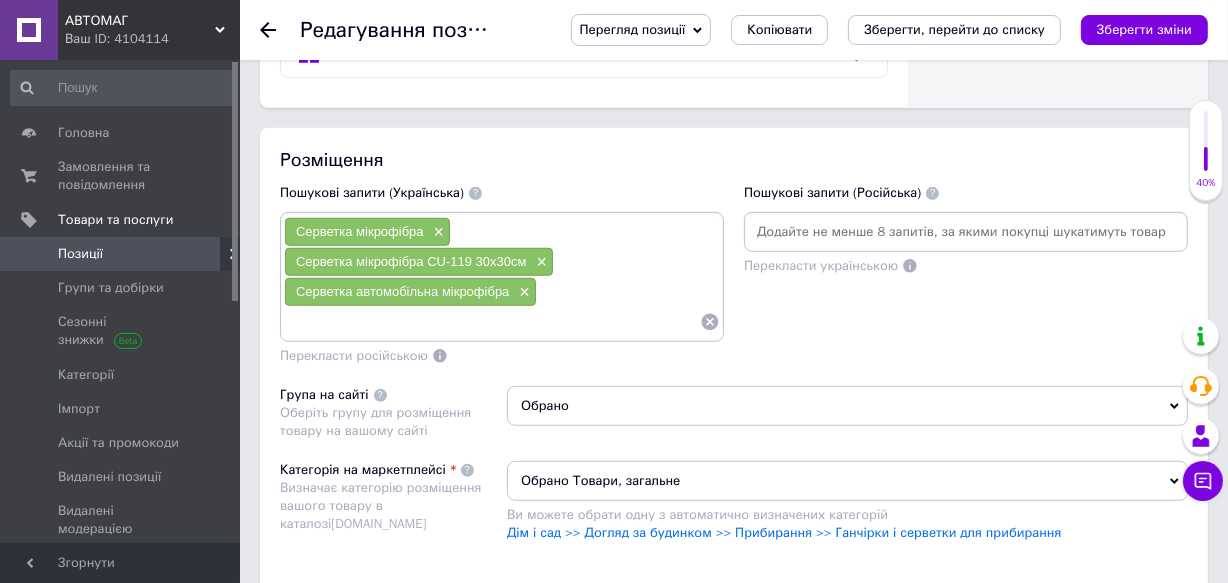 paste on "Полірування" 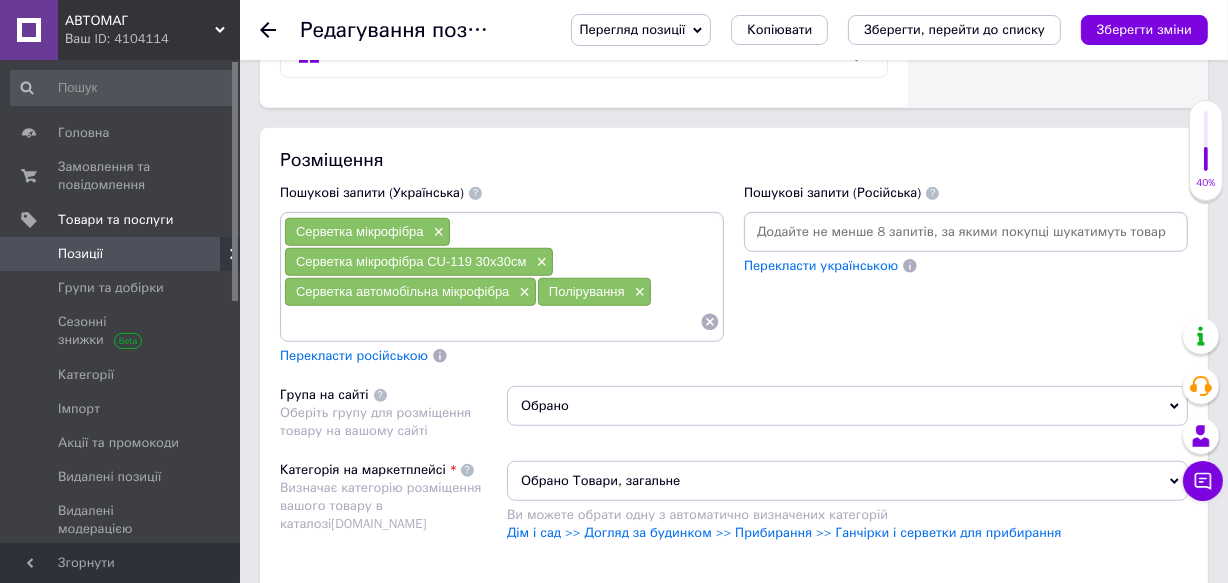 paste on "серветки для торпеди" 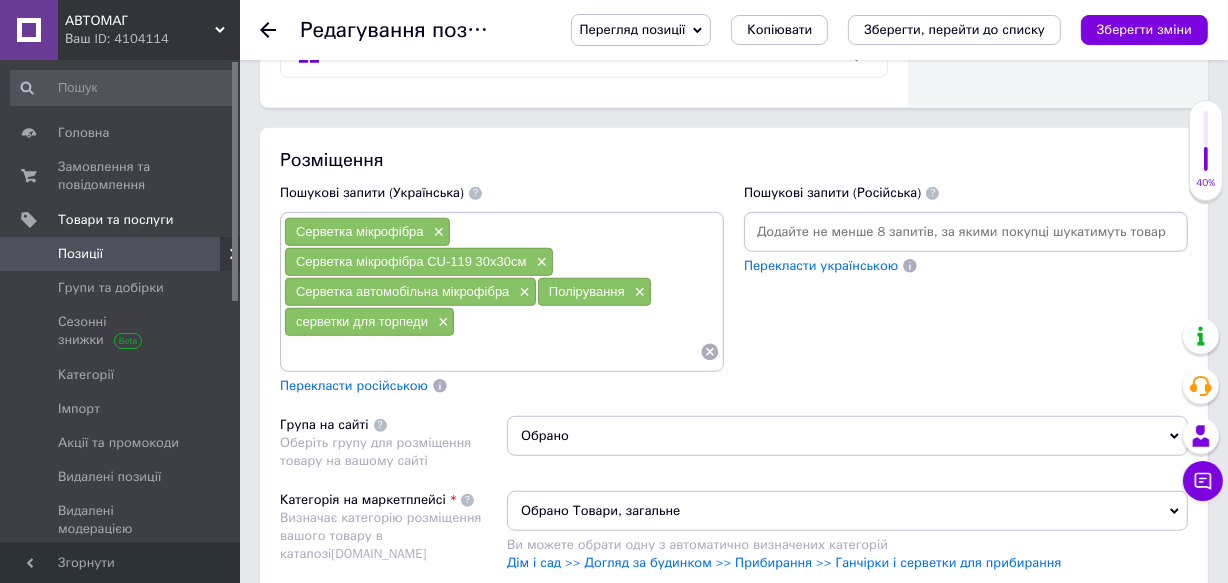 paste on "серветки для скла" 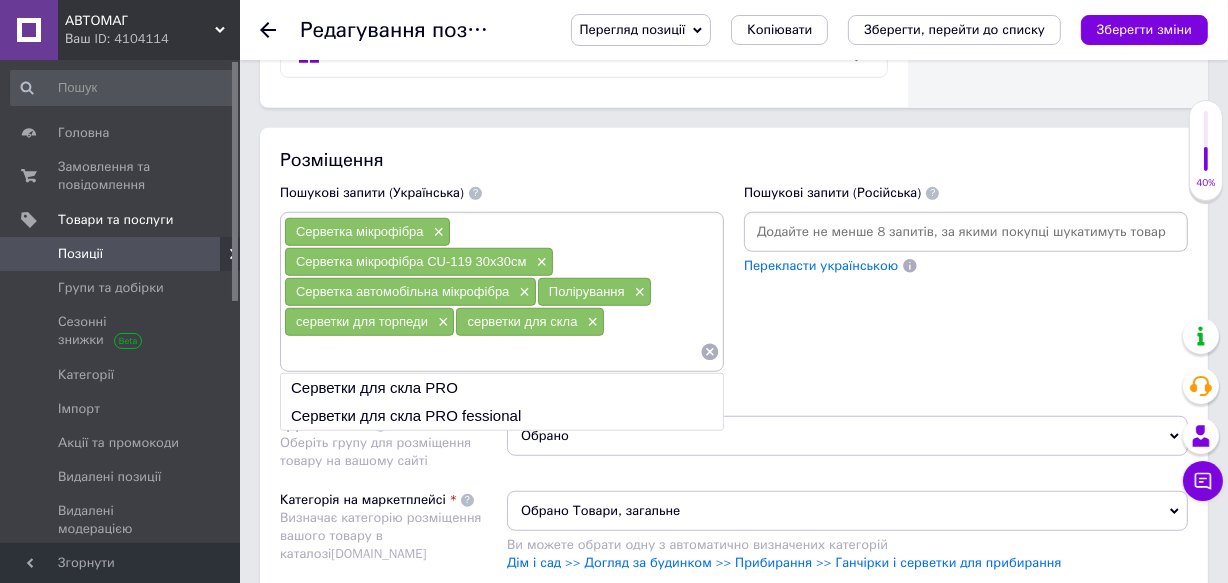 paste on "прибирання автомобіля" 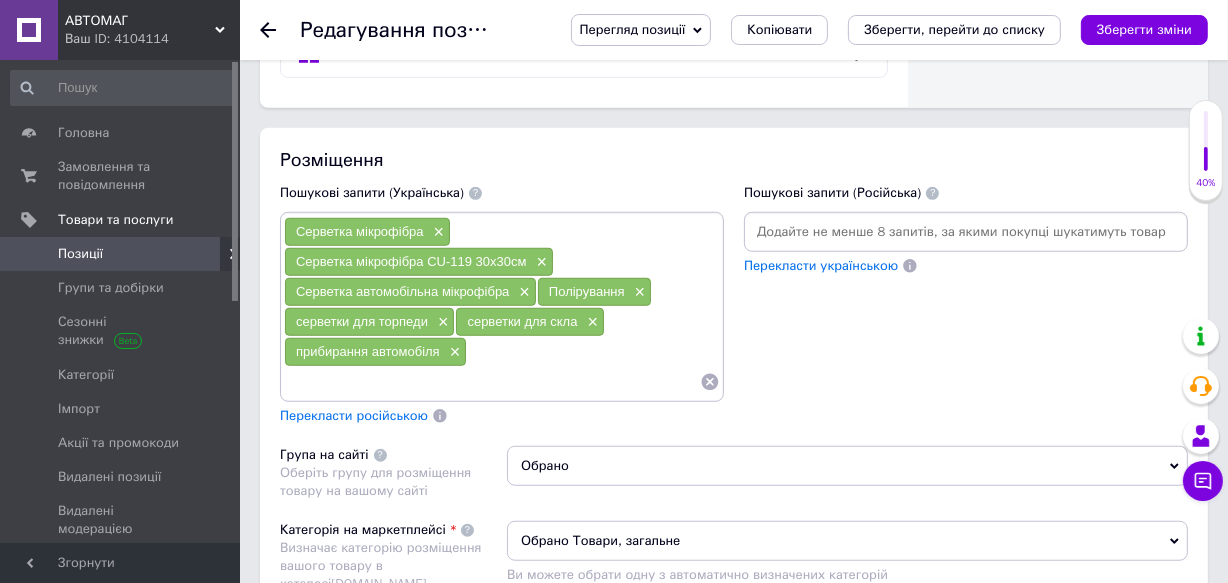 paste on "Автомобільні аксесуари" 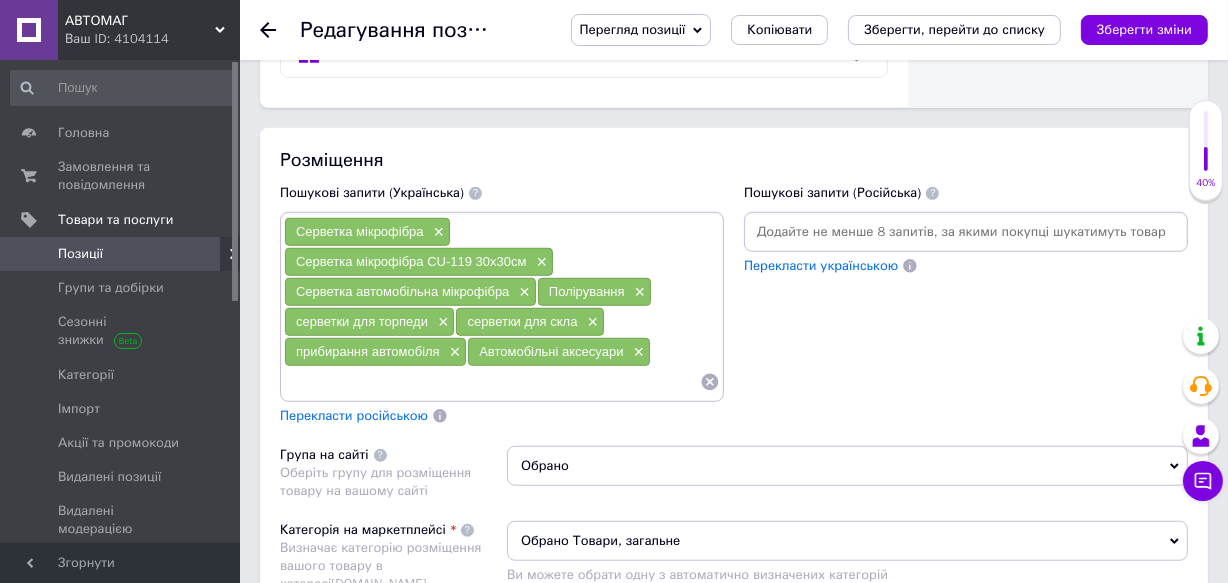 paste on "Домашній текстиль" 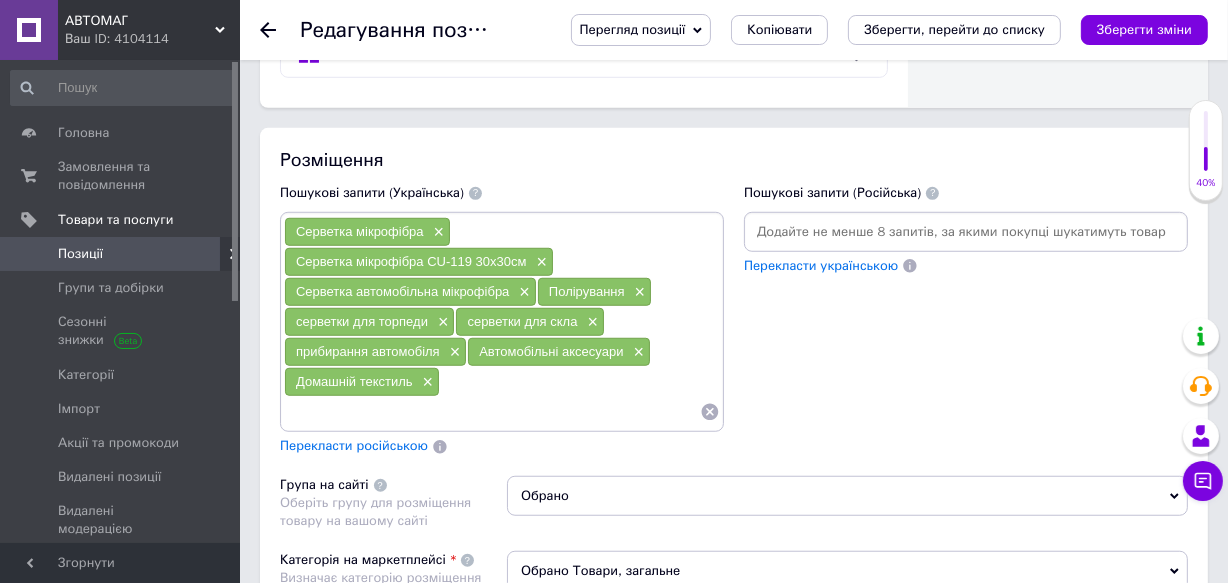 paste on "Серветка для ванної" 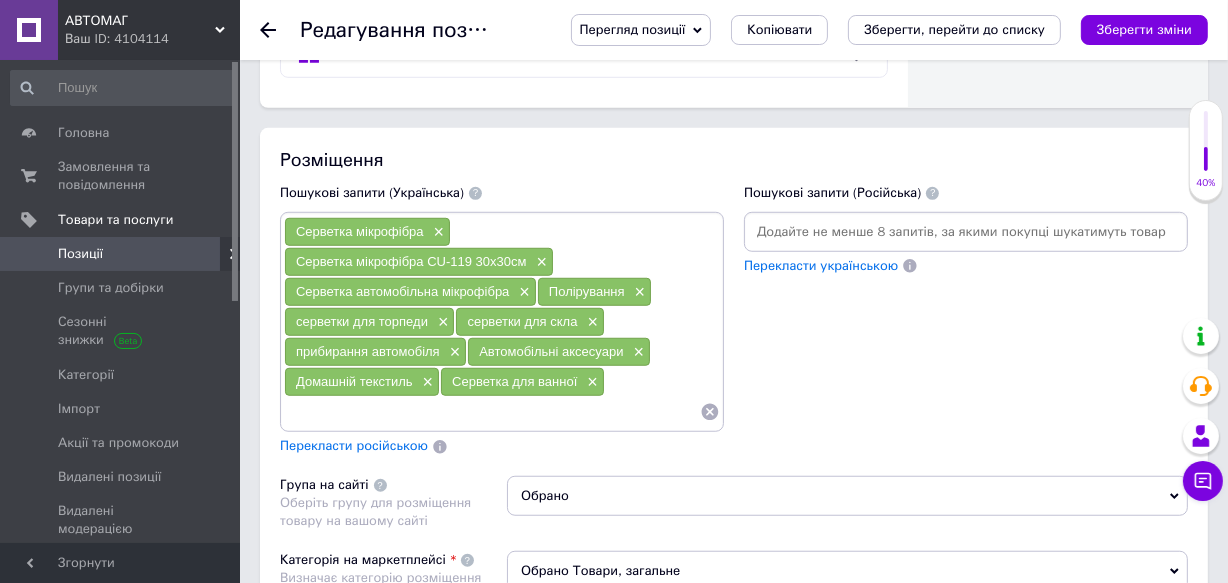paste on "мікрофібра для кухні" 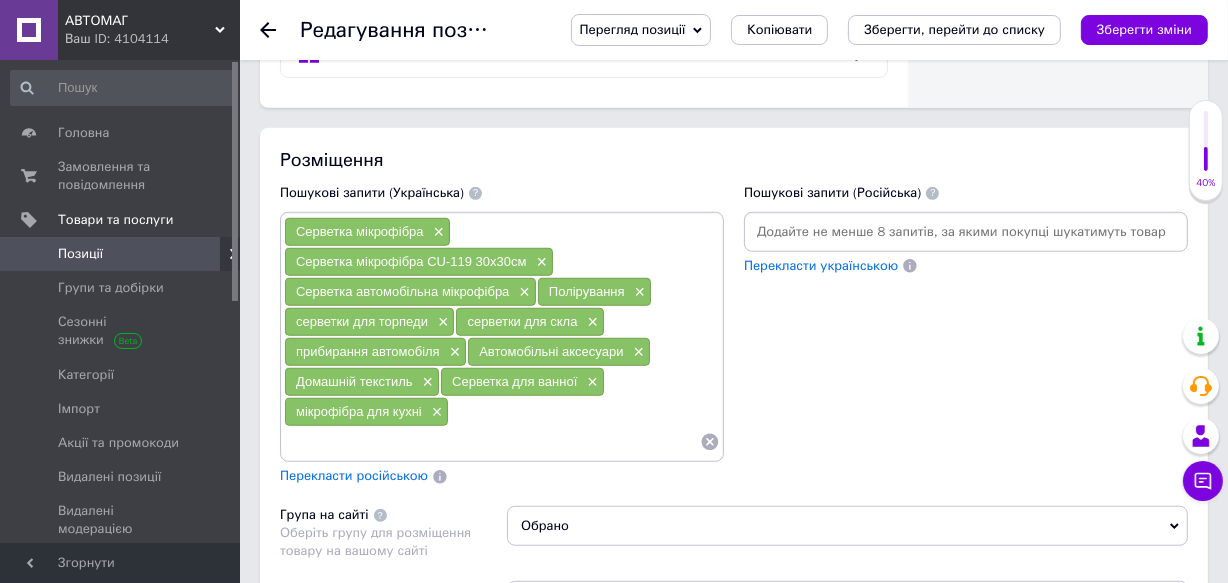 paste on "універсальна серветка" 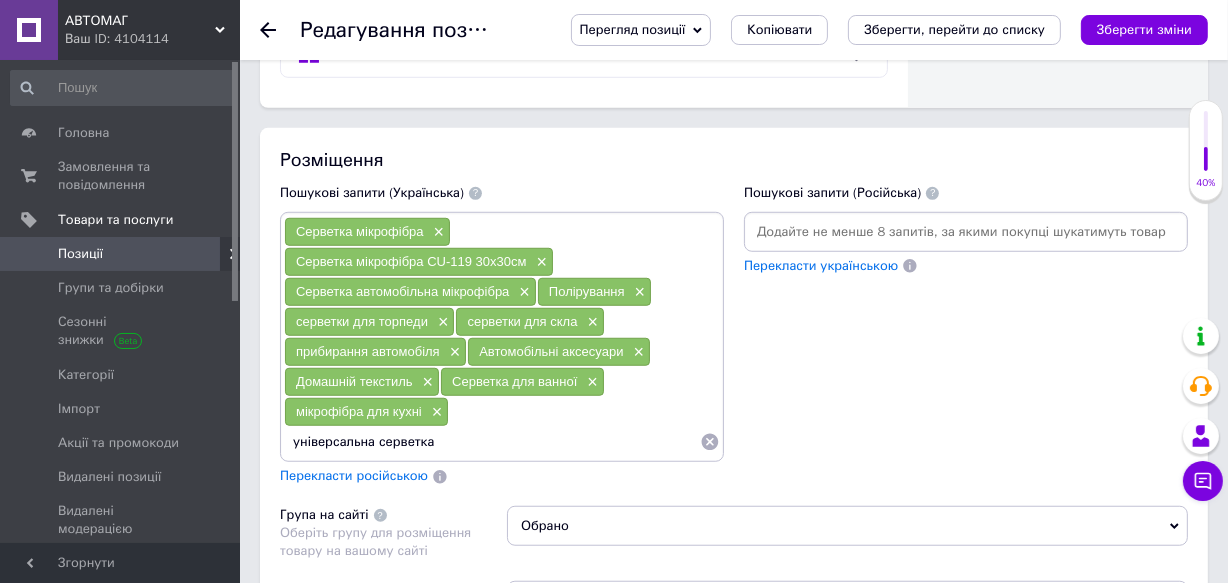 type 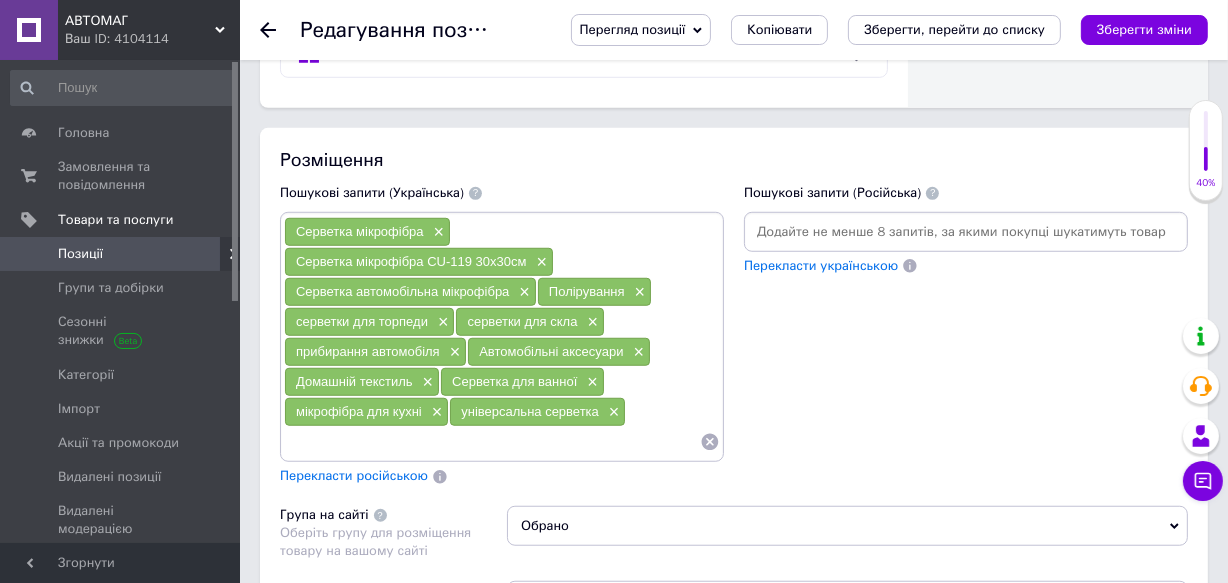 click on "Перекласти російською" at bounding box center [354, 475] 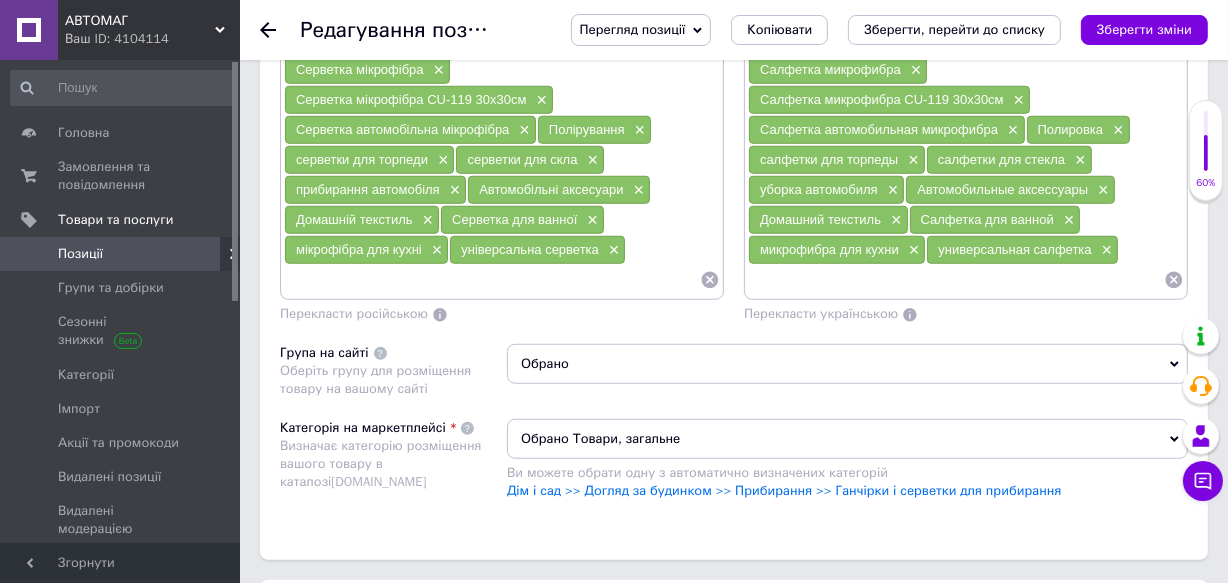 scroll, scrollTop: 1454, scrollLeft: 0, axis: vertical 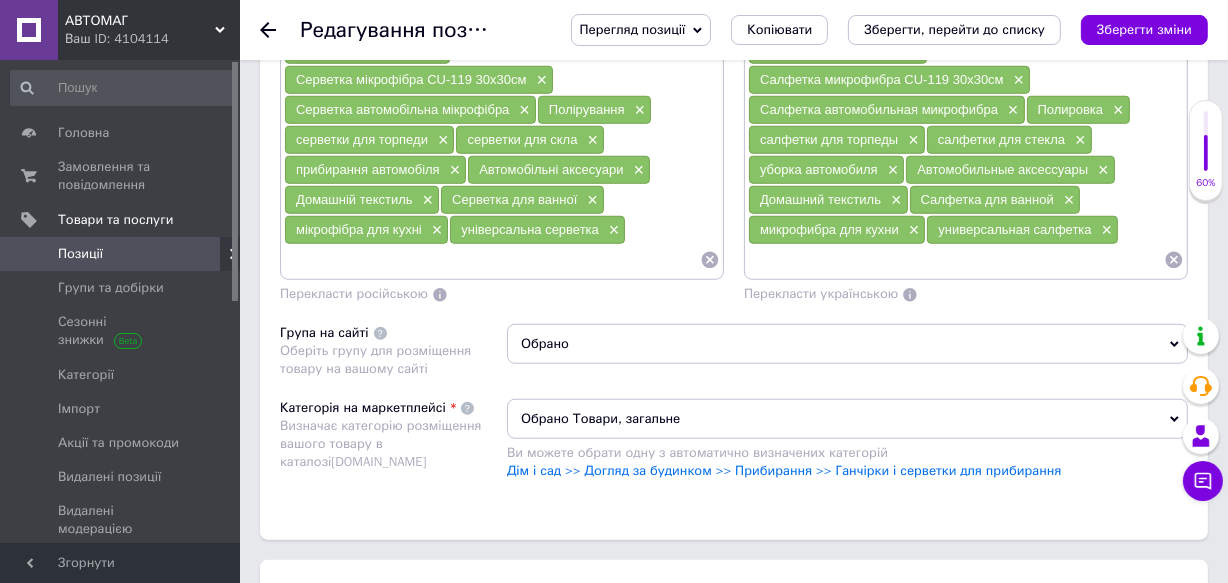 click on "Обрано Товари, загальне" at bounding box center (847, 419) 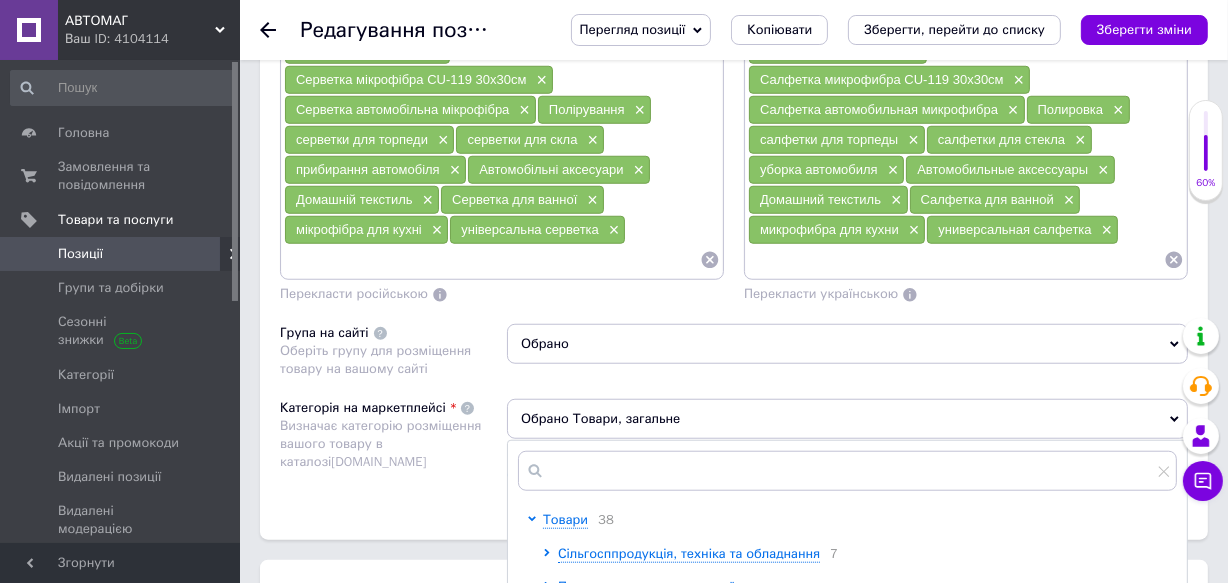 drag, startPoint x: 678, startPoint y: 485, endPoint x: 678, endPoint y: 473, distance: 12 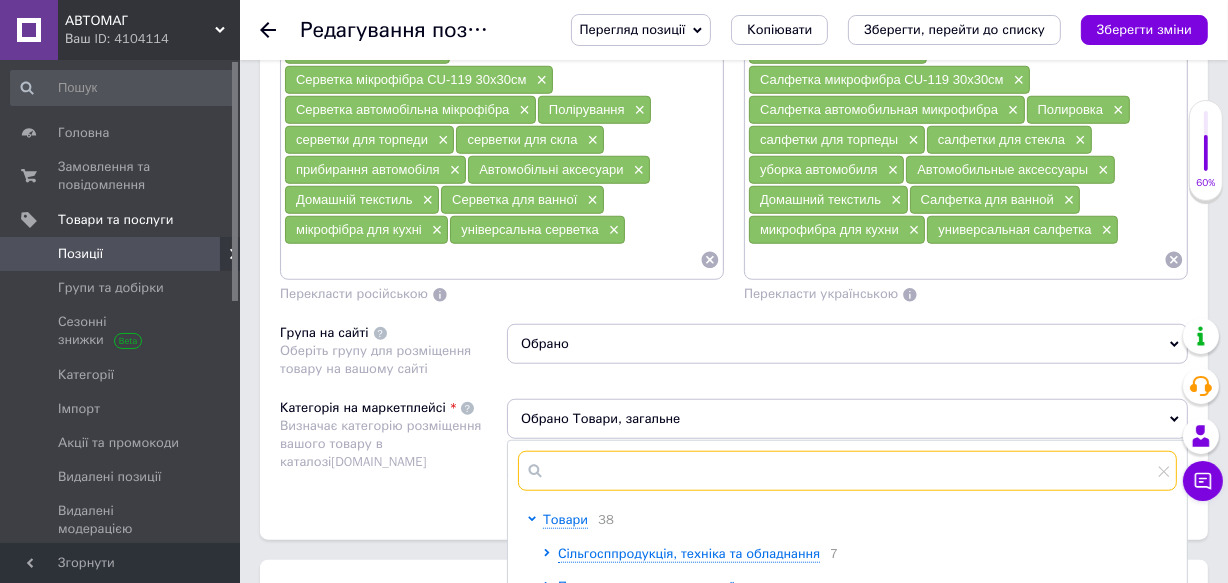 click at bounding box center [847, 471] 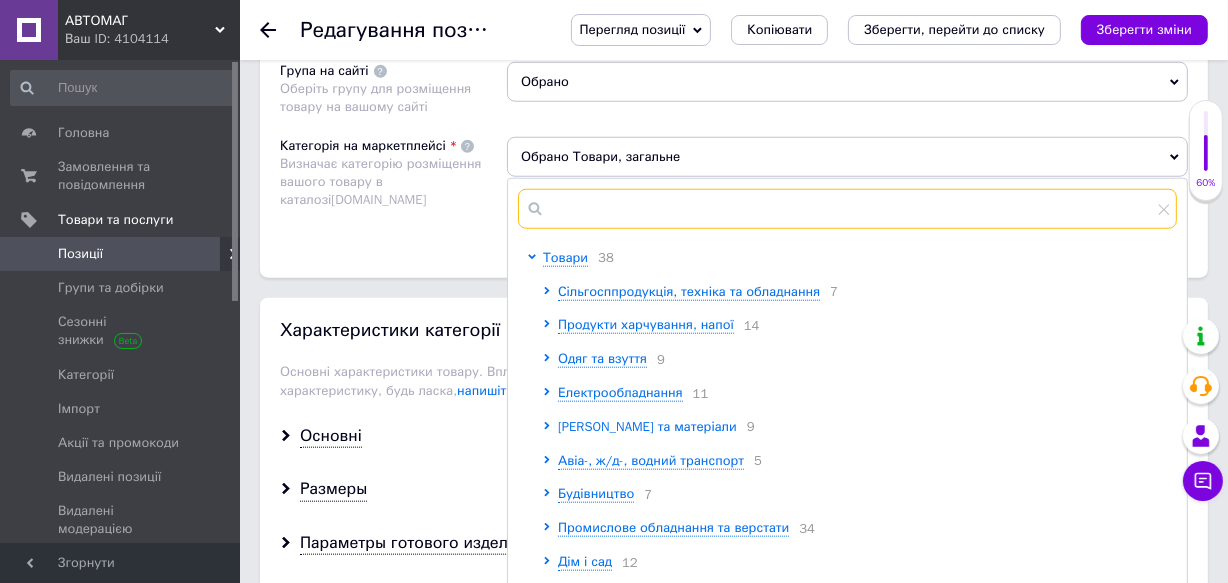 scroll, scrollTop: 1727, scrollLeft: 0, axis: vertical 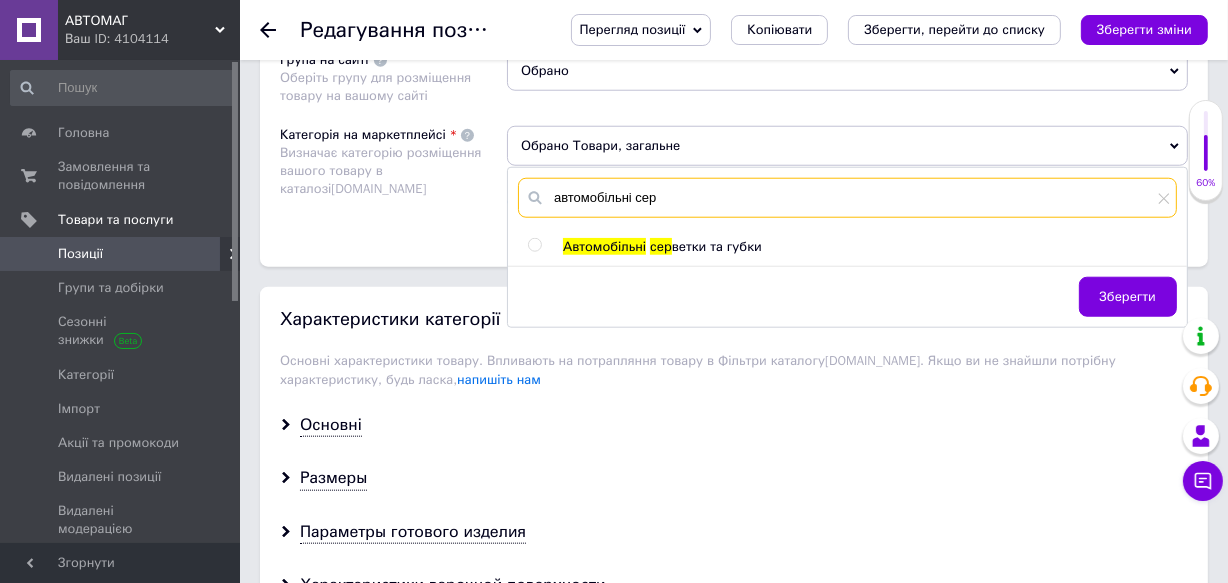 type on "автомобільні сер" 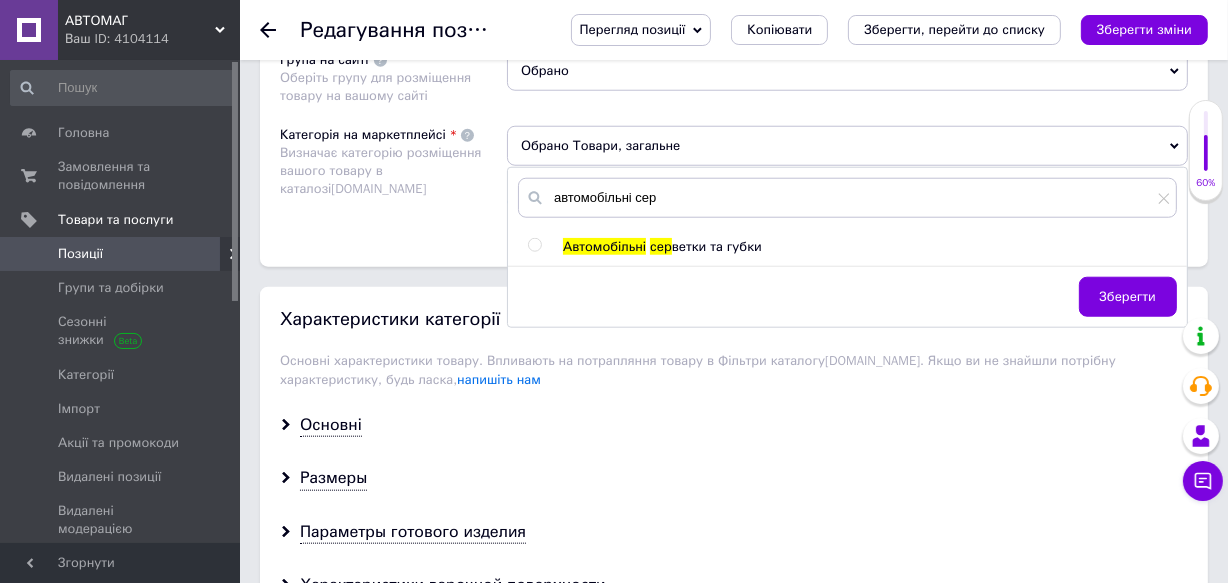 click on "ветки та губки" at bounding box center [717, 246] 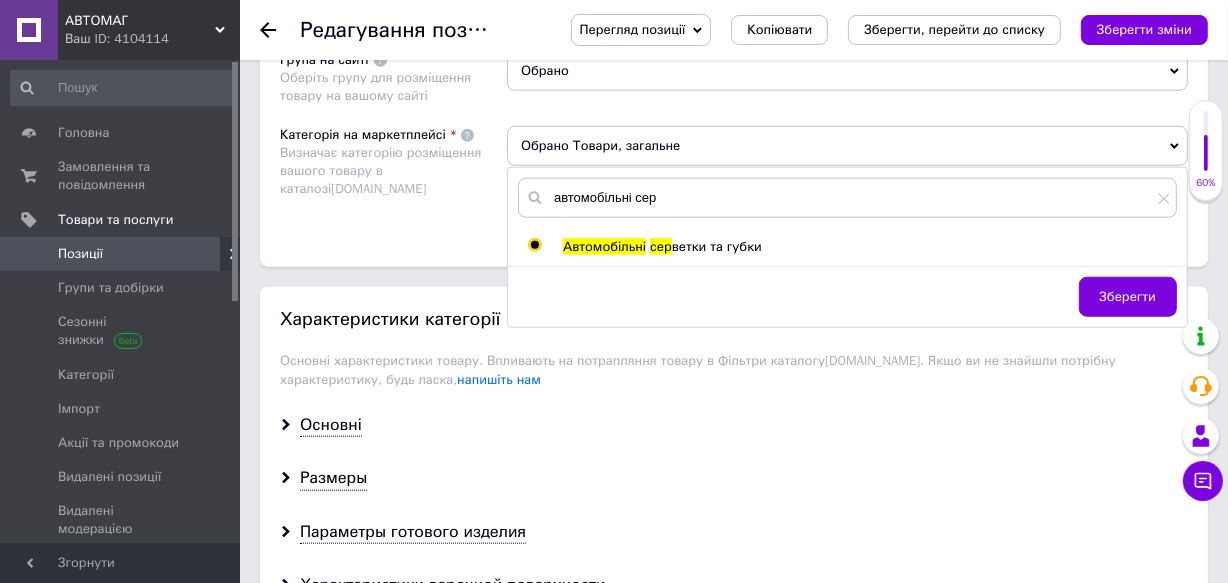 radio on "true" 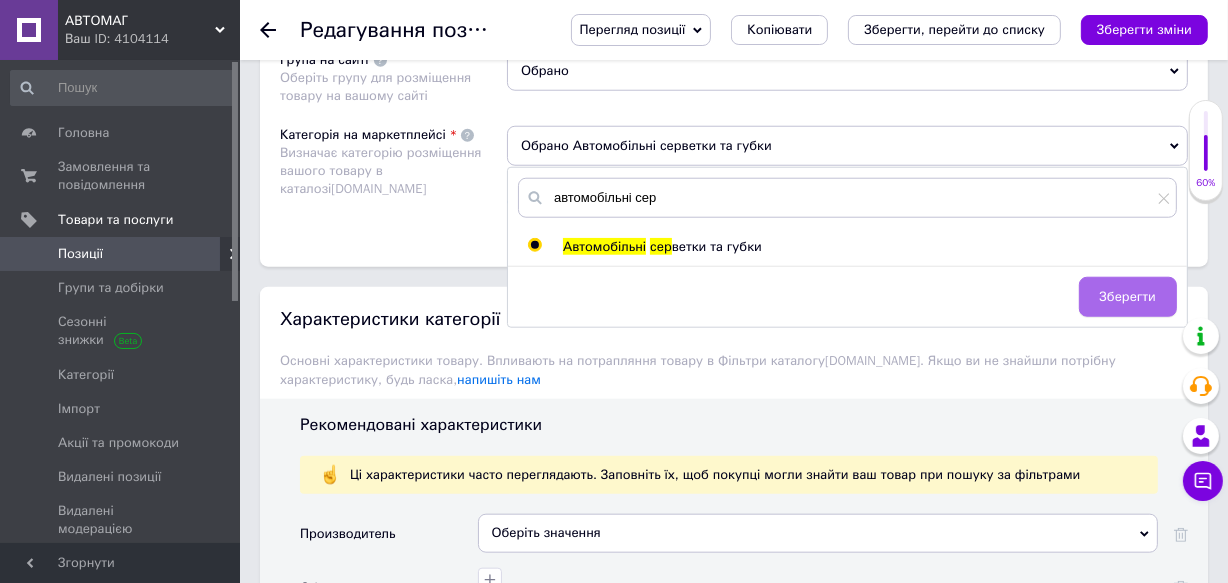 click on "Зберегти" at bounding box center [1128, 297] 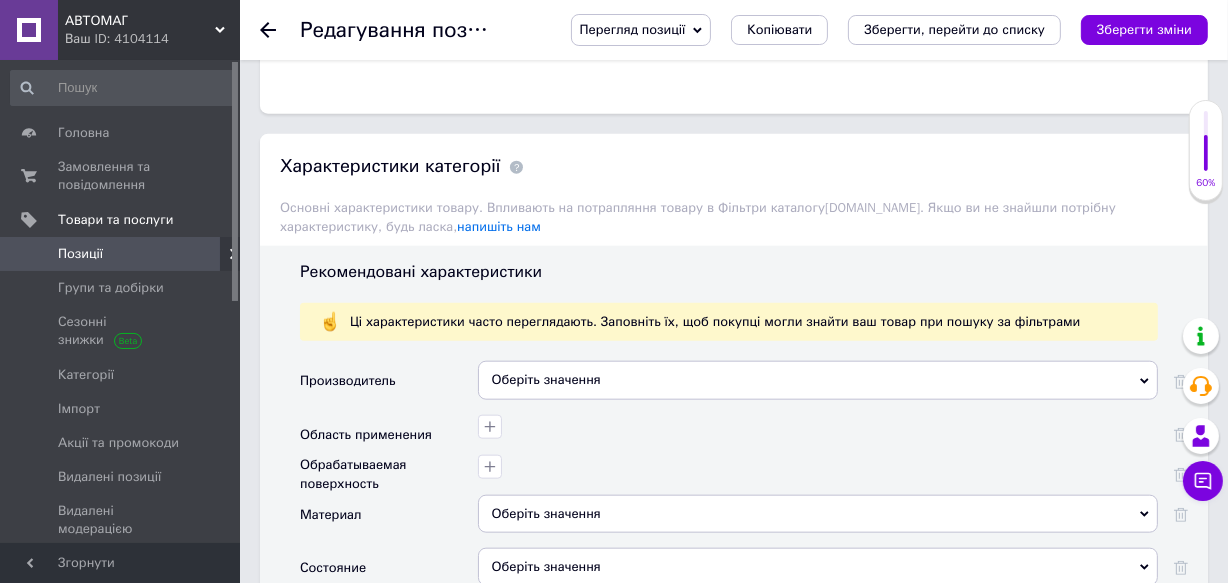 scroll, scrollTop: 1909, scrollLeft: 0, axis: vertical 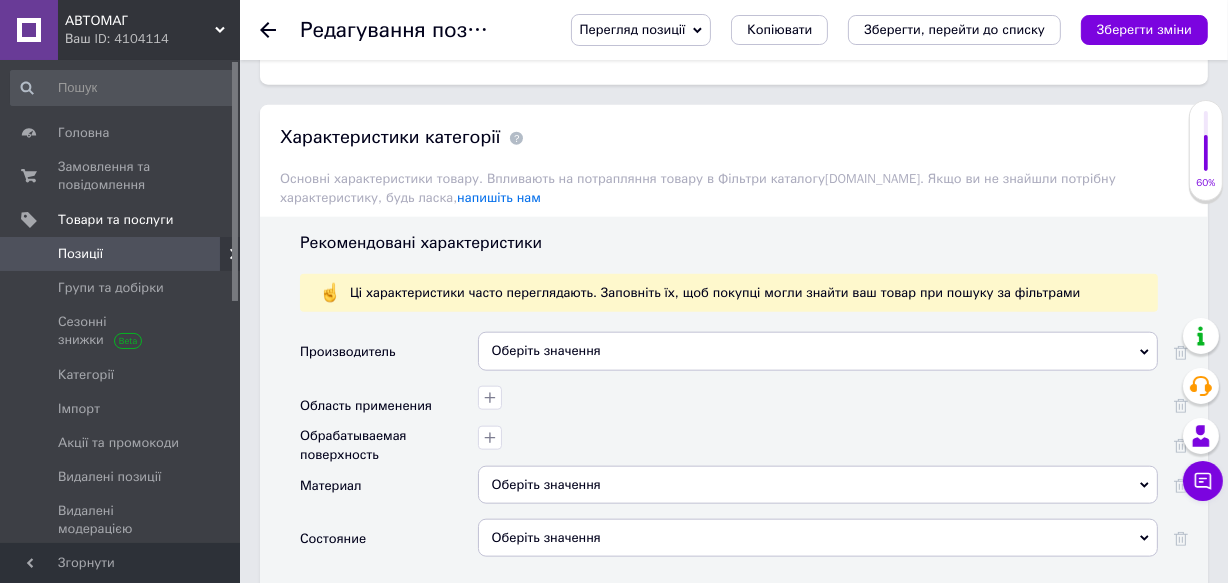 click on "Оберіть значення" at bounding box center [818, 351] 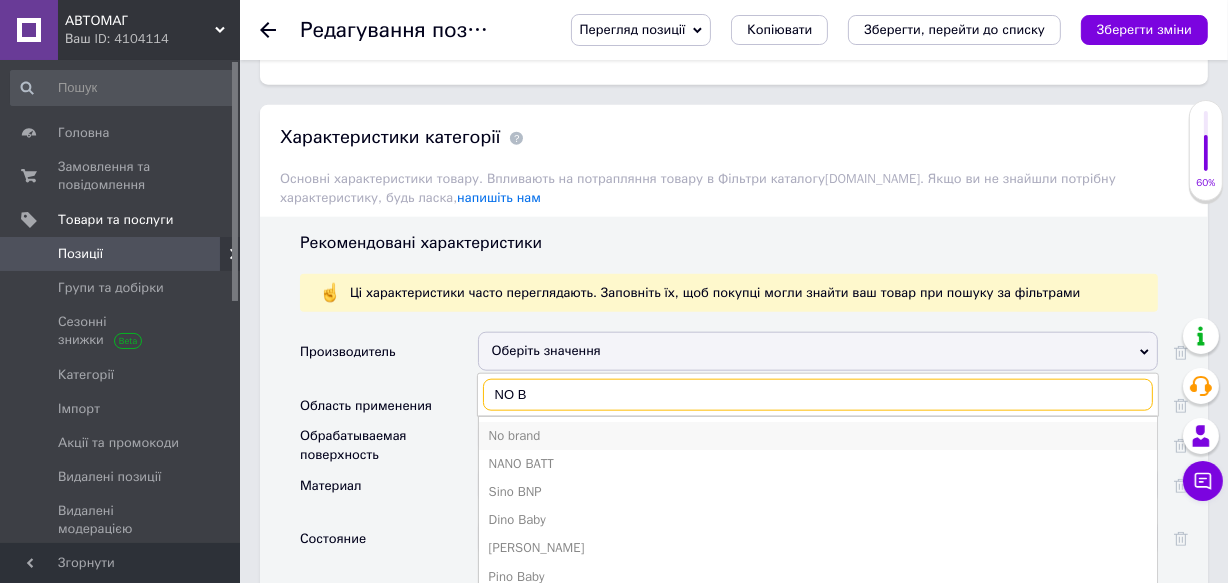 type on "NO B" 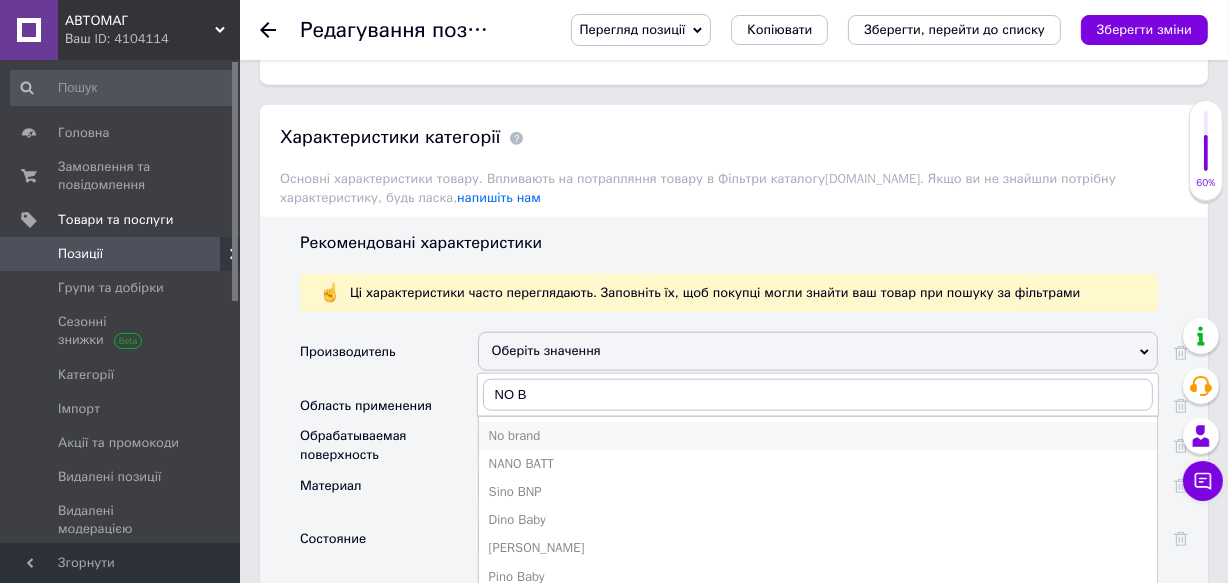 click on "No brand" at bounding box center [818, 436] 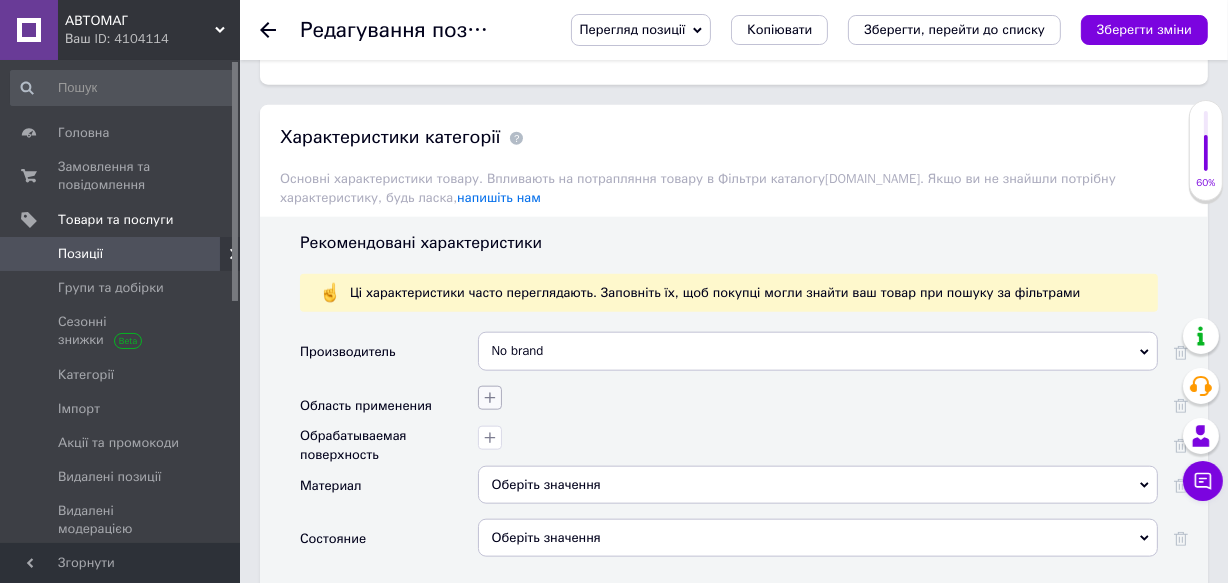 click 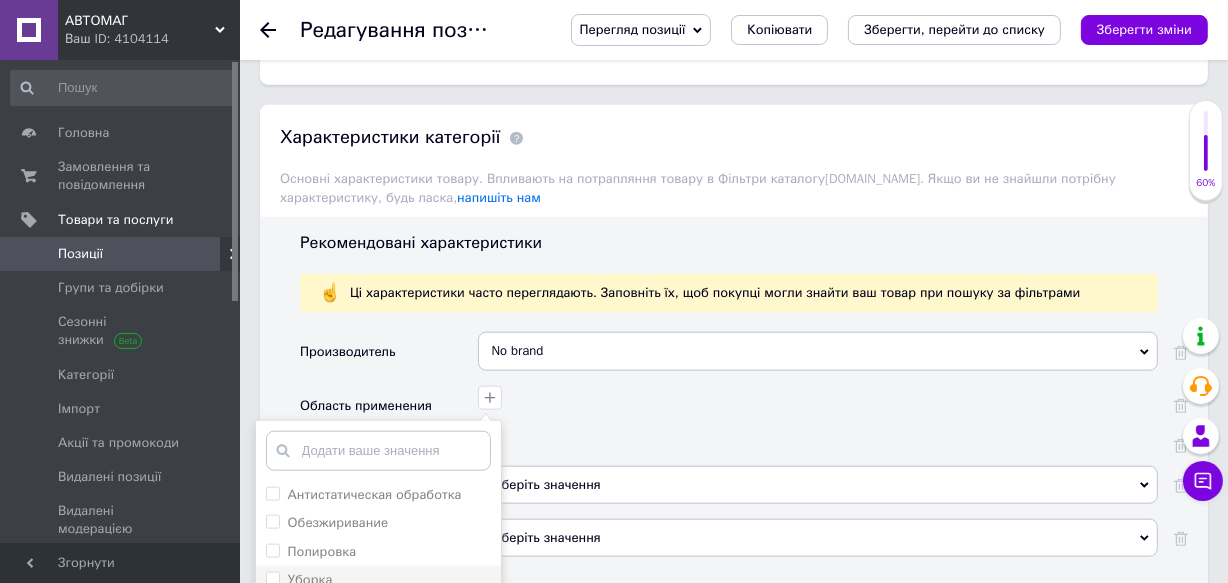 scroll, scrollTop: 2181, scrollLeft: 0, axis: vertical 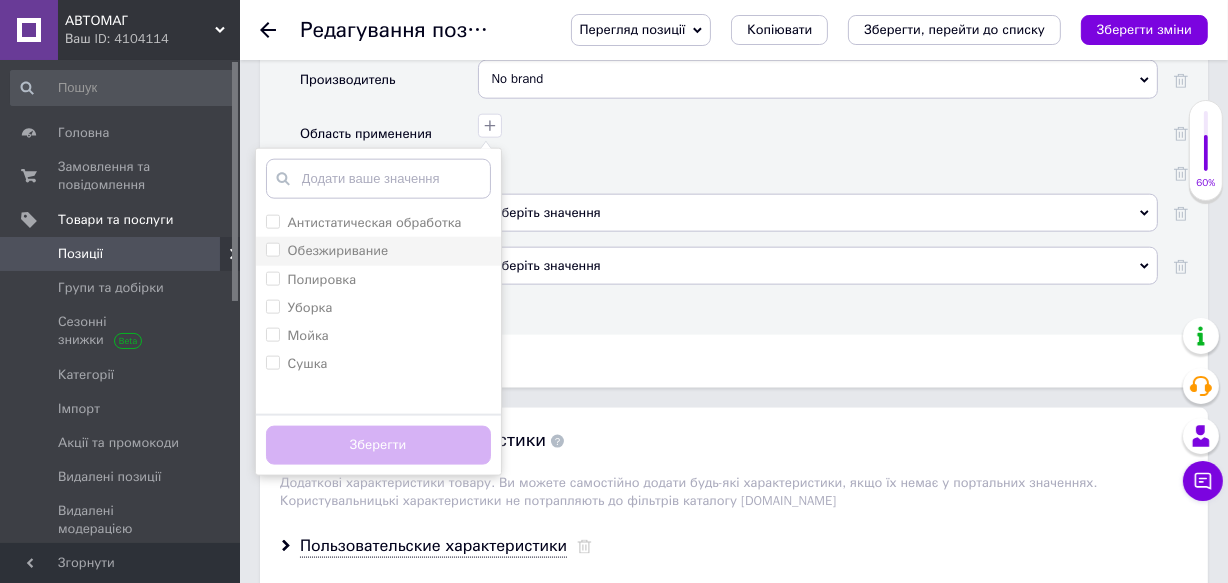 click on "Обезжиривание" at bounding box center (327, 251) 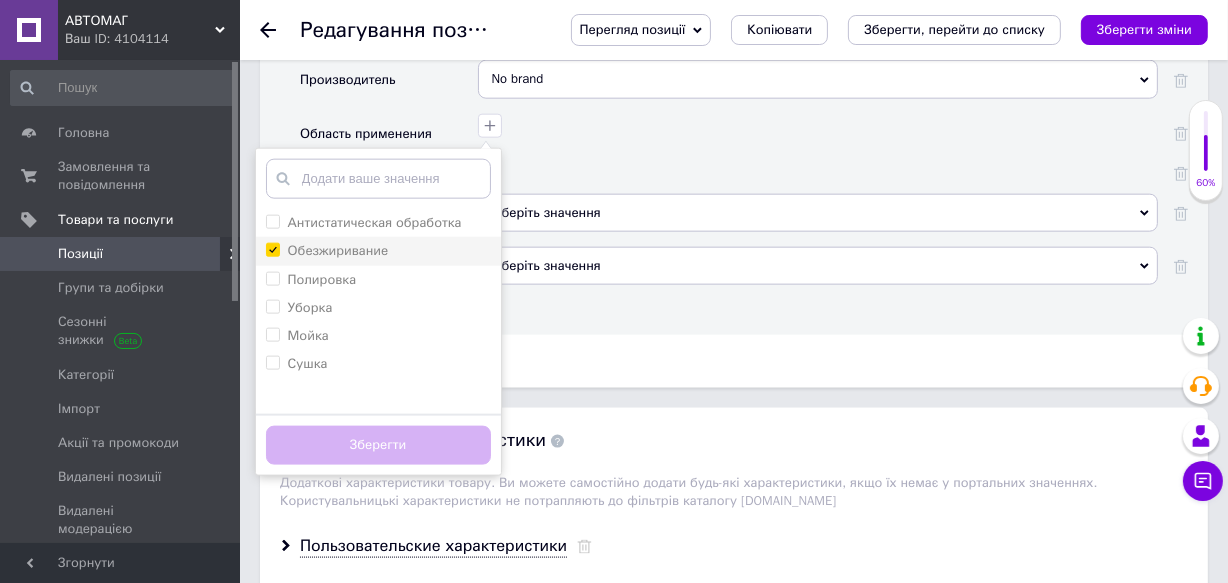 click on "Обезжиривание" at bounding box center [272, 249] 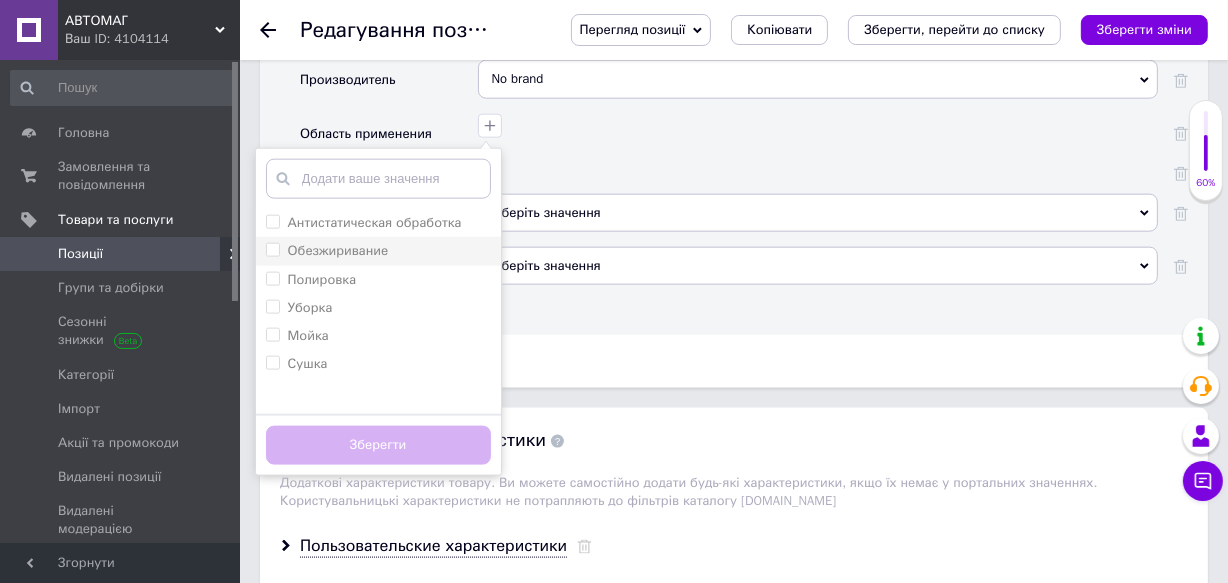checkbox on "false" 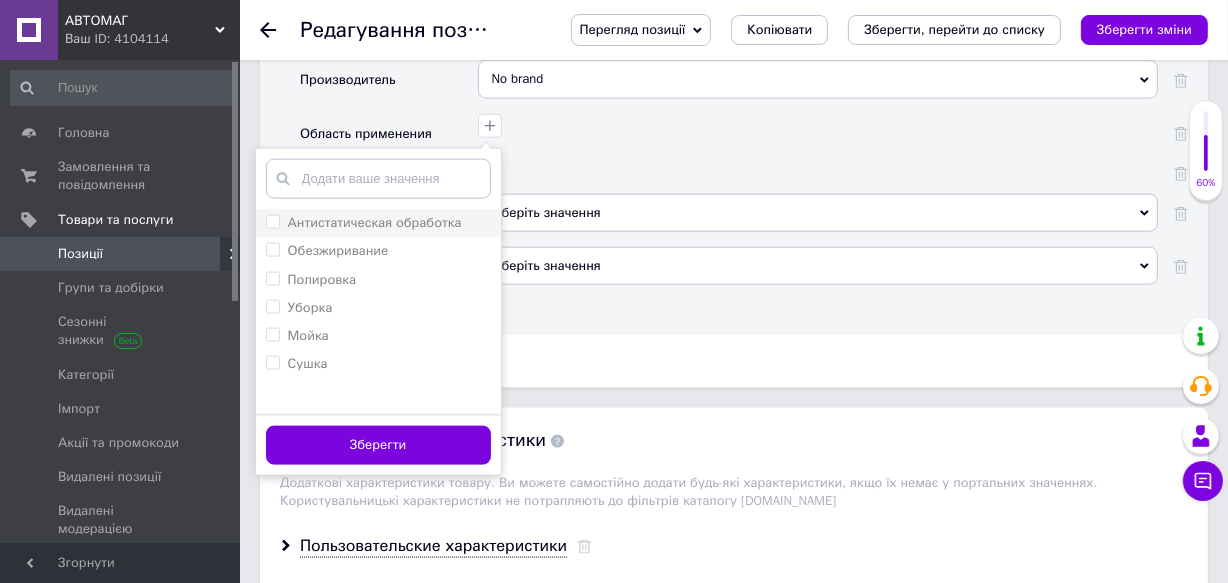 click on "Антистатическая обработка" at bounding box center (272, 221) 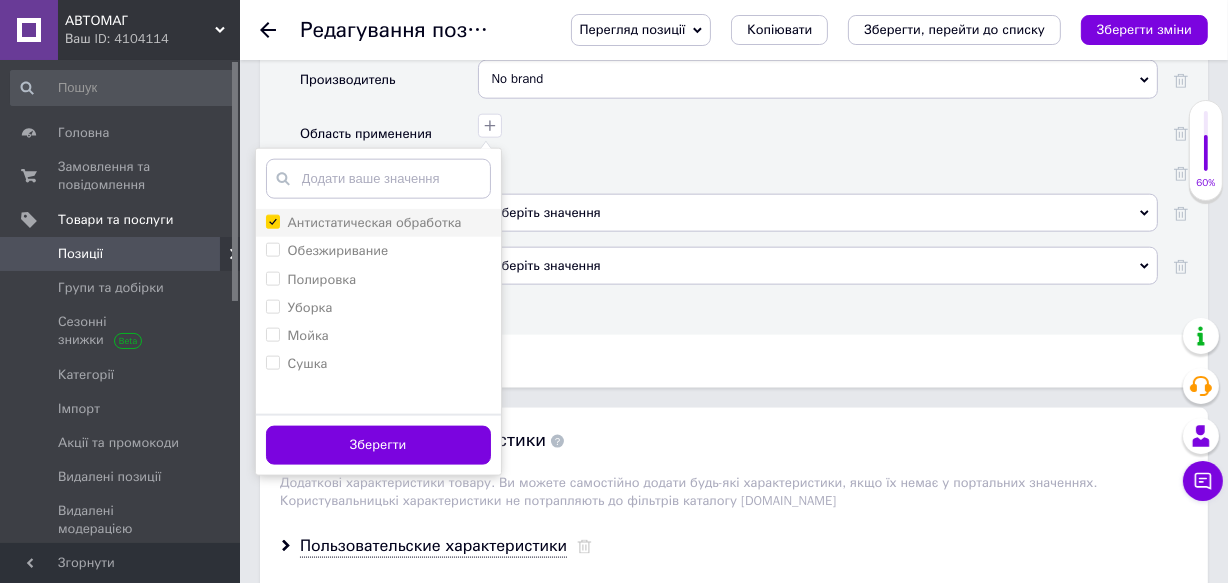 checkbox on "true" 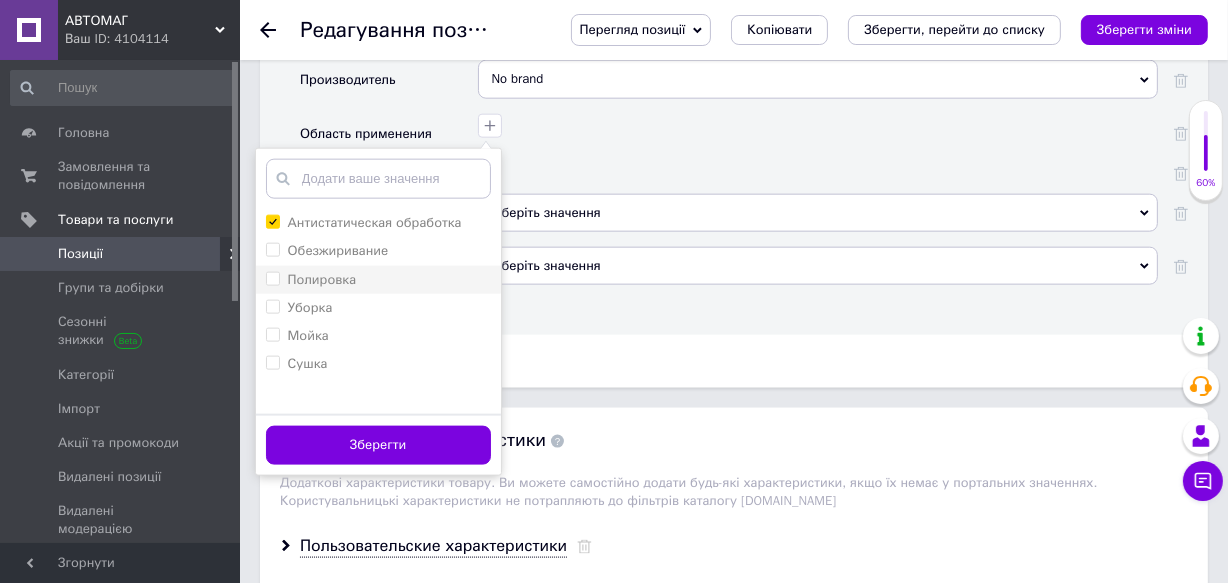 click on "Полировка" at bounding box center [311, 280] 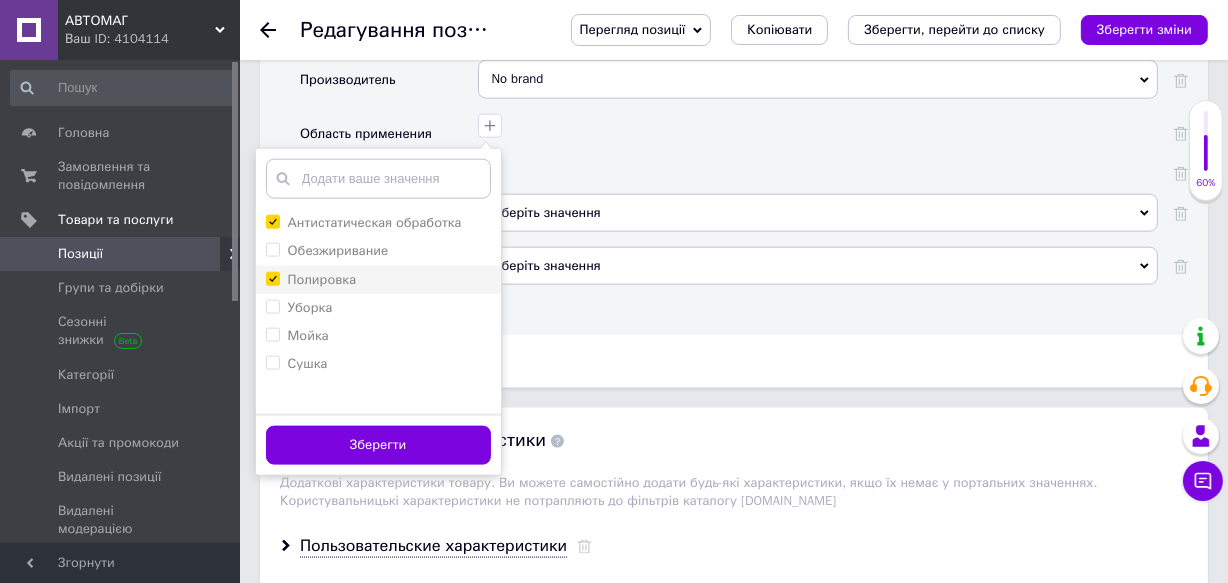 click on "Полировка" at bounding box center [272, 278] 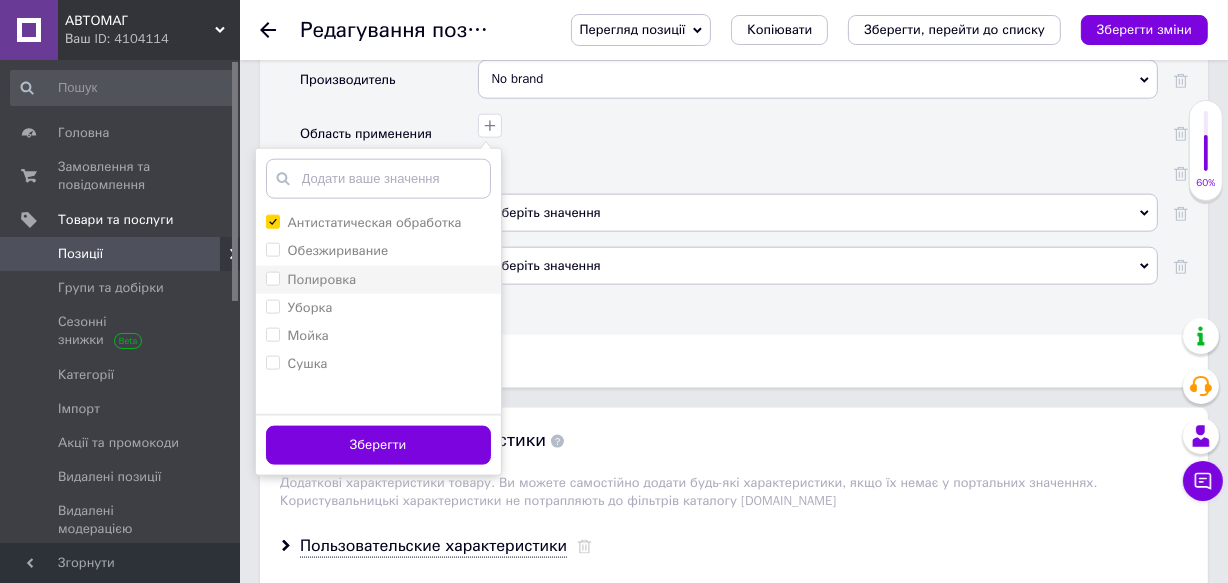 checkbox on "false" 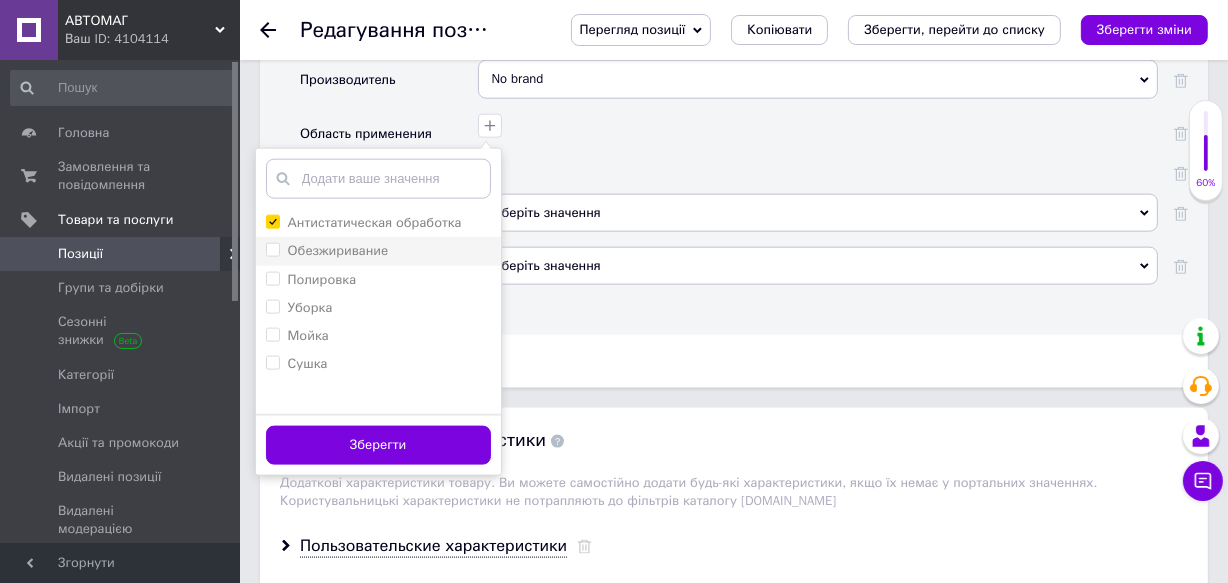 click on "Обезжиривание" at bounding box center [272, 249] 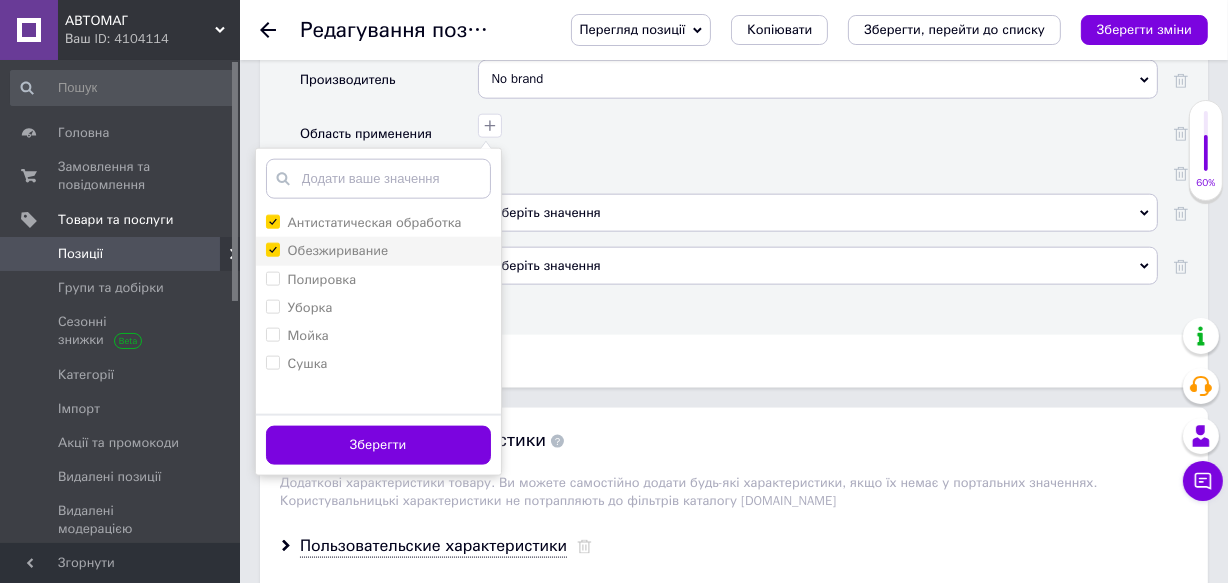 checkbox on "true" 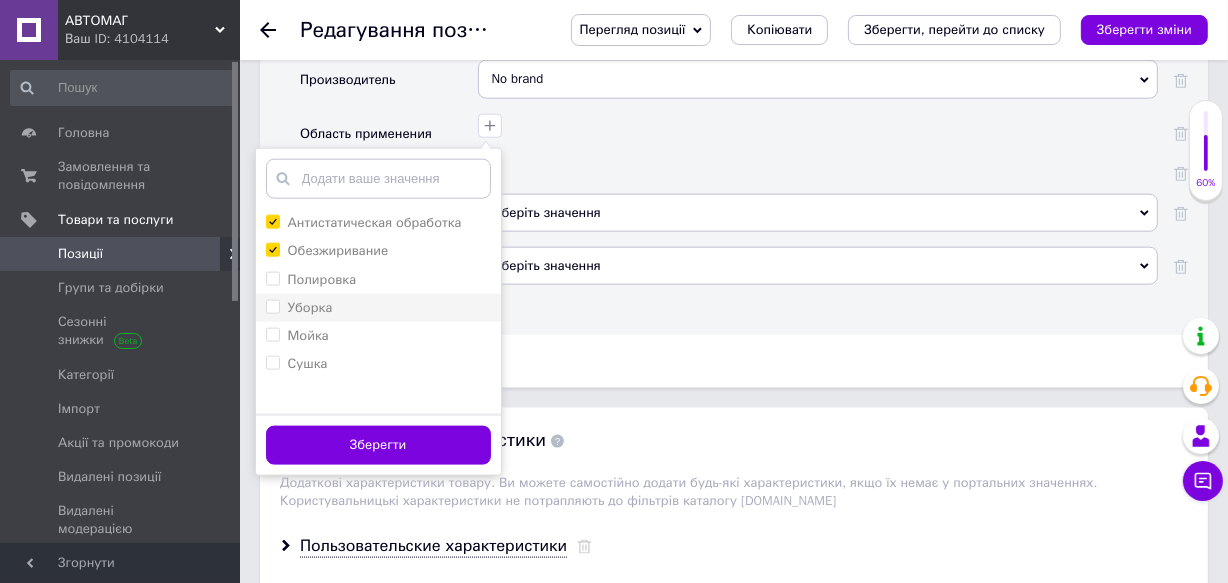 click on "Уборка" at bounding box center (272, 306) 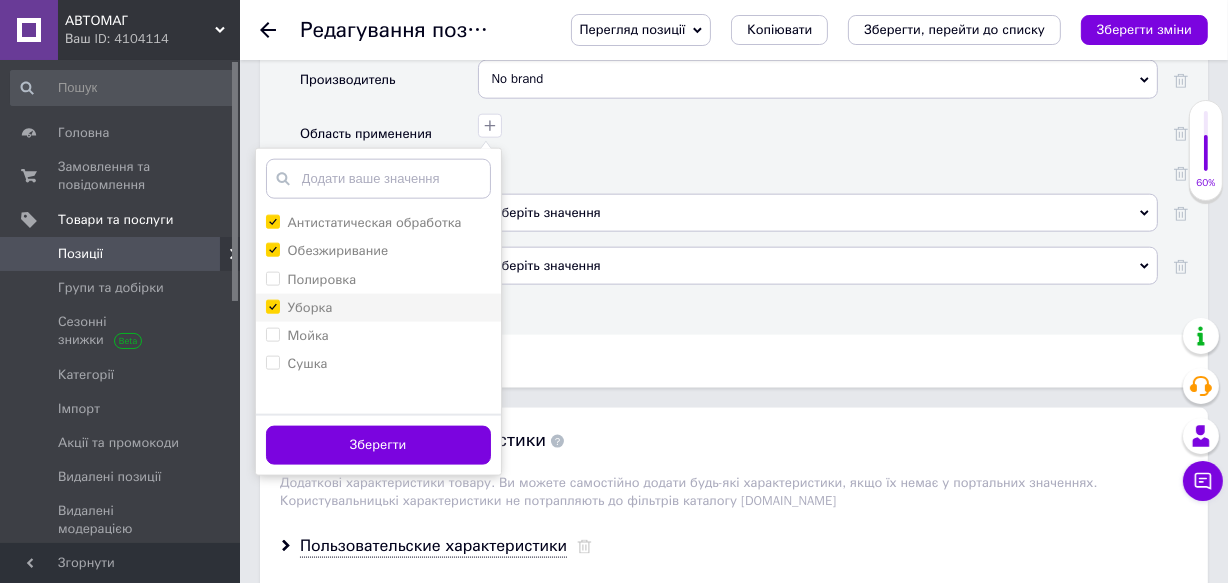 checkbox on "true" 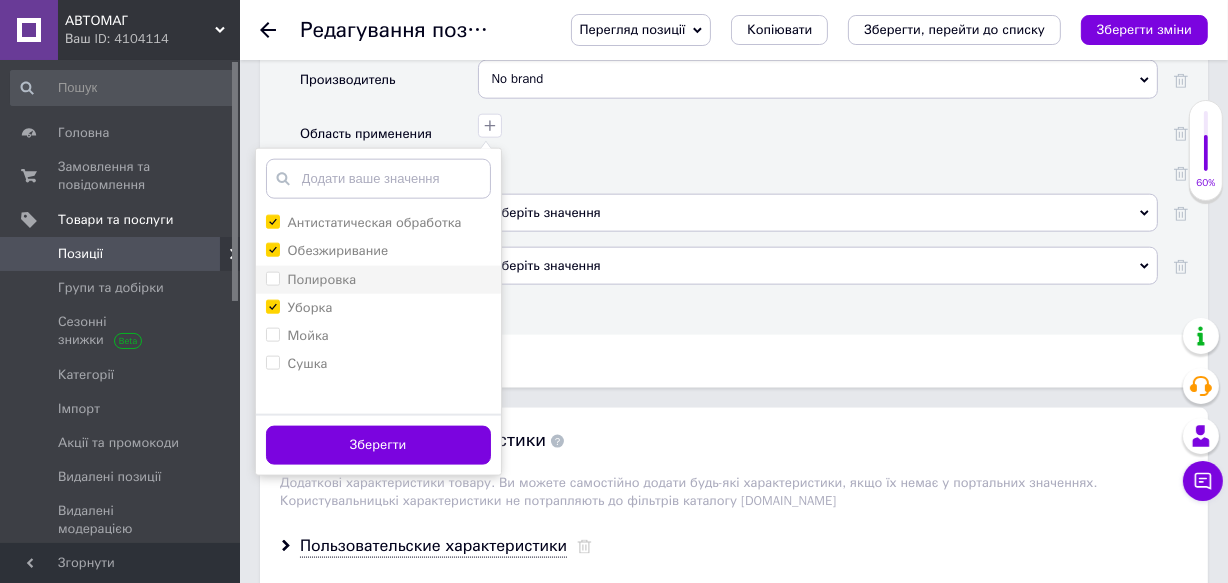 click on "Полировка" at bounding box center [378, 280] 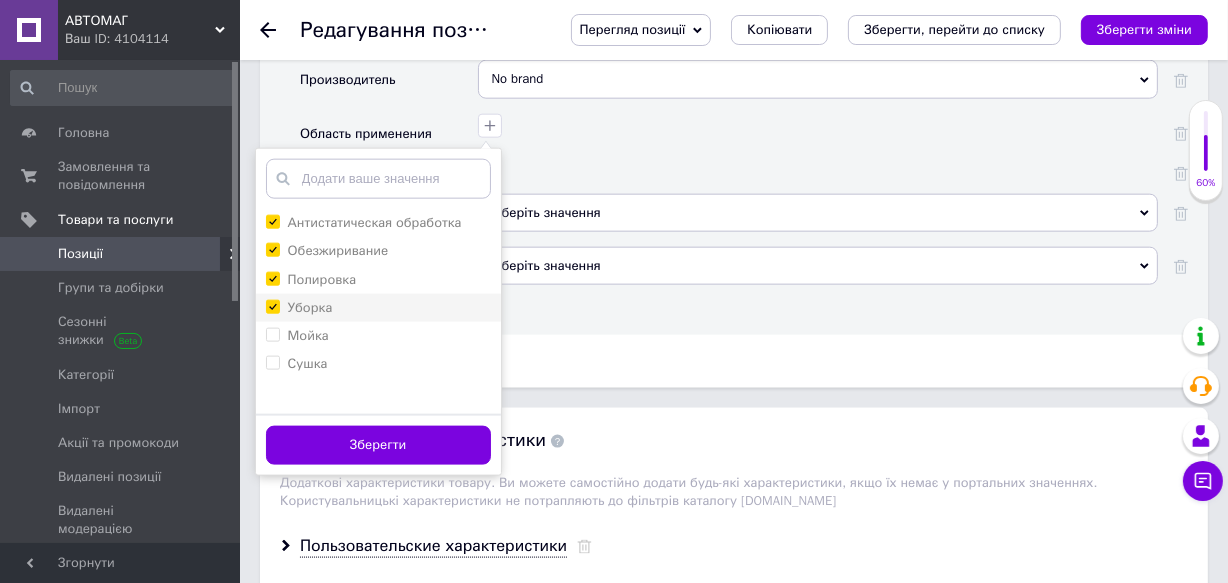 checkbox on "true" 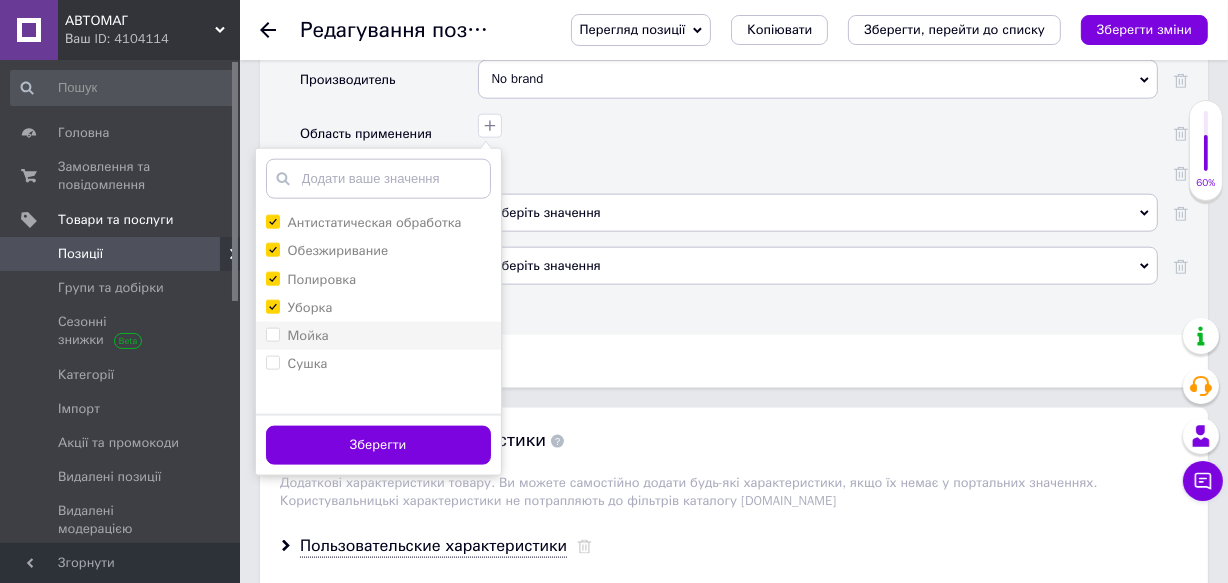 click on "Мойка" at bounding box center [297, 336] 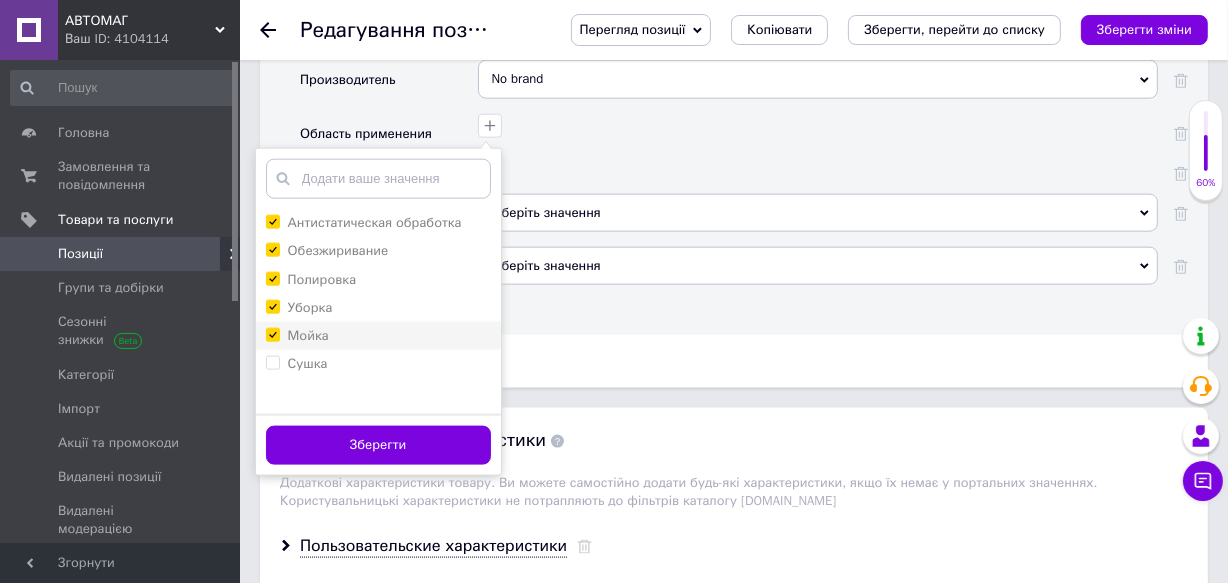 click on "Мойка" at bounding box center (272, 334) 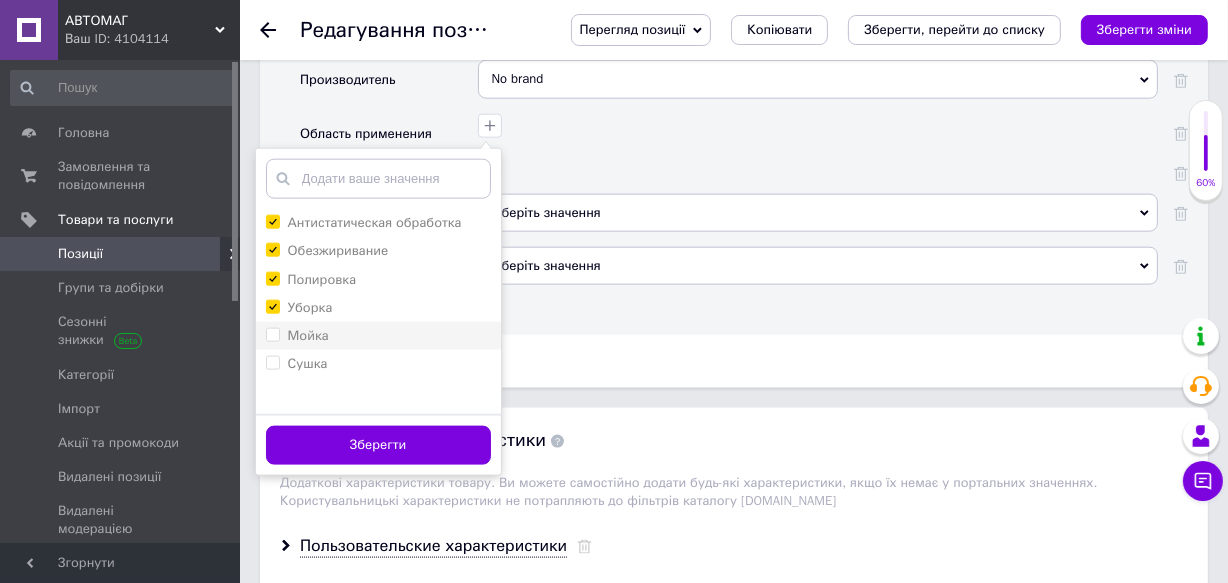 checkbox on "false" 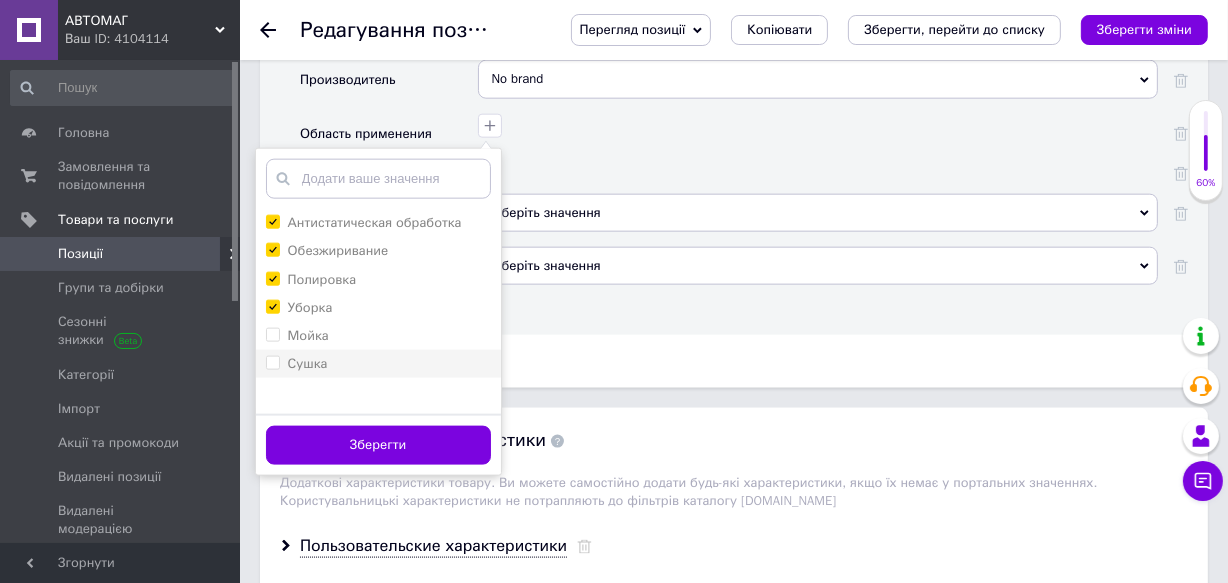 click at bounding box center (273, 363) 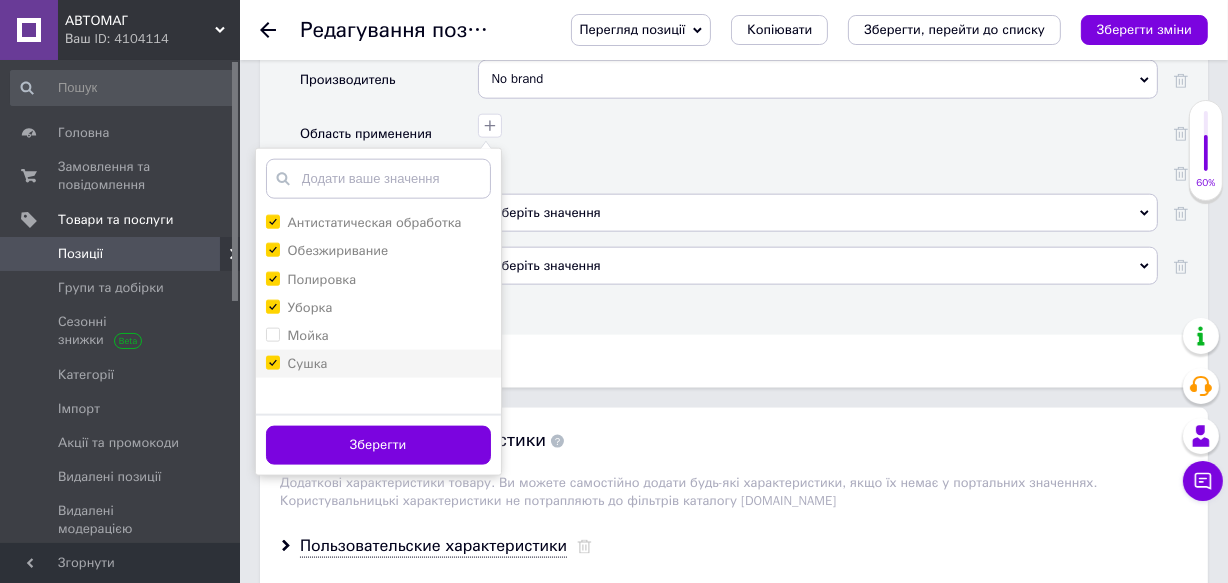 click on "Сушка" at bounding box center (272, 362) 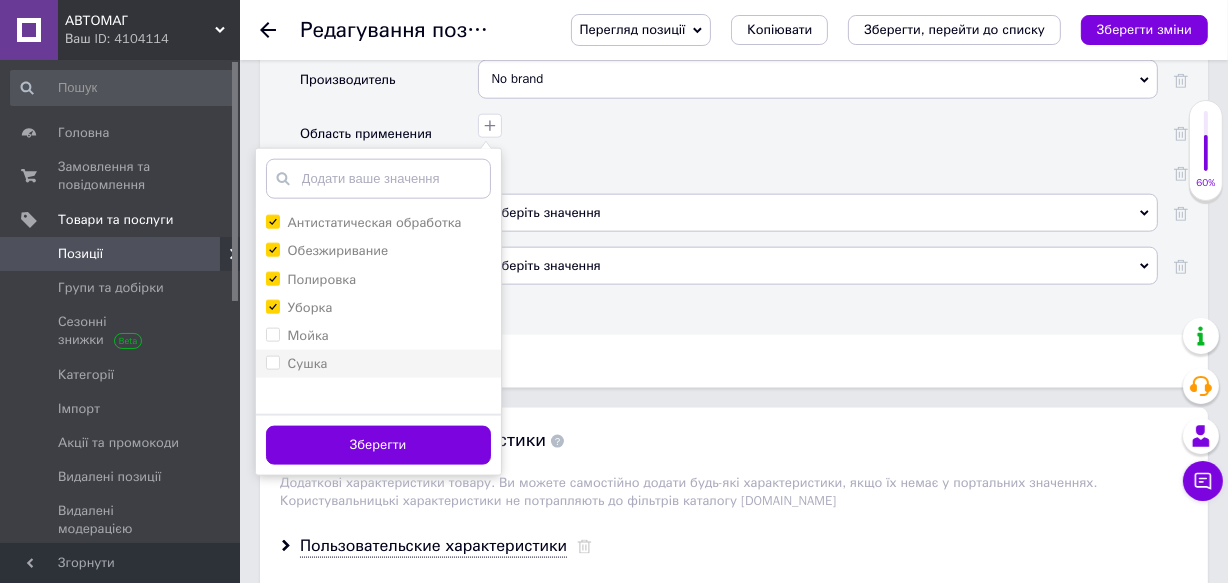 checkbox on "false" 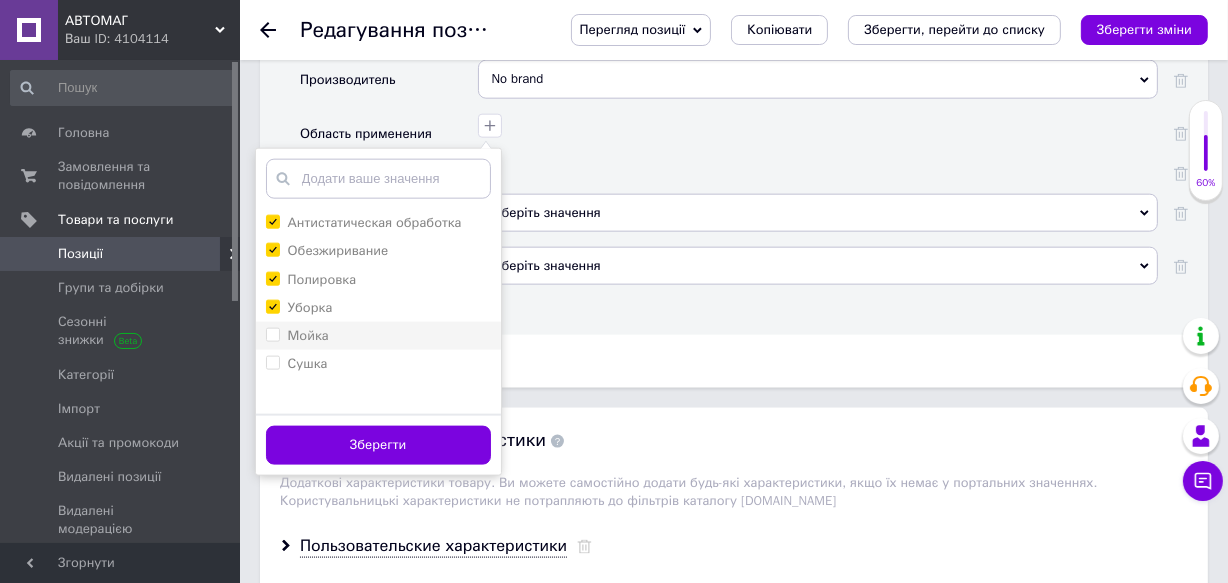 click on "Мойка" at bounding box center (378, 336) 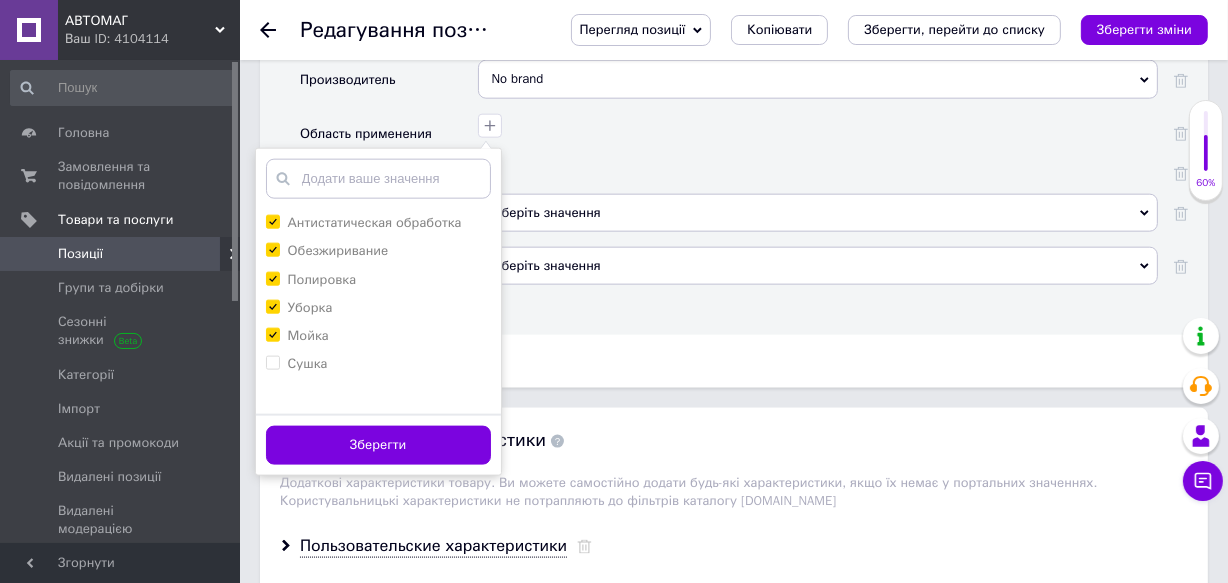 checkbox on "true" 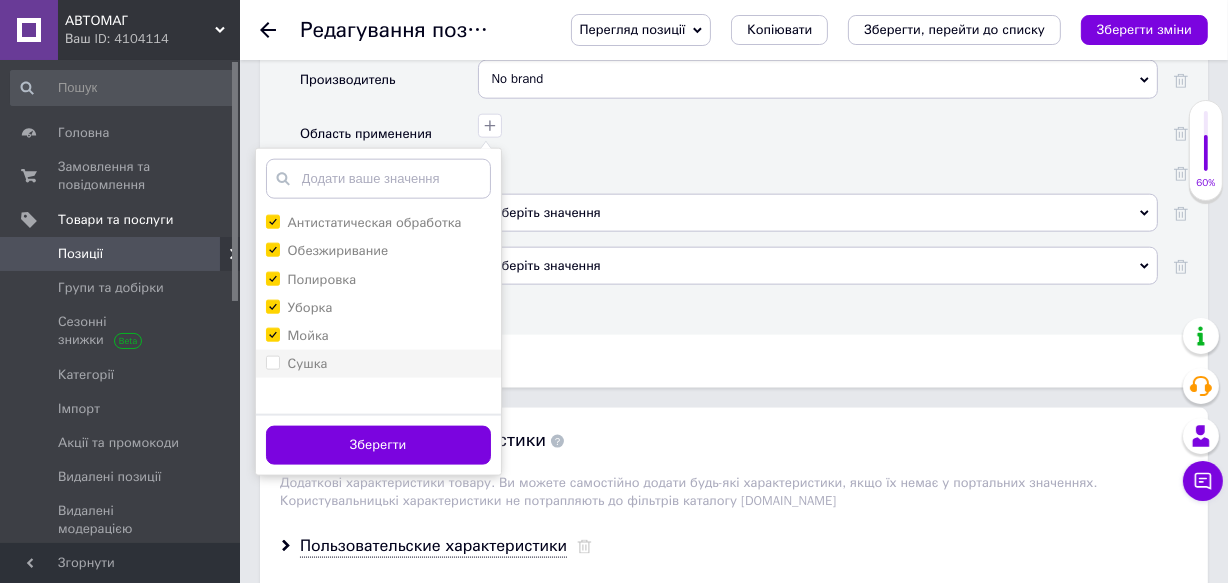 click on "Сушка" at bounding box center (297, 364) 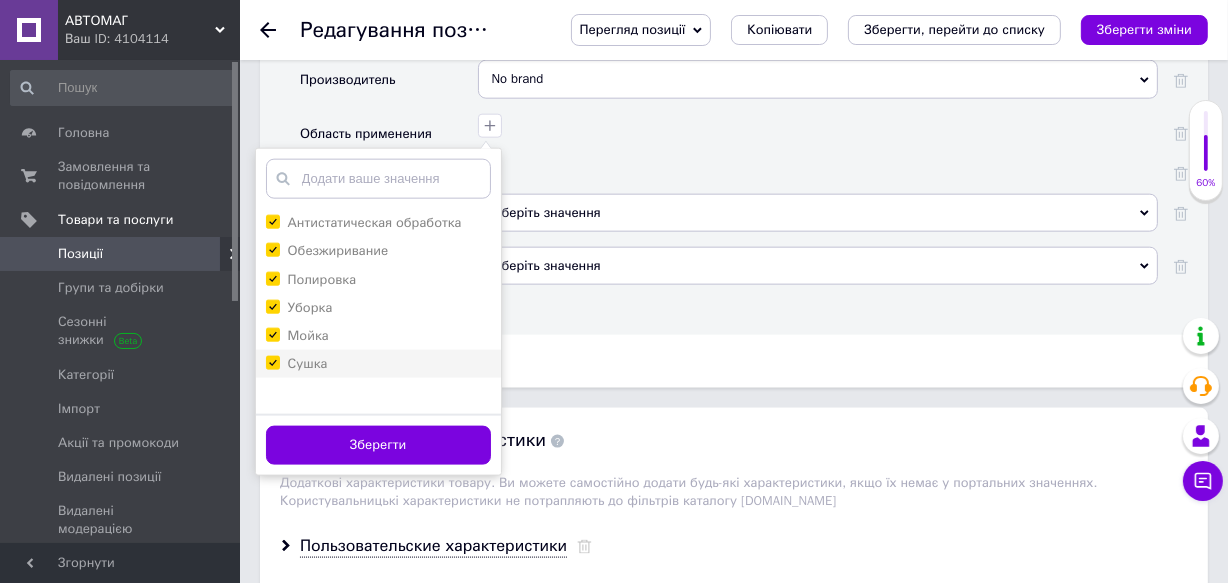 click on "Сушка" at bounding box center (272, 362) 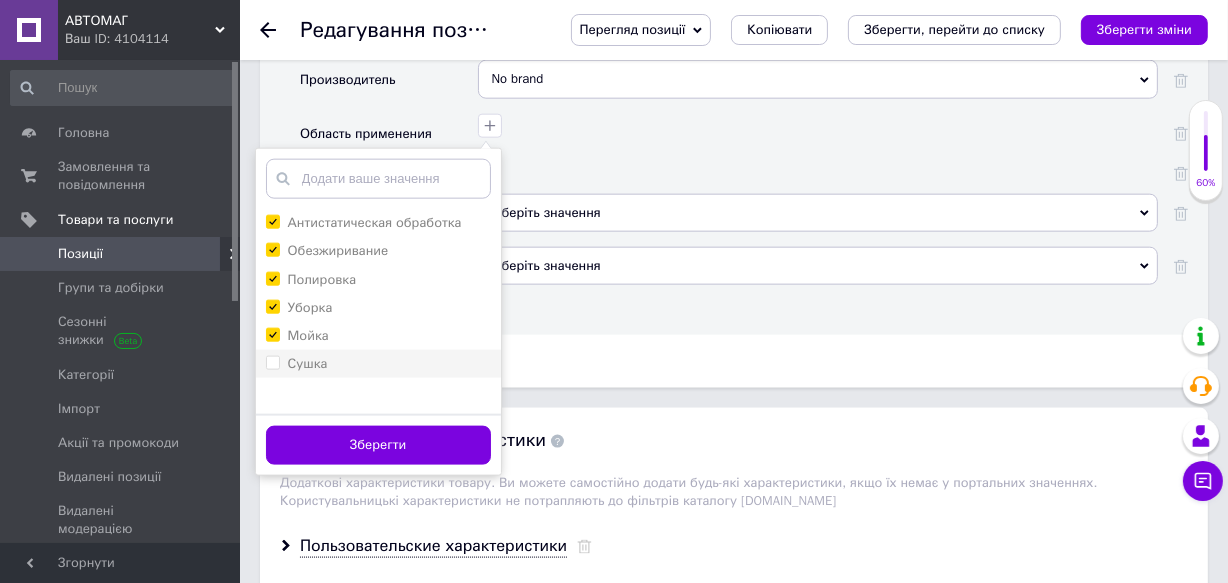 click on "Сушка" at bounding box center [272, 362] 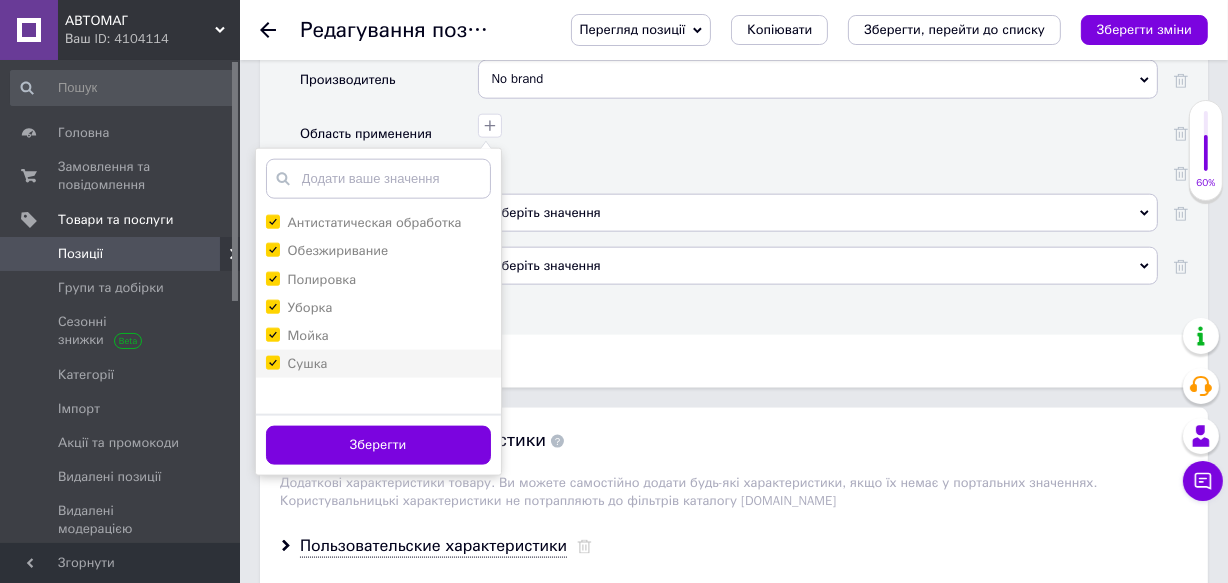 checkbox on "true" 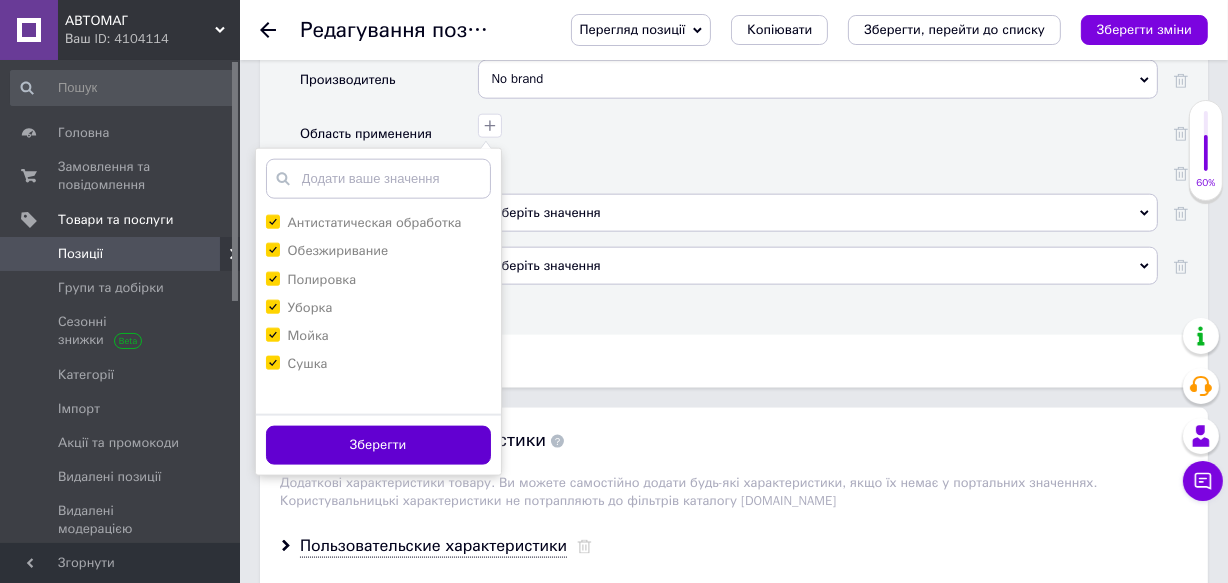 click on "Зберегти" at bounding box center (378, 445) 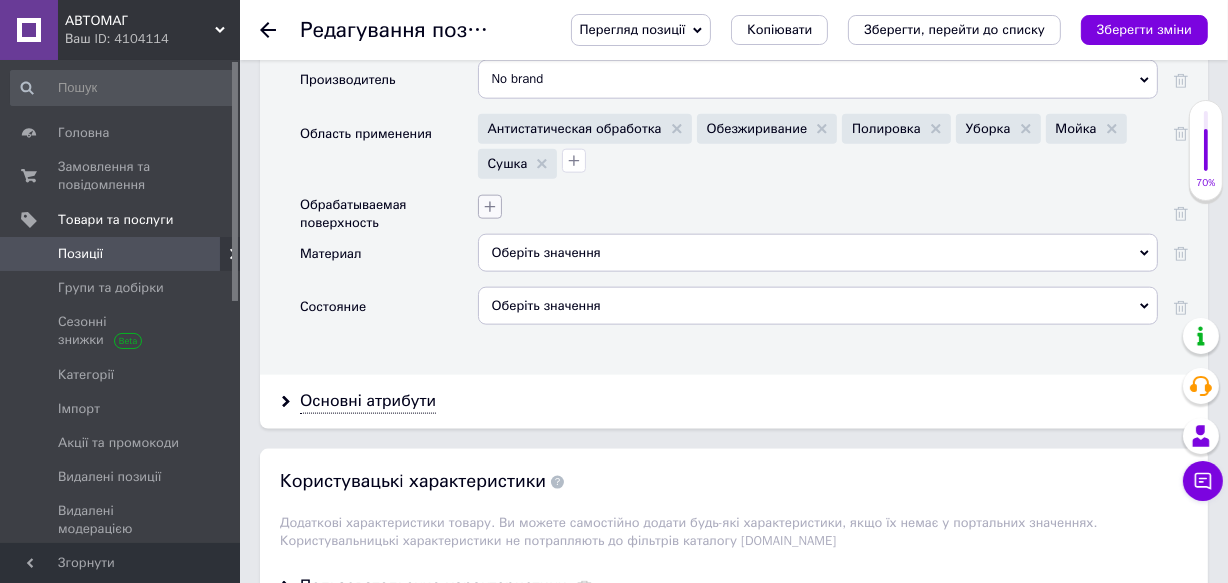 click 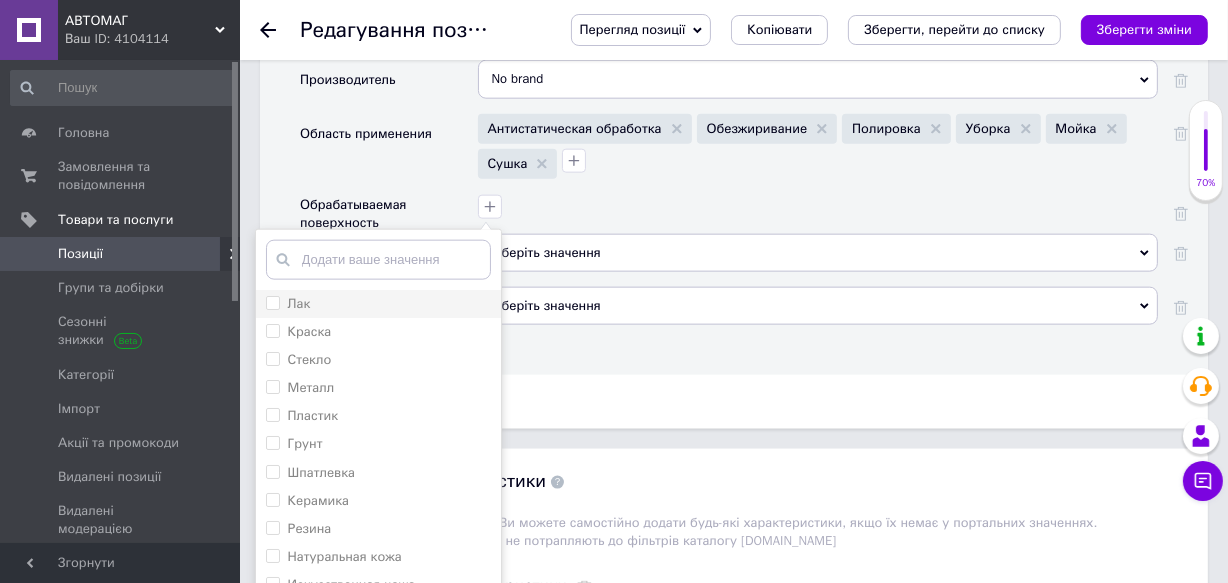 click on "Лак" at bounding box center [378, 304] 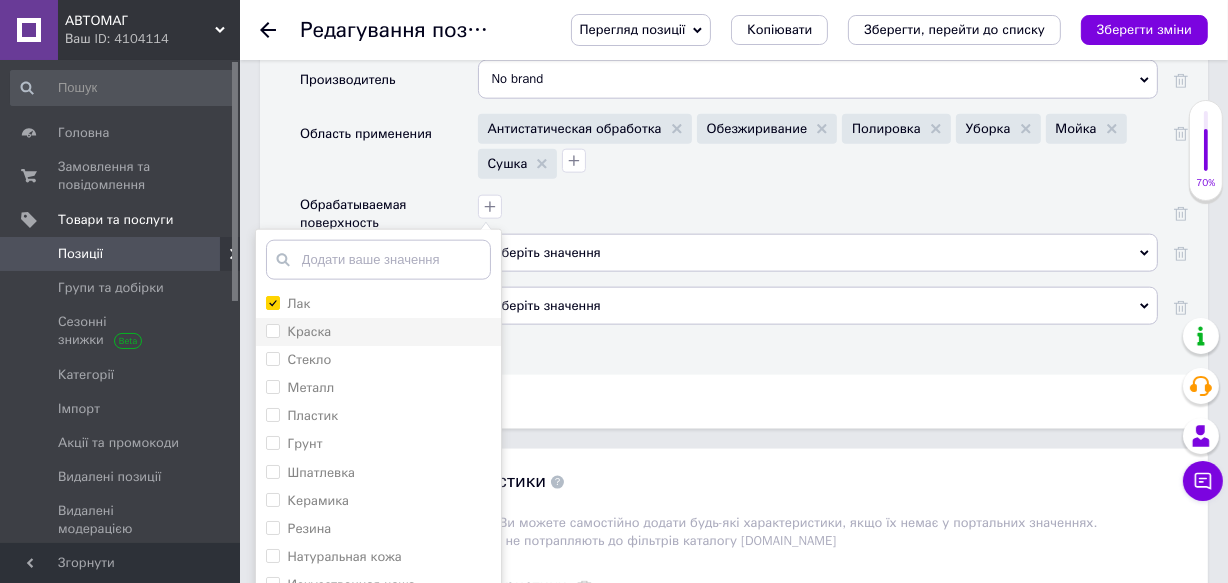 checkbox on "true" 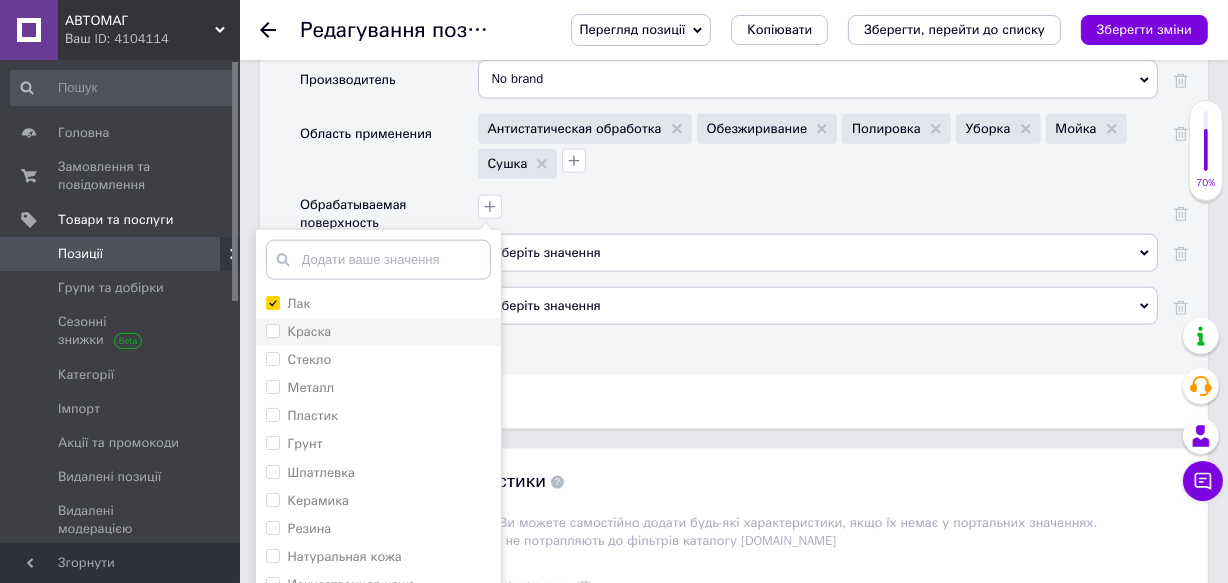 click on "Краска" at bounding box center [310, 331] 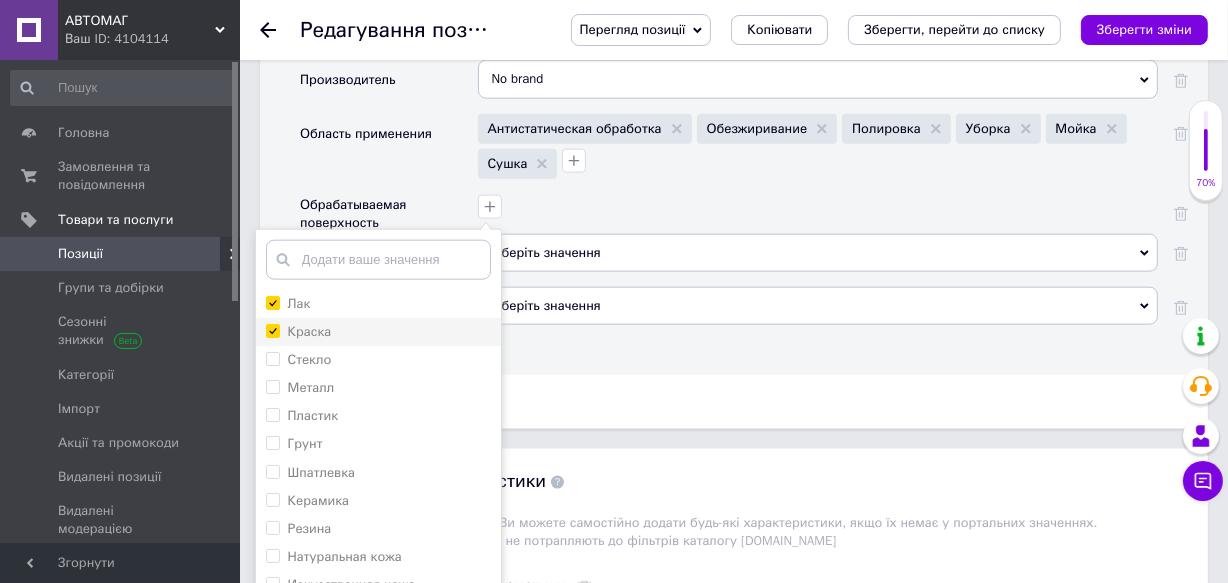 checkbox on "true" 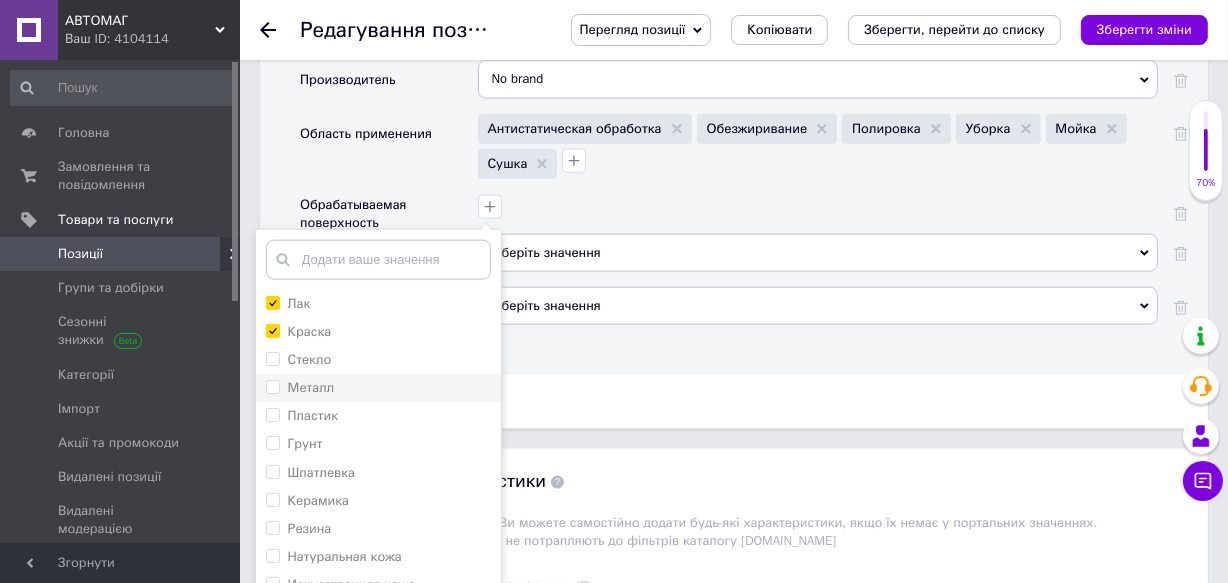 click on "Металл" at bounding box center [311, 387] 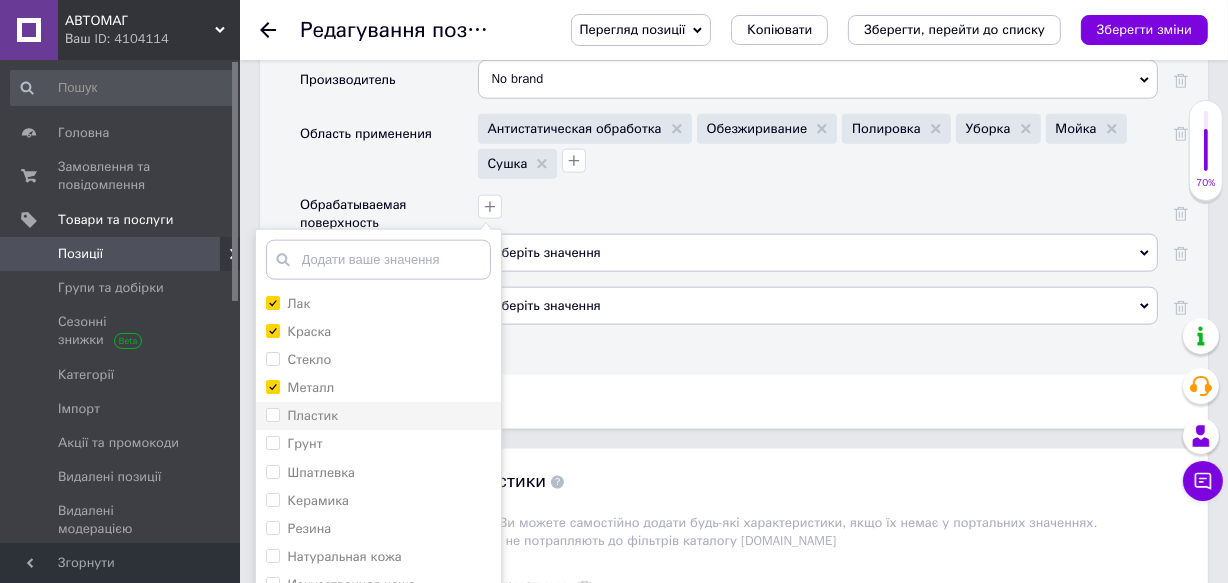 checkbox on "true" 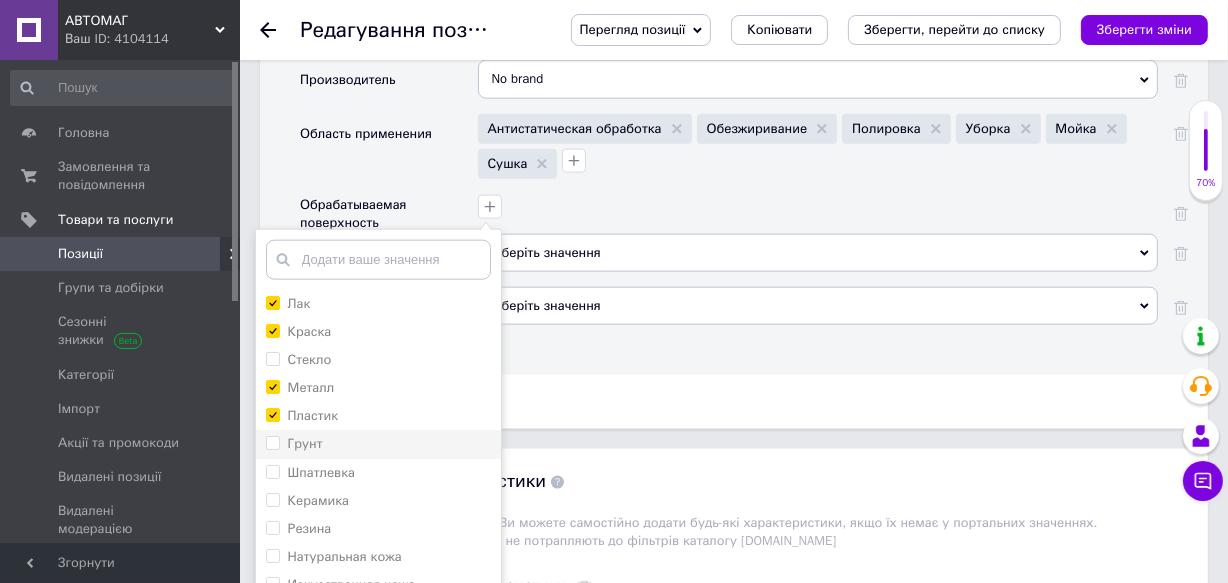 checkbox on "true" 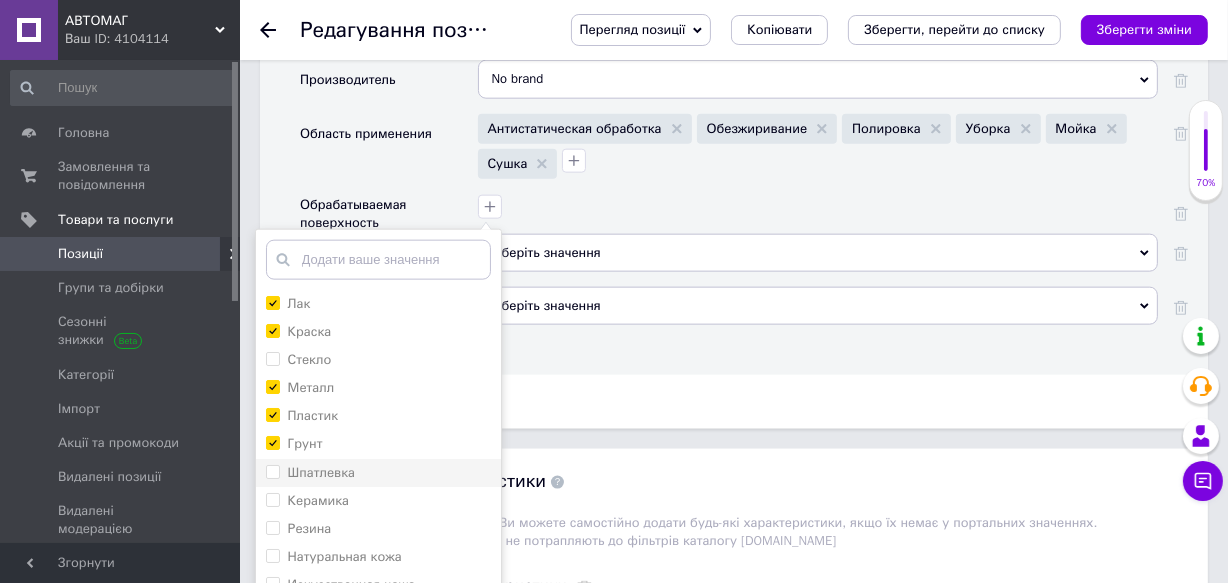 drag, startPoint x: 317, startPoint y: 436, endPoint x: 316, endPoint y: 461, distance: 25.019993 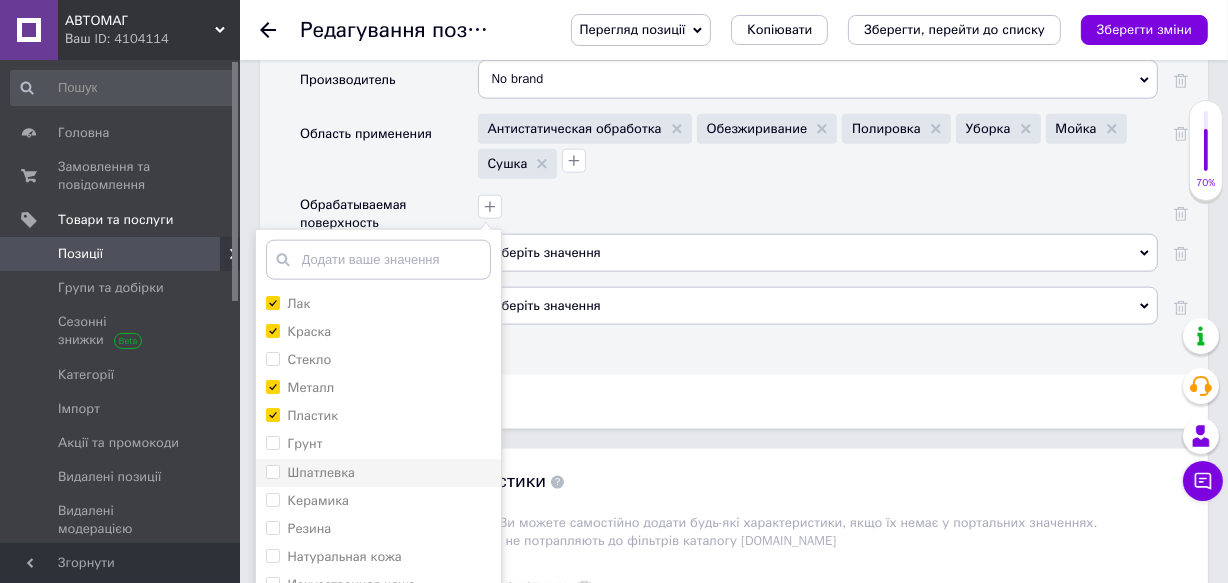 checkbox on "false" 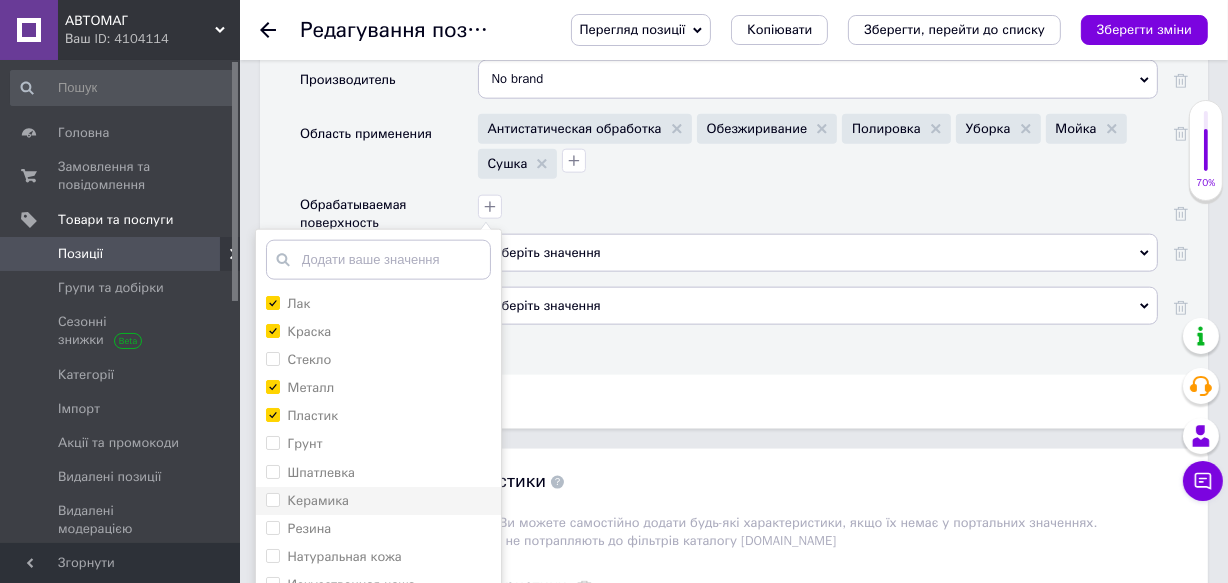 click on "Керамика" at bounding box center [318, 500] 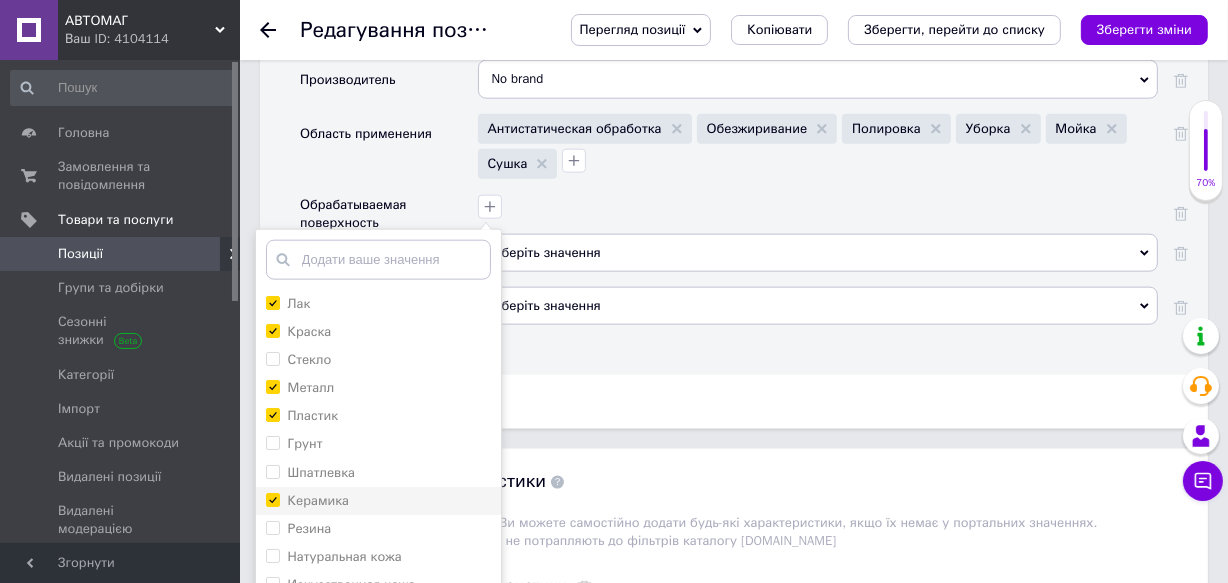 checkbox on "true" 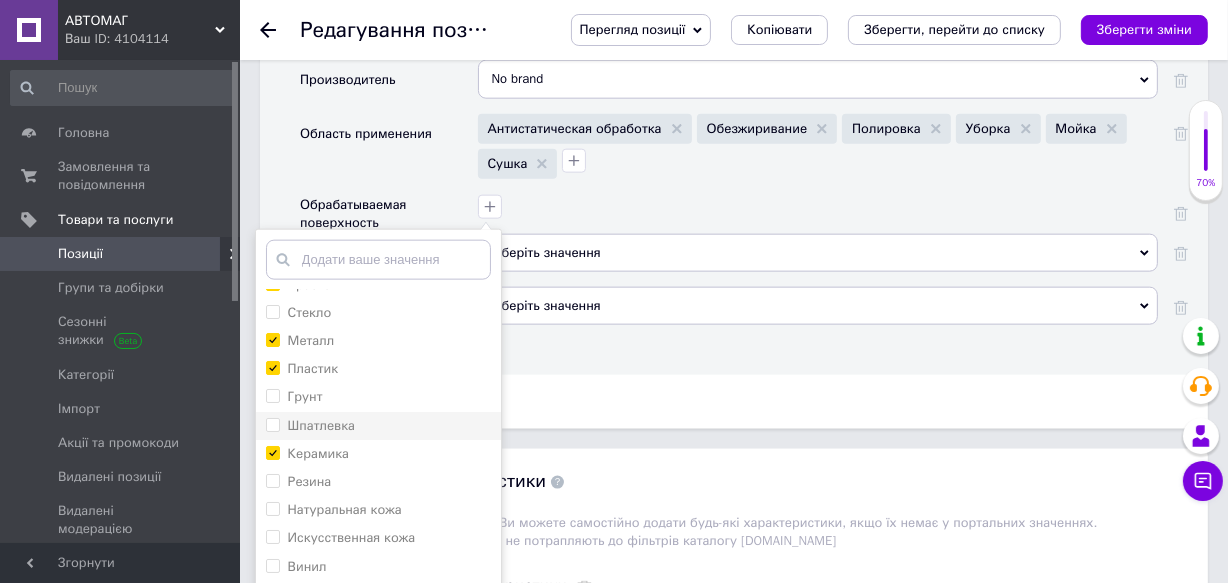 scroll, scrollTop: 66, scrollLeft: 0, axis: vertical 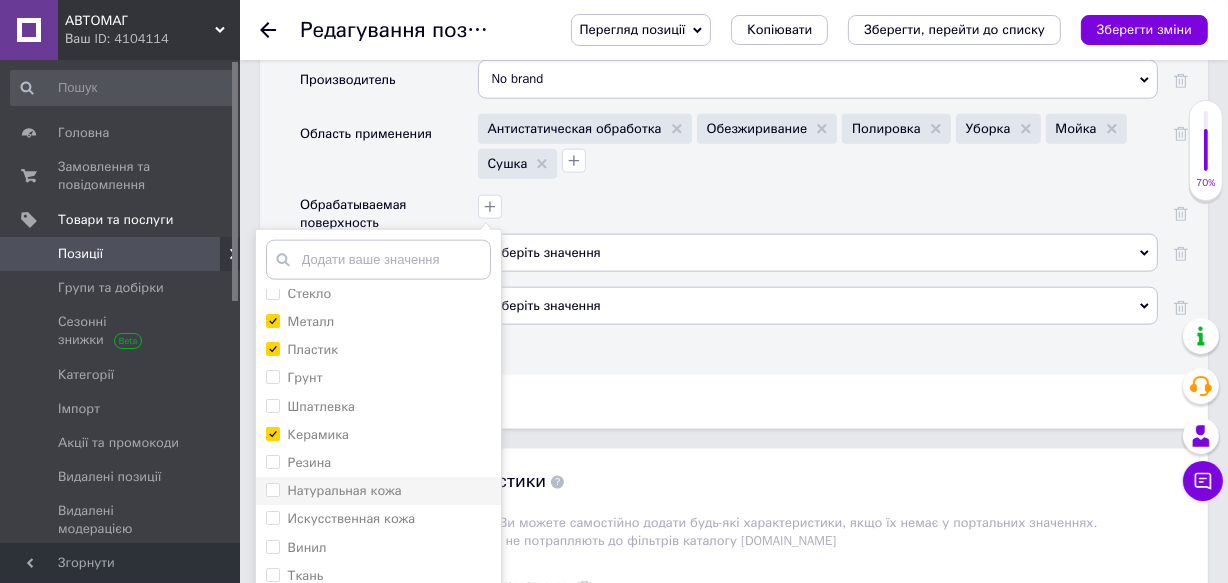 click on "Натуральная кожа" at bounding box center (345, 490) 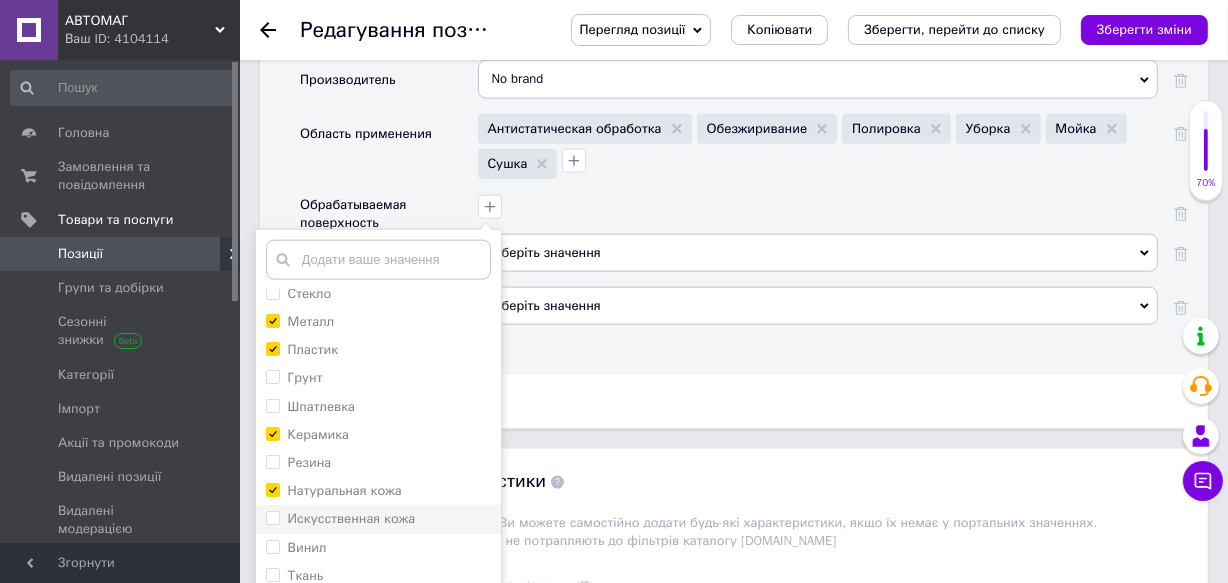 checkbox on "true" 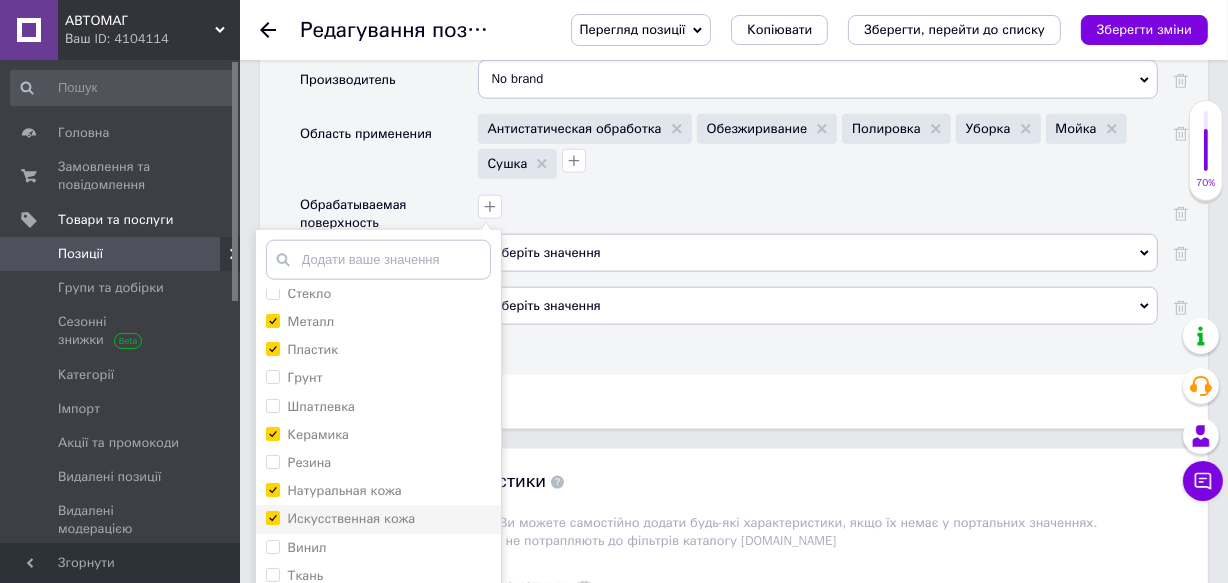 checkbox on "true" 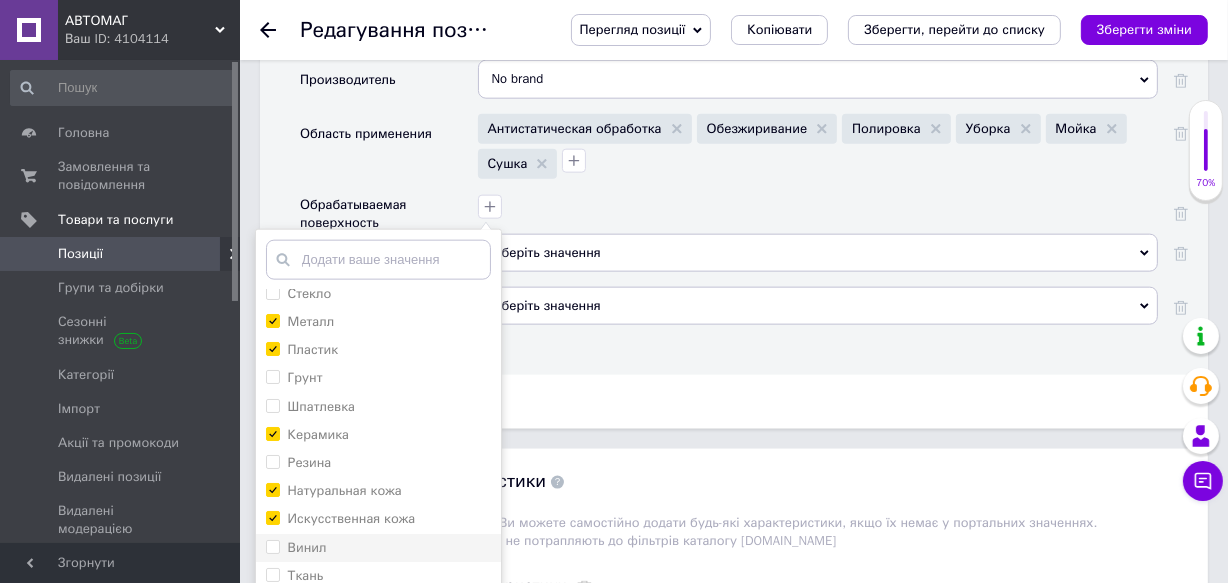 click on "Винил" at bounding box center [378, 548] 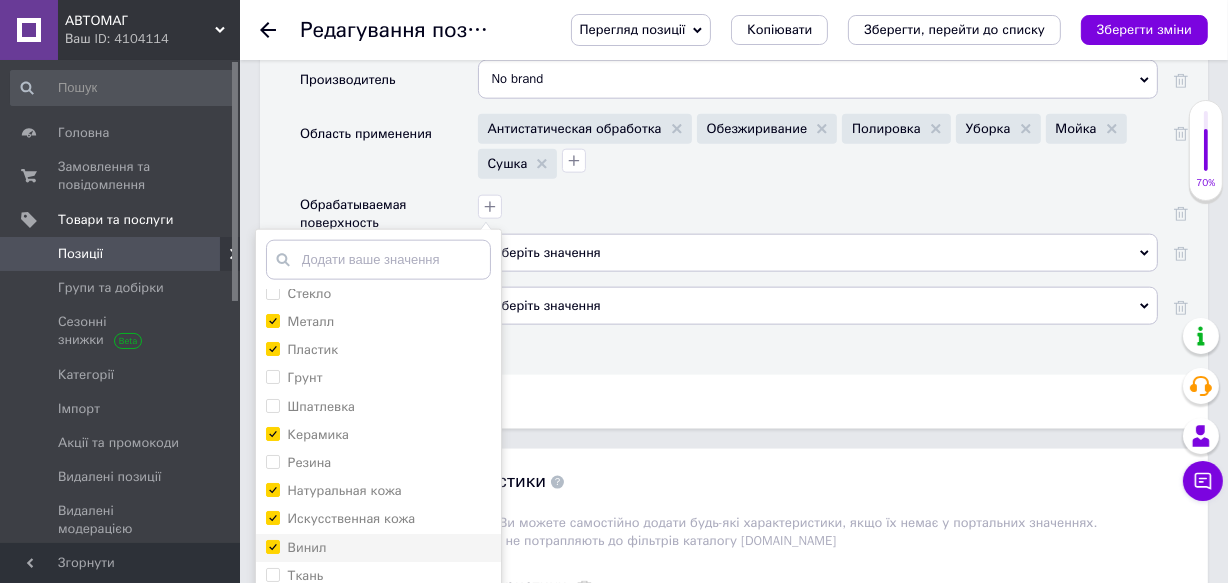checkbox on "true" 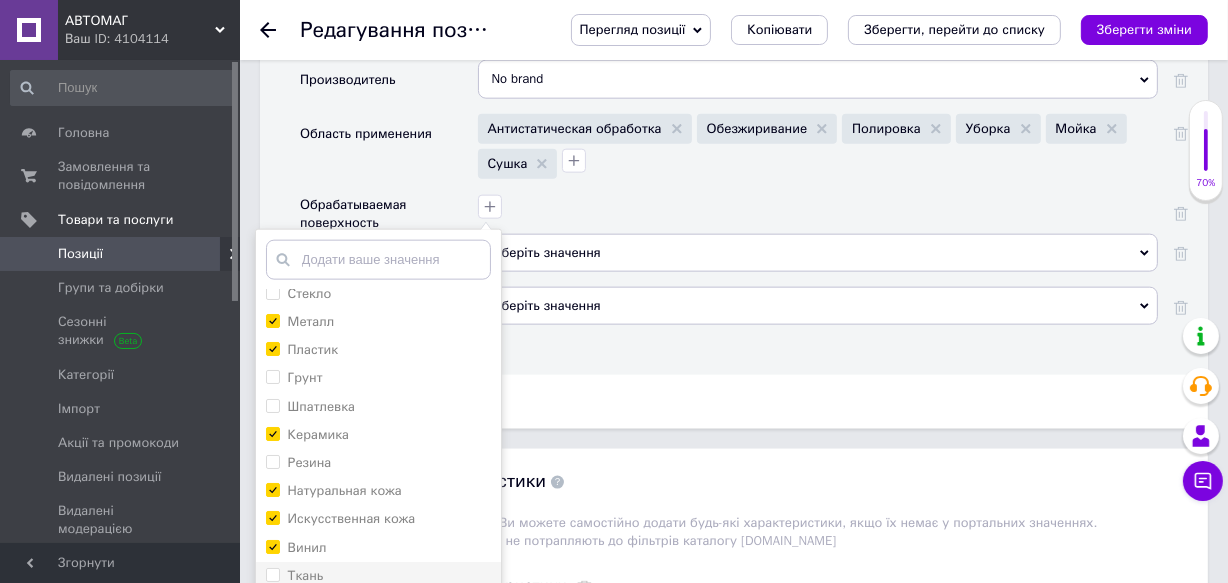 click on "Ткань" at bounding box center [378, 576] 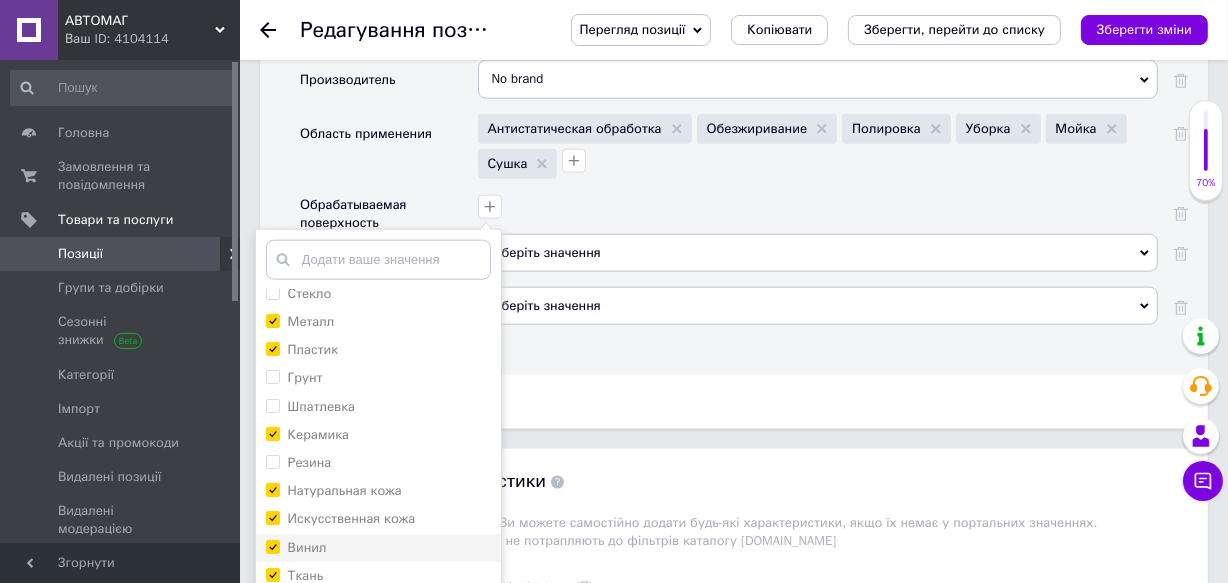 checkbox on "true" 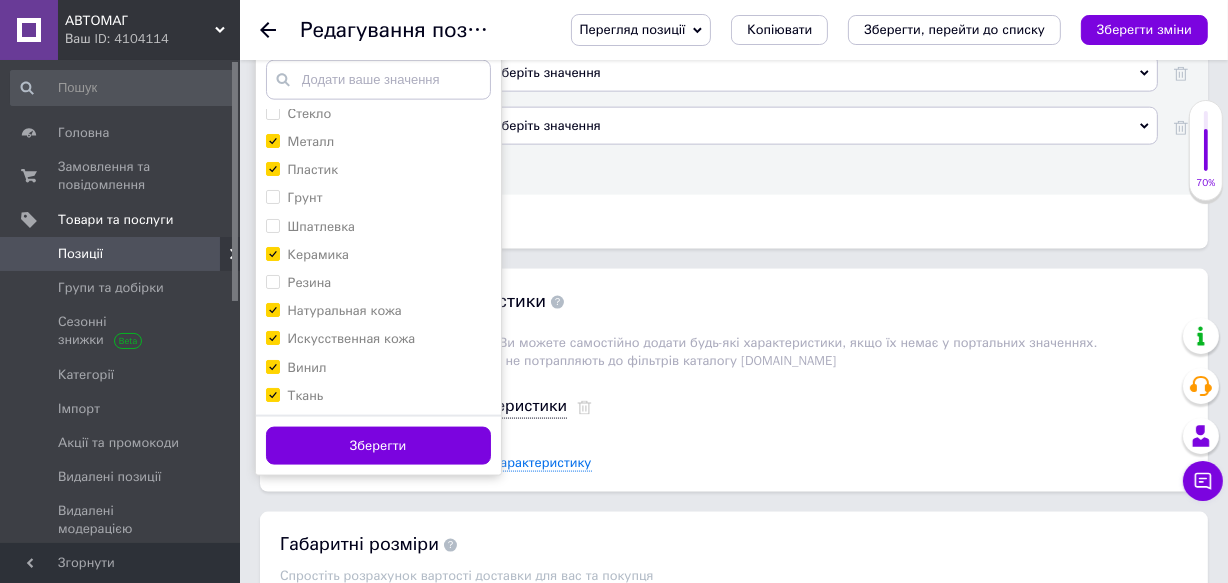 scroll, scrollTop: 2363, scrollLeft: 0, axis: vertical 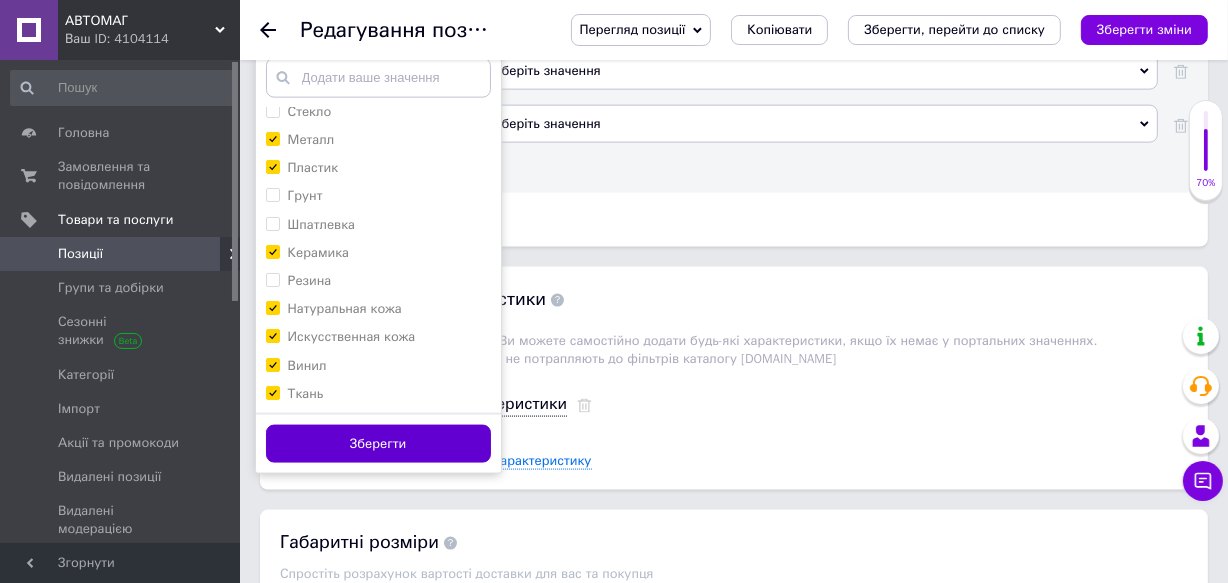 click on "Зберегти" at bounding box center [378, 444] 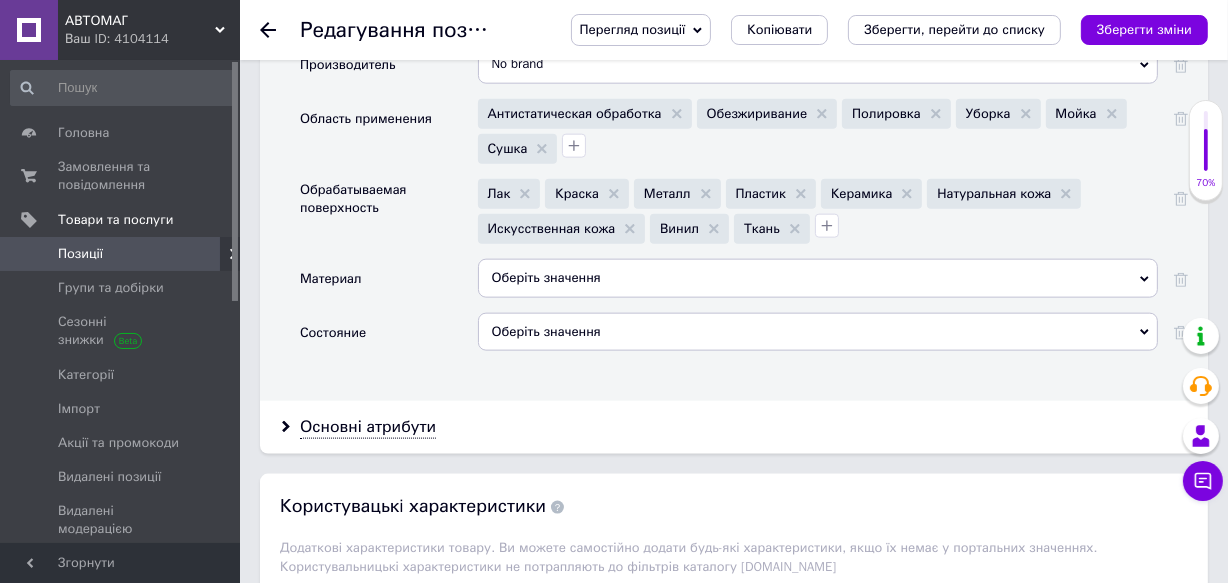 scroll, scrollTop: 2181, scrollLeft: 0, axis: vertical 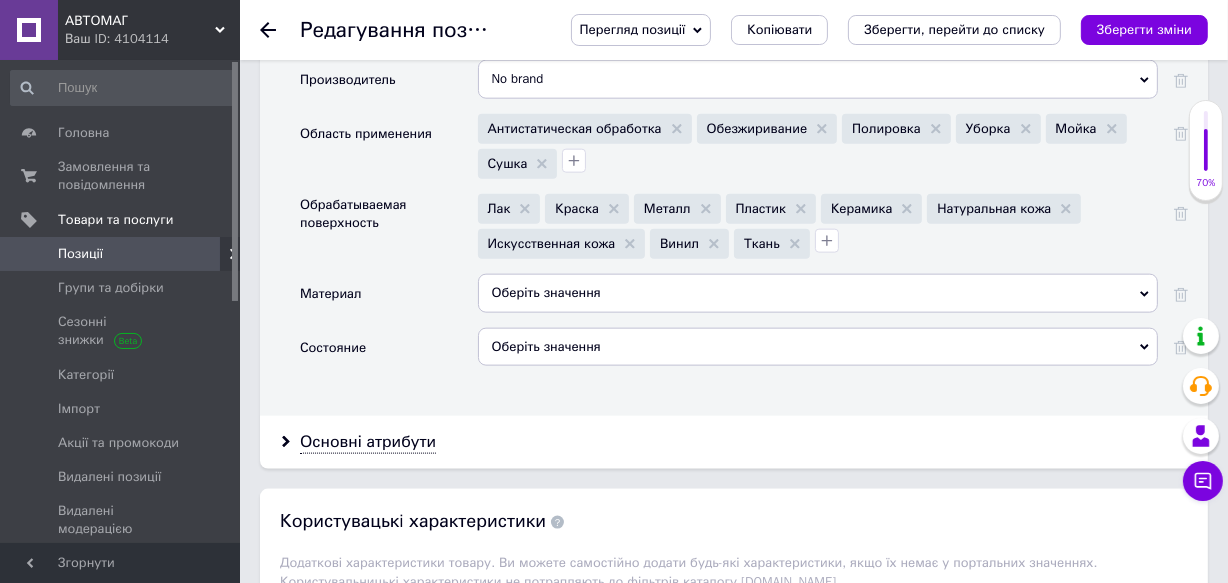 click on "Оберіть значення" at bounding box center (818, 293) 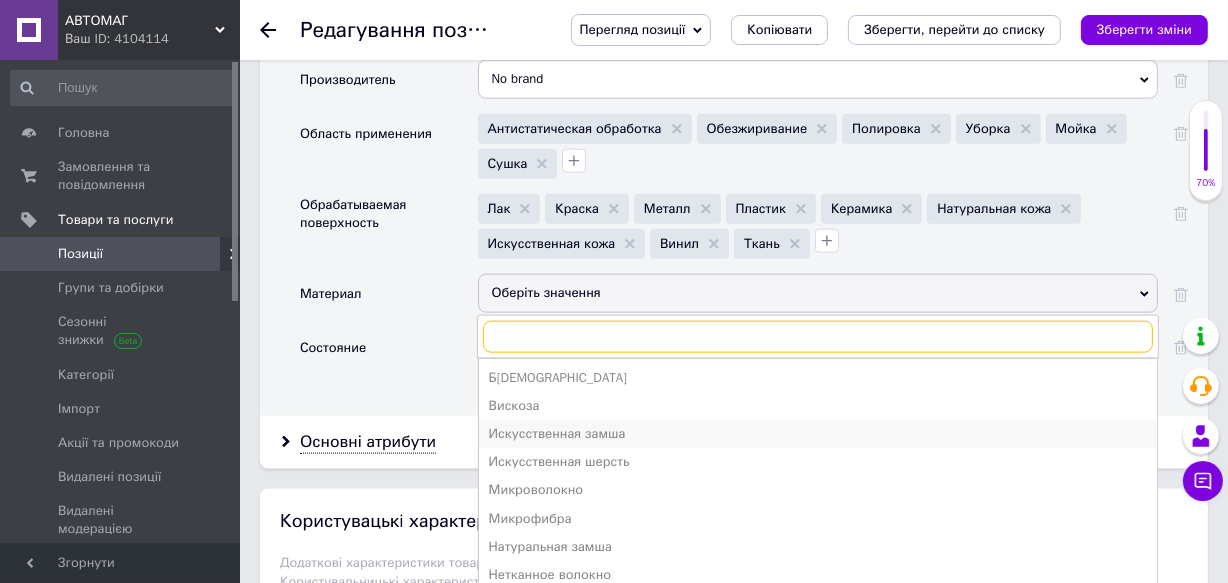scroll, scrollTop: 90, scrollLeft: 0, axis: vertical 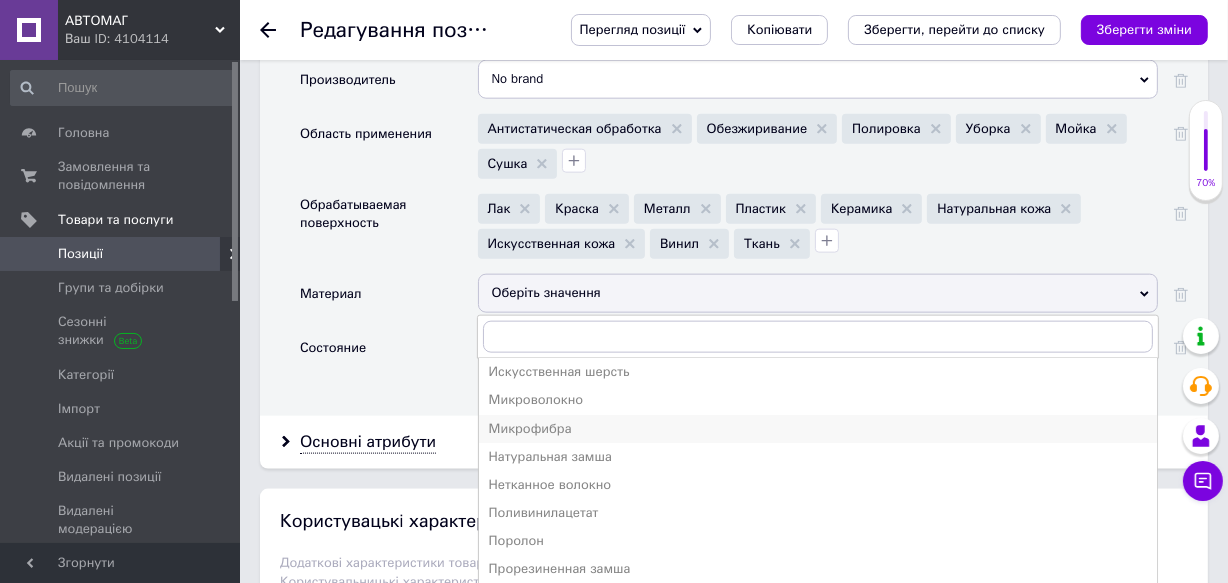 click on "Микрофибра" at bounding box center (818, 429) 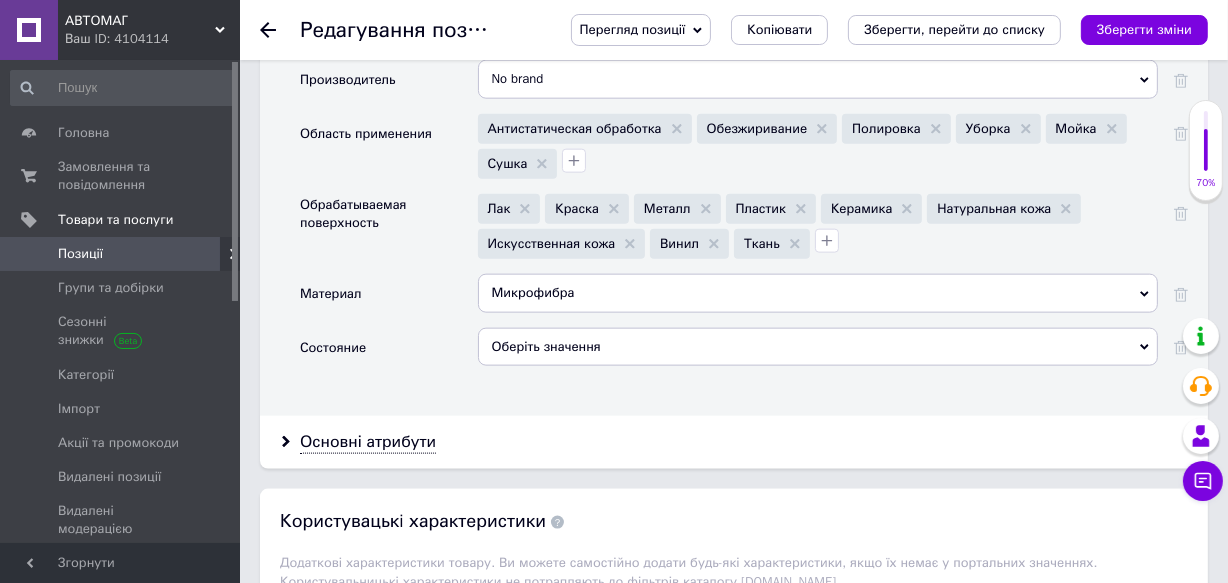 click on "Оберіть значення" at bounding box center (818, 347) 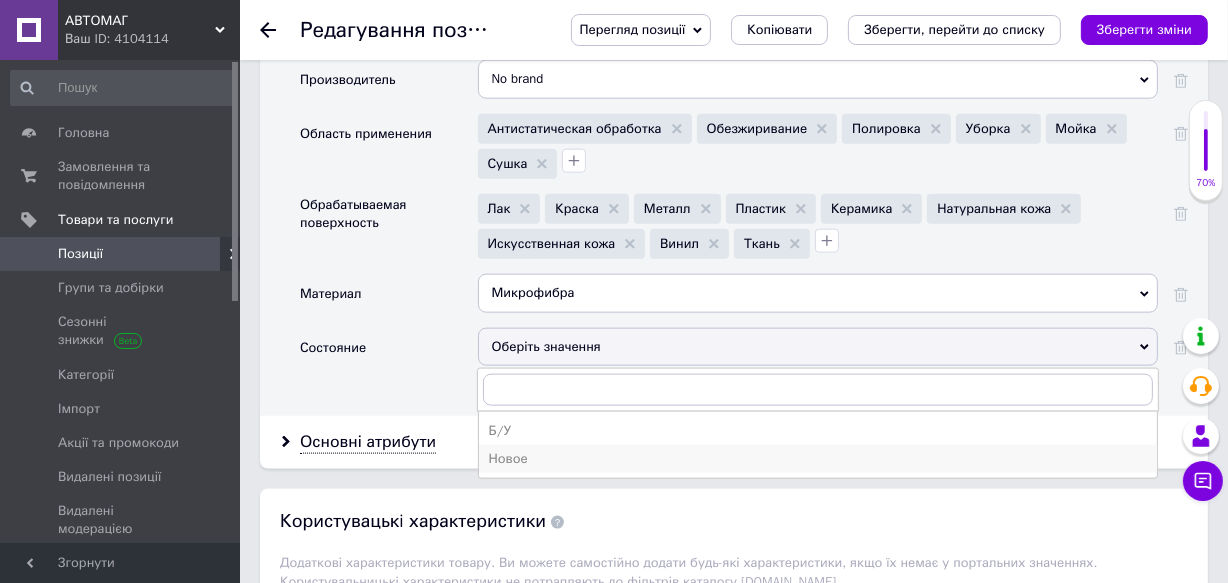 click on "Новое" at bounding box center [818, 459] 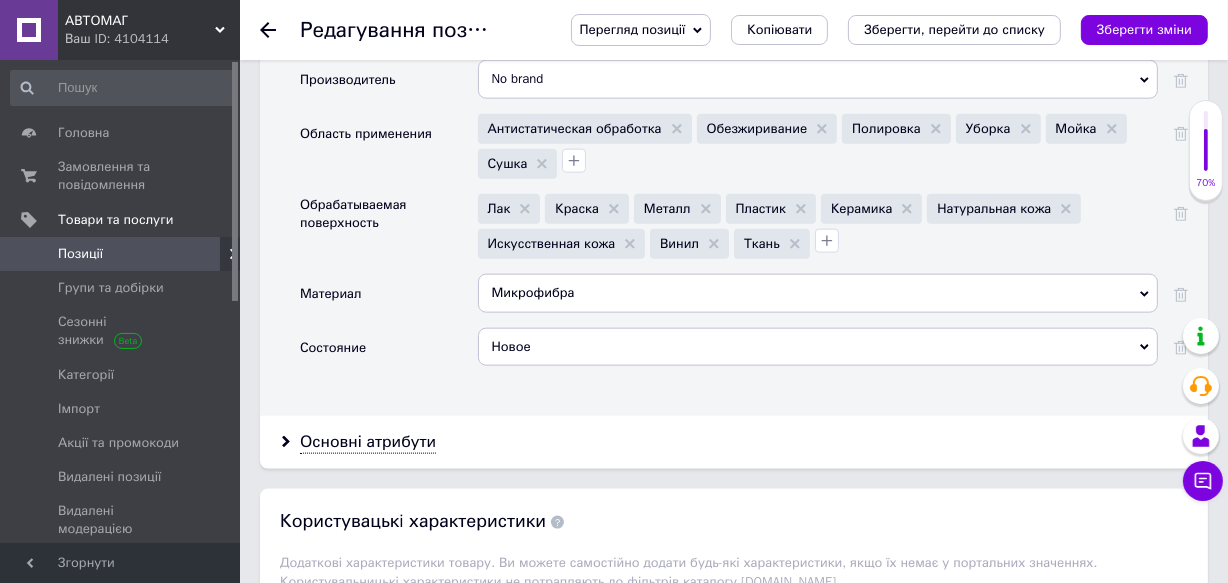 click on "Основні атрибути" at bounding box center [734, 442] 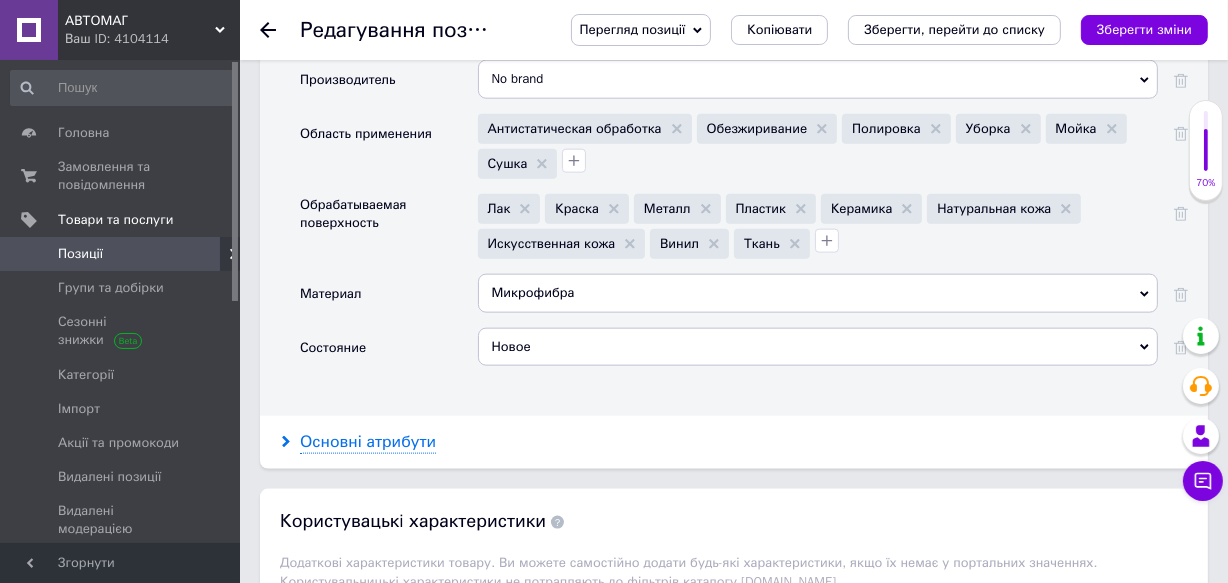 click on "Основні атрибути" at bounding box center [368, 442] 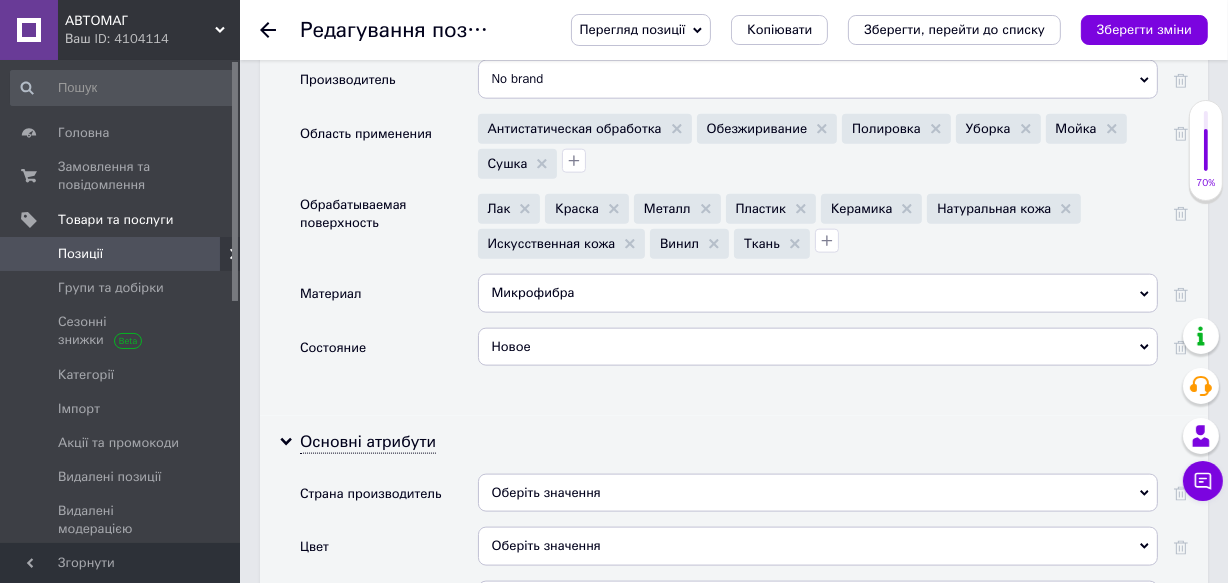 scroll, scrollTop: 2272, scrollLeft: 0, axis: vertical 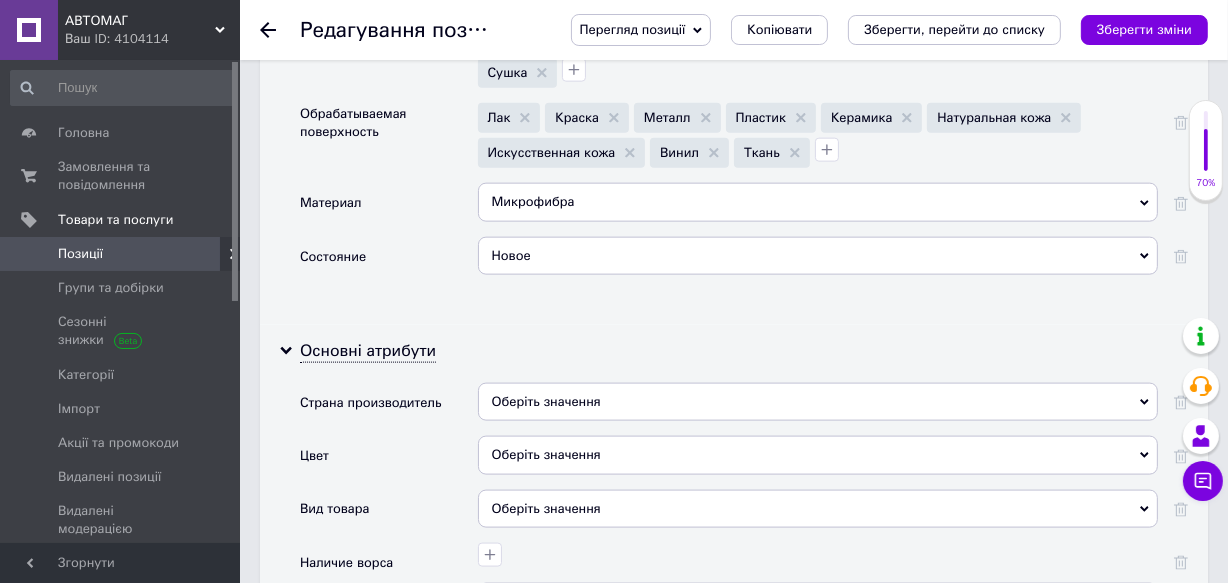 click on "Оберіть значення" at bounding box center [818, 402] 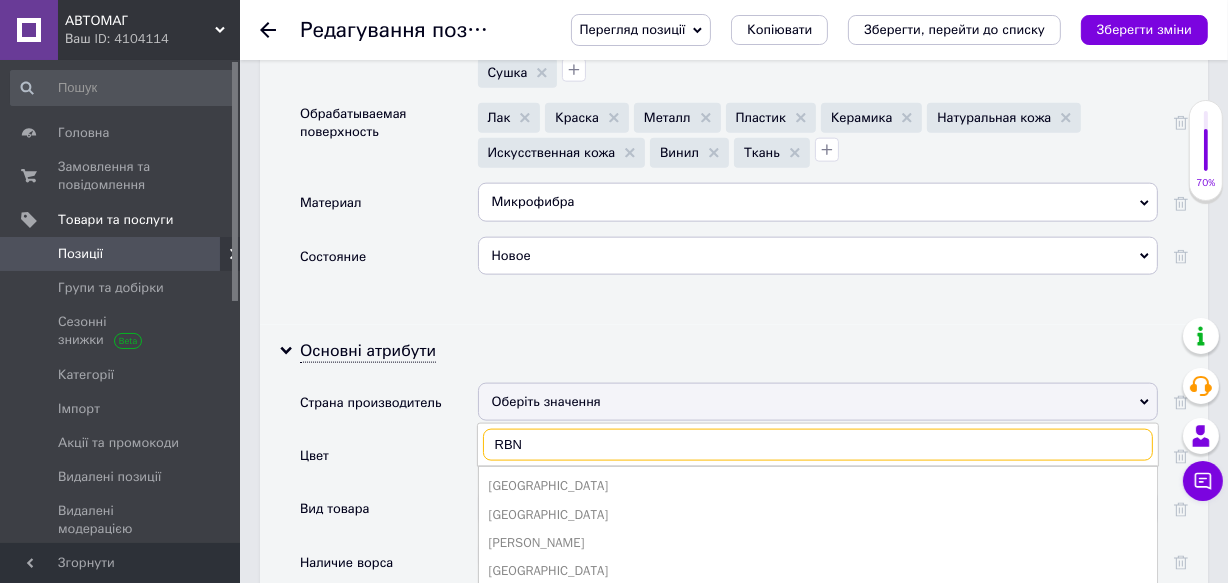 click on "RBN" at bounding box center (818, 445) 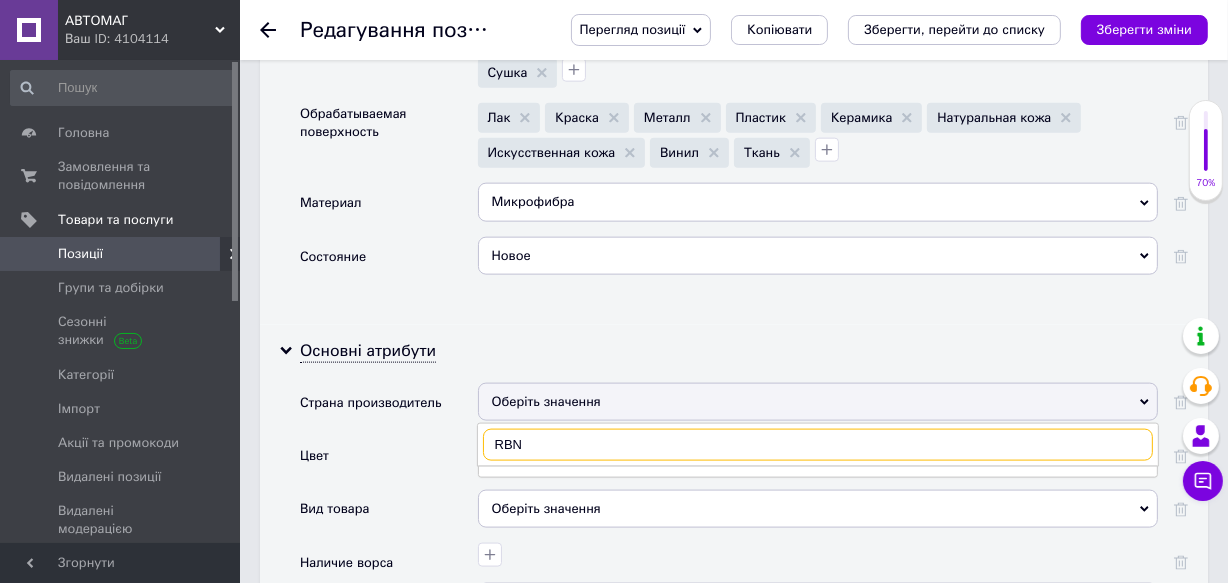 click on "RBN" at bounding box center [818, 445] 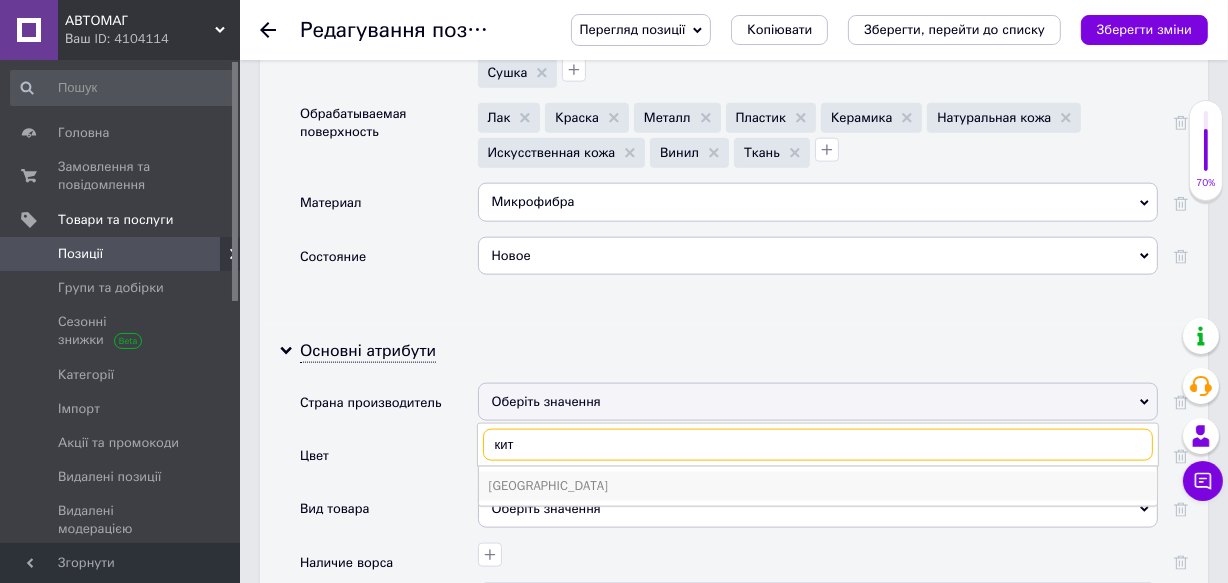 type on "кит" 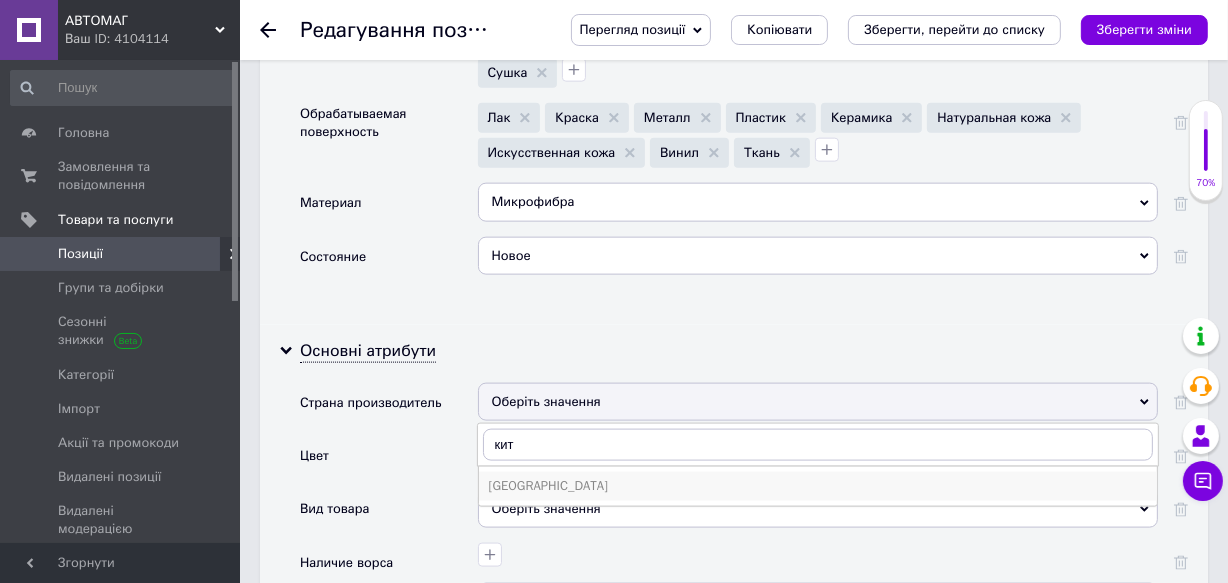 click on "[GEOGRAPHIC_DATA]" at bounding box center (818, 486) 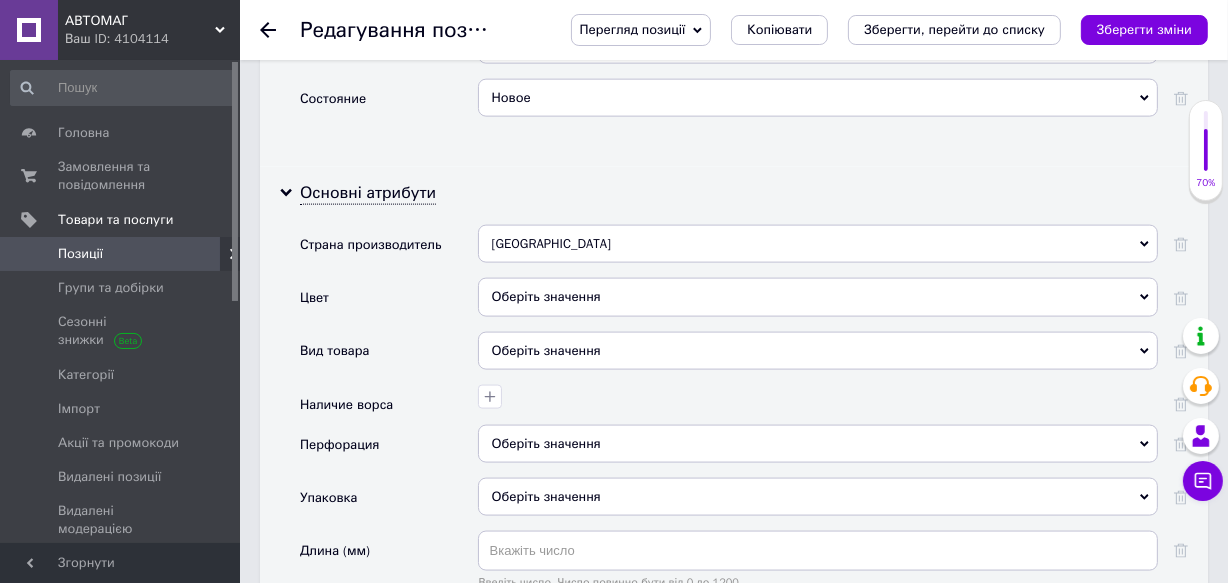 scroll, scrollTop: 2454, scrollLeft: 0, axis: vertical 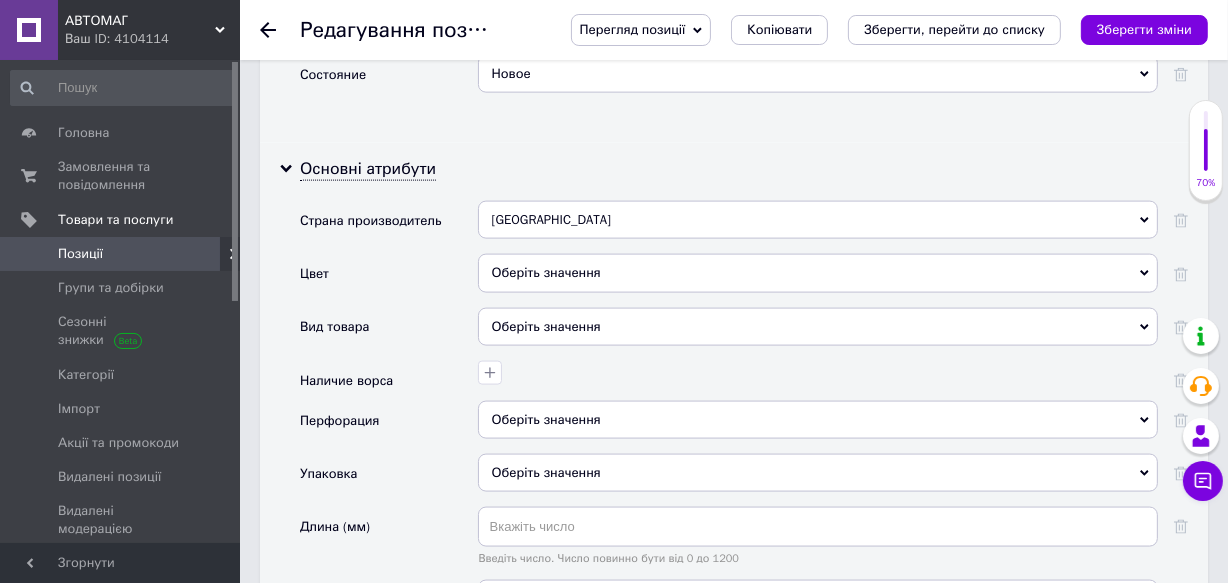 click on "Оберіть значення" at bounding box center [818, 327] 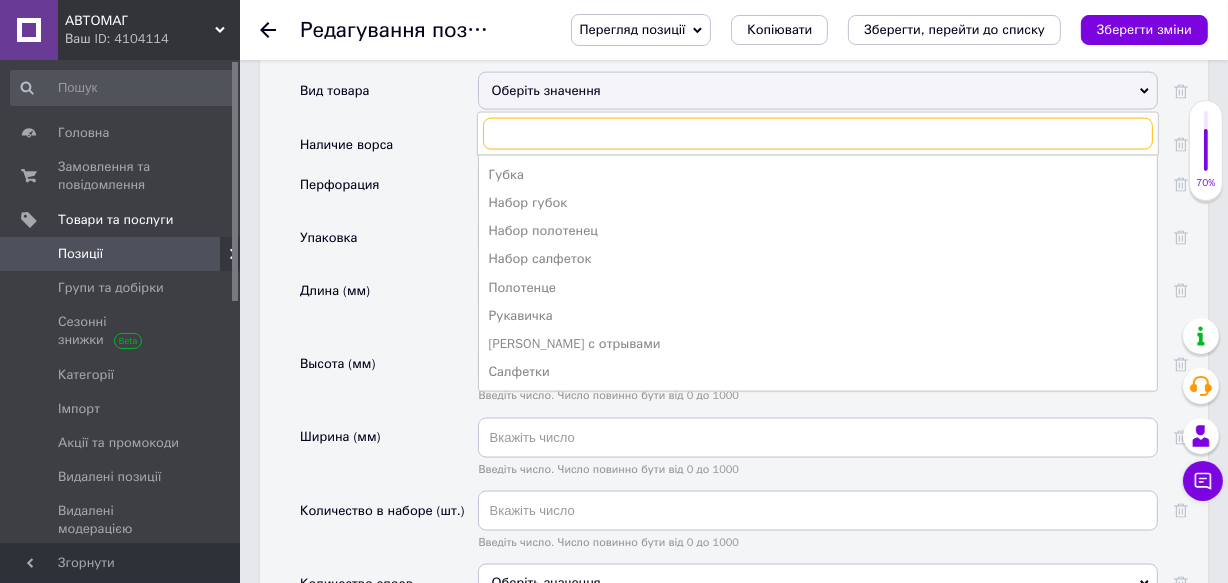 scroll, scrollTop: 2727, scrollLeft: 0, axis: vertical 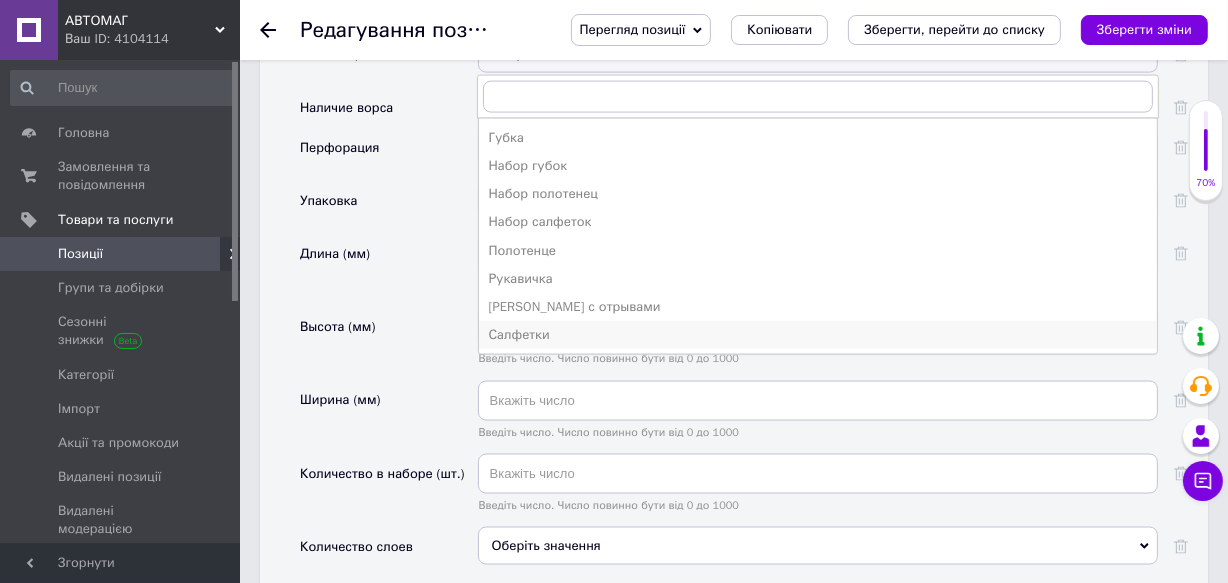 click on "Салфетки" at bounding box center (818, 335) 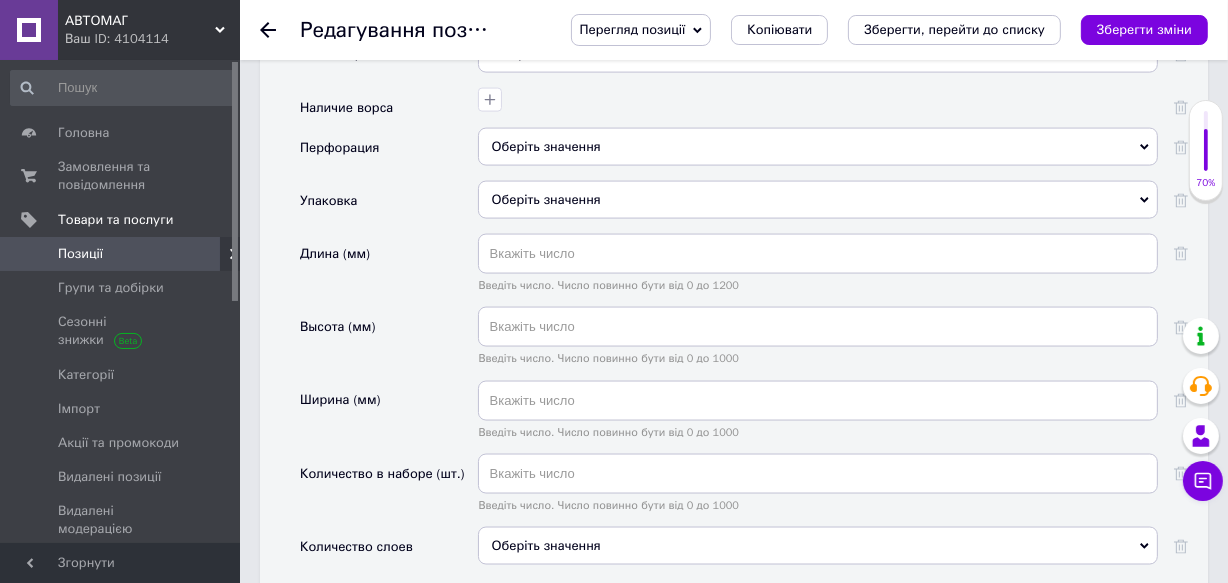 scroll, scrollTop: 2545, scrollLeft: 0, axis: vertical 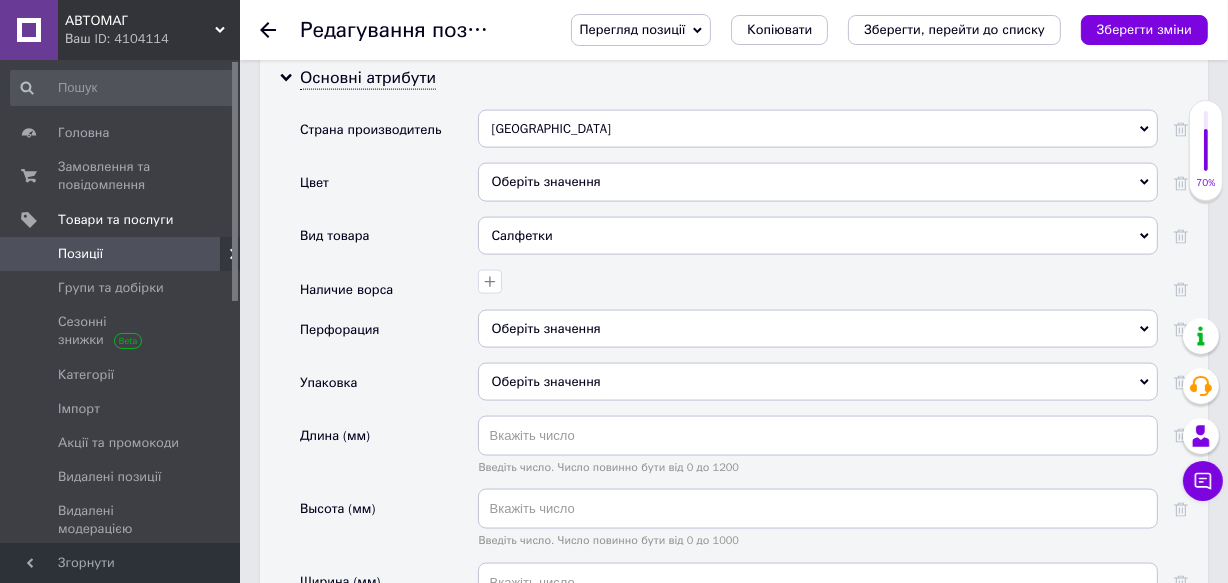 click on "Оберіть значення" at bounding box center [818, 382] 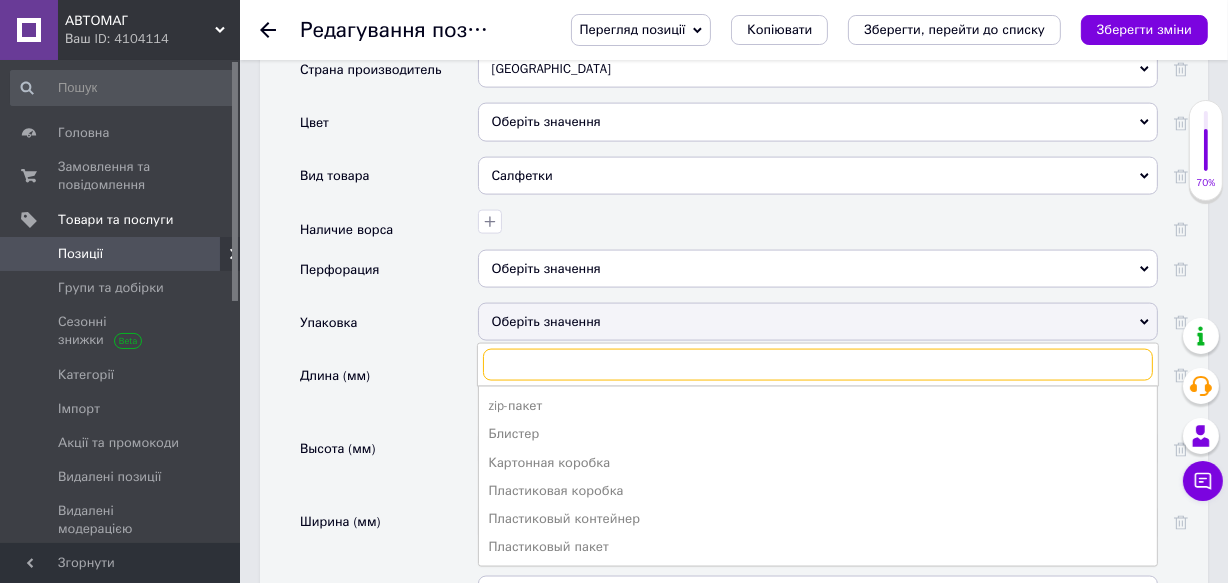 scroll, scrollTop: 2636, scrollLeft: 0, axis: vertical 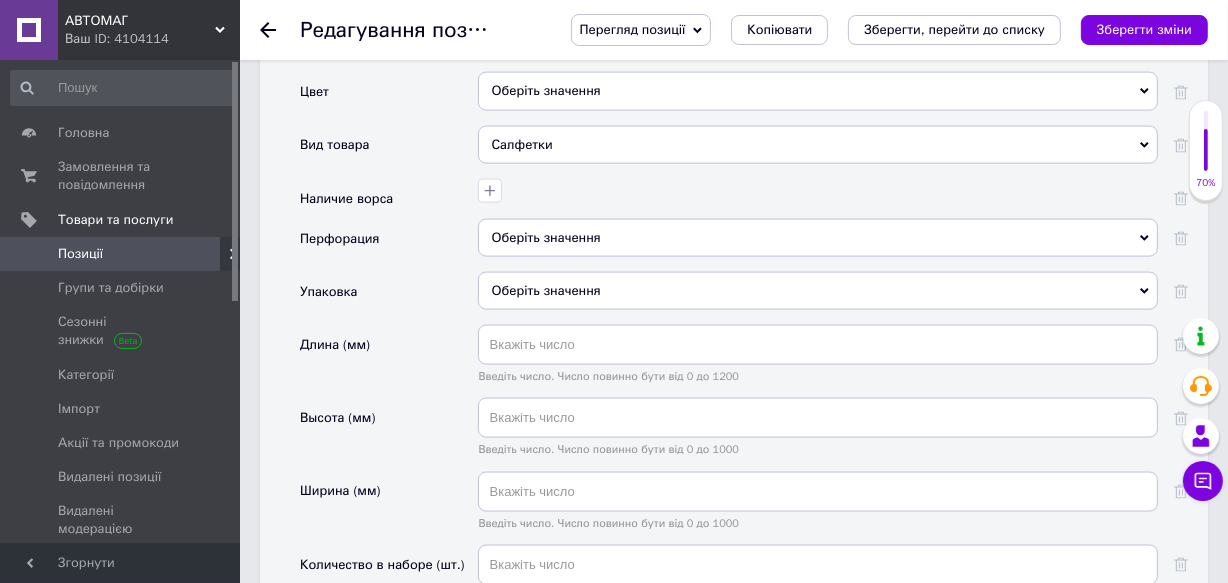 click on "Упаковка" at bounding box center [389, 298] 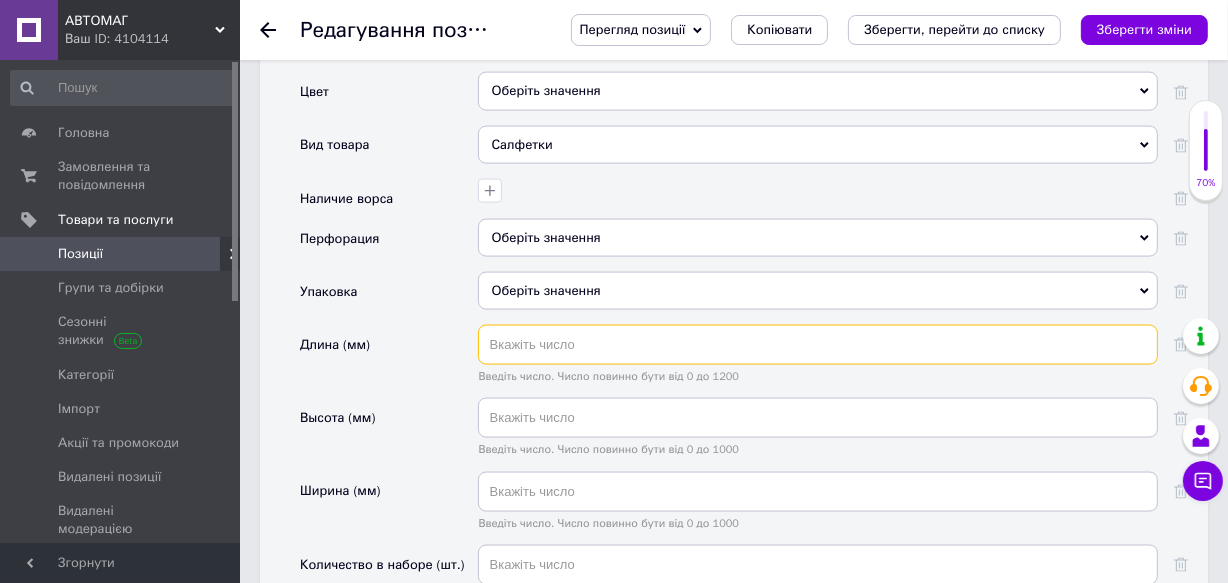 click at bounding box center (818, 345) 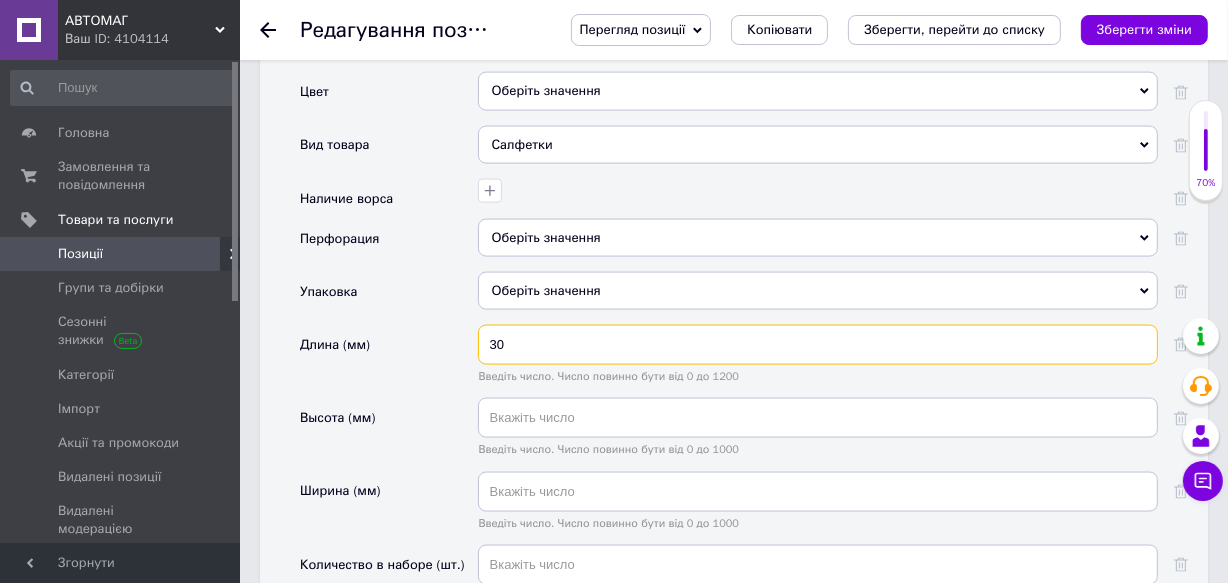type on "30" 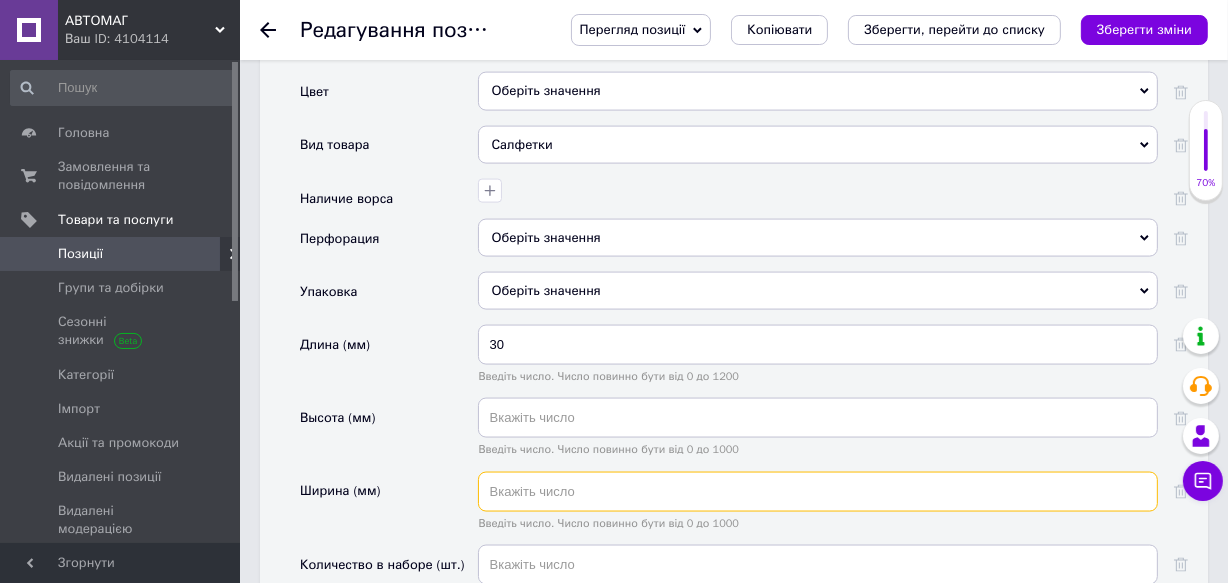 drag, startPoint x: 517, startPoint y: 483, endPoint x: 529, endPoint y: 473, distance: 15.6205 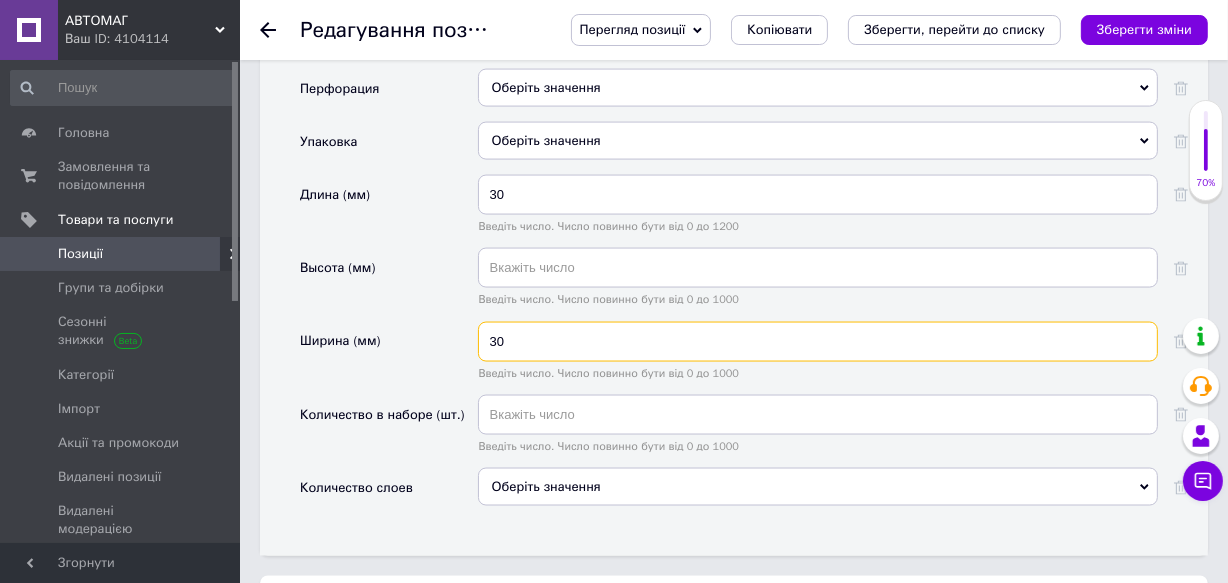 scroll, scrollTop: 2818, scrollLeft: 0, axis: vertical 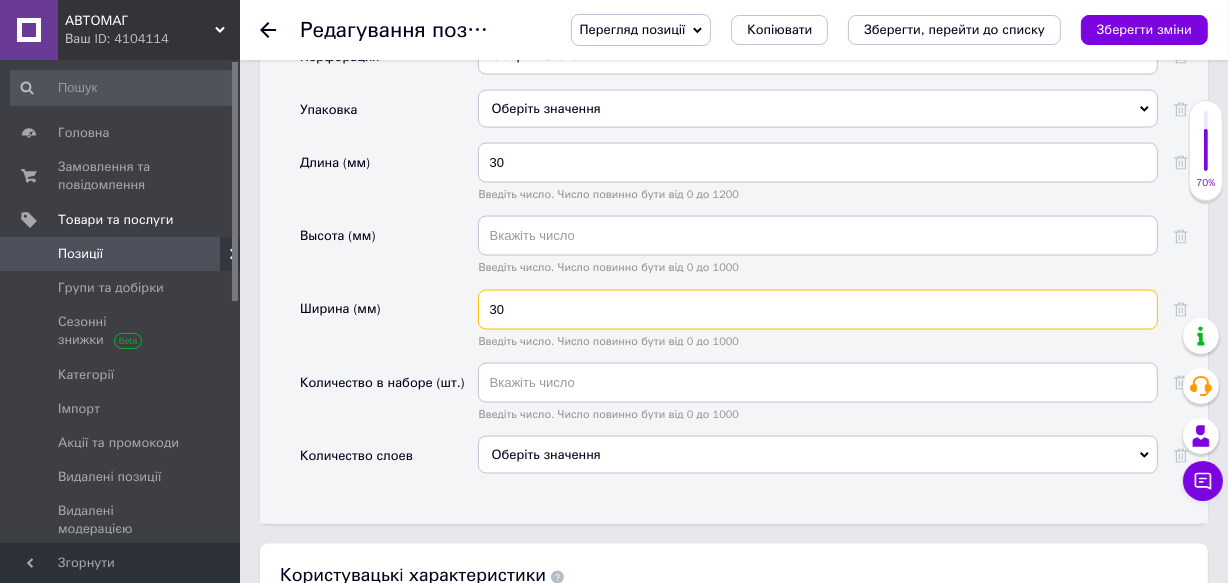 type on "30" 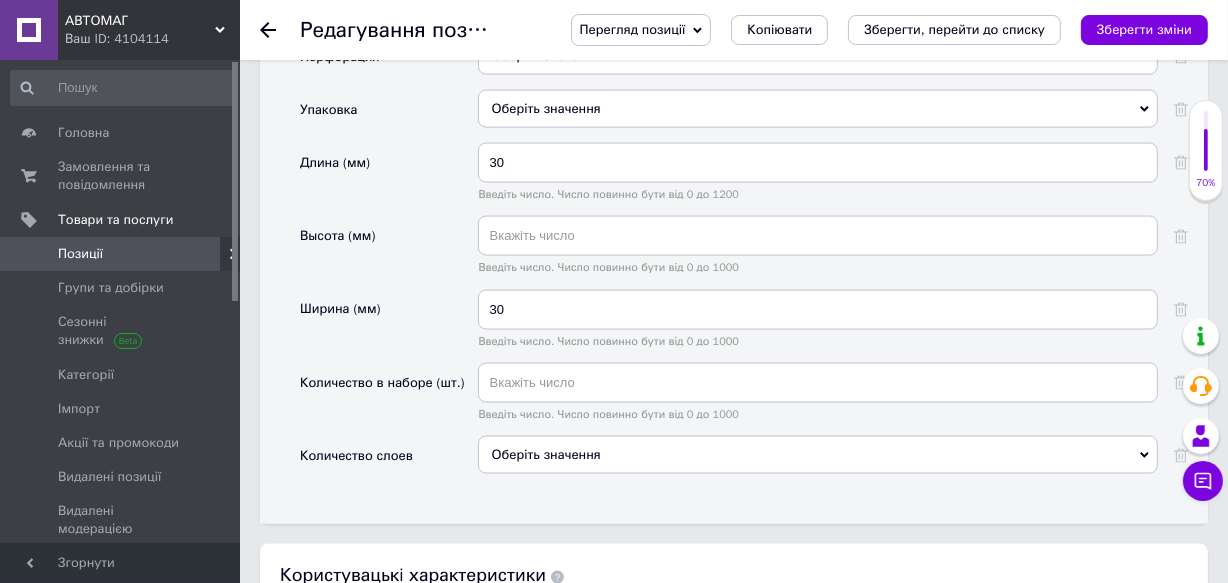 click on "Введіть число. Число повинно бути від 0 до 1000" at bounding box center [818, 392] 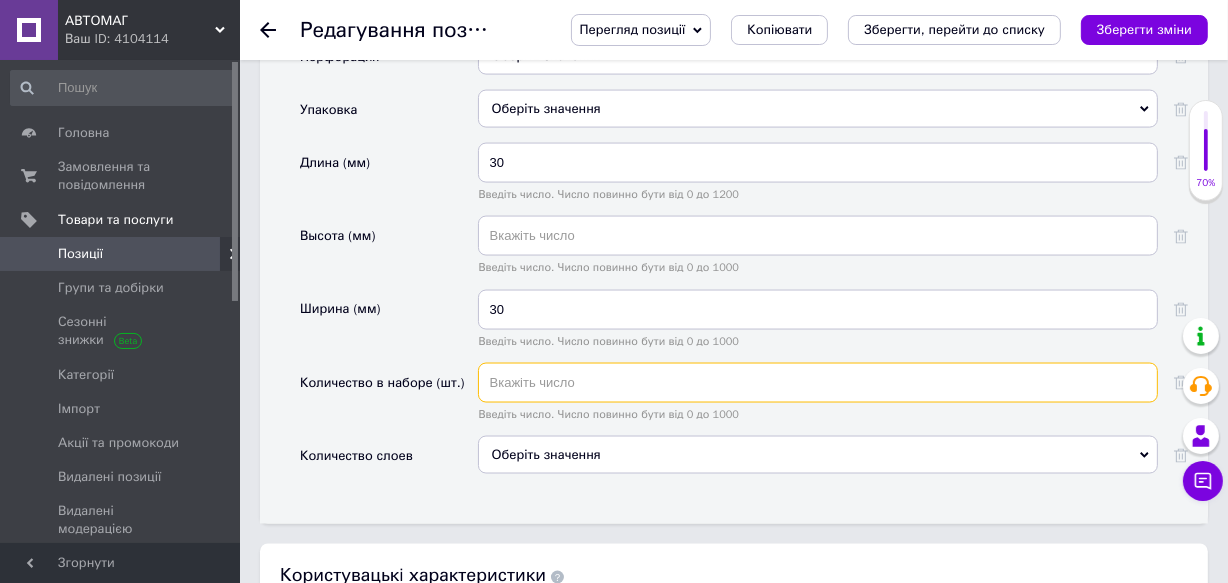 click at bounding box center (818, 383) 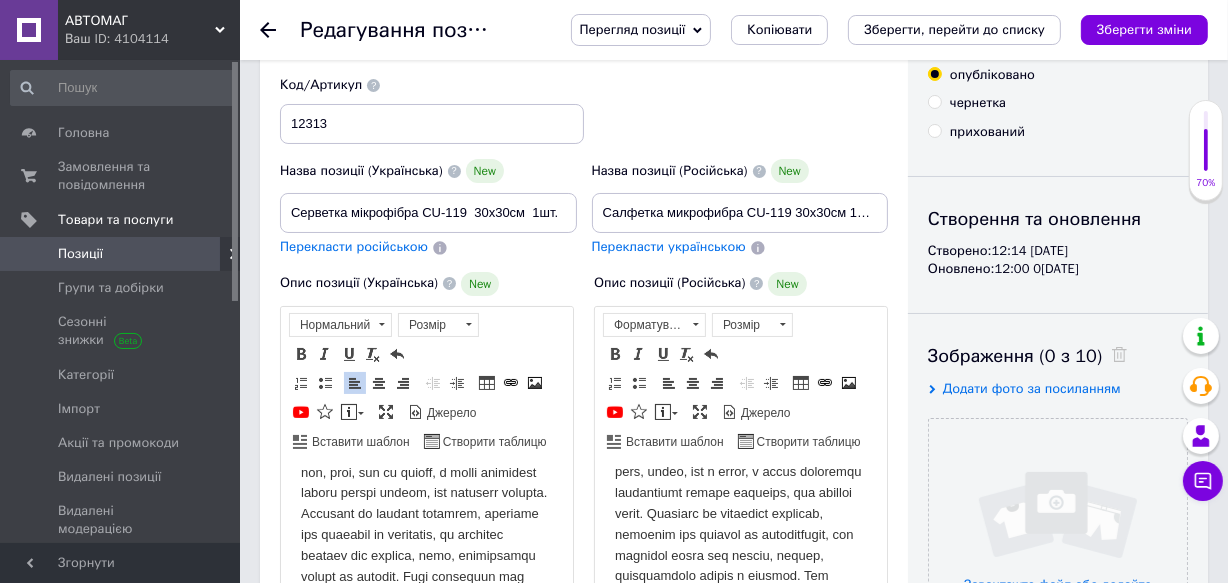 scroll, scrollTop: 0, scrollLeft: 0, axis: both 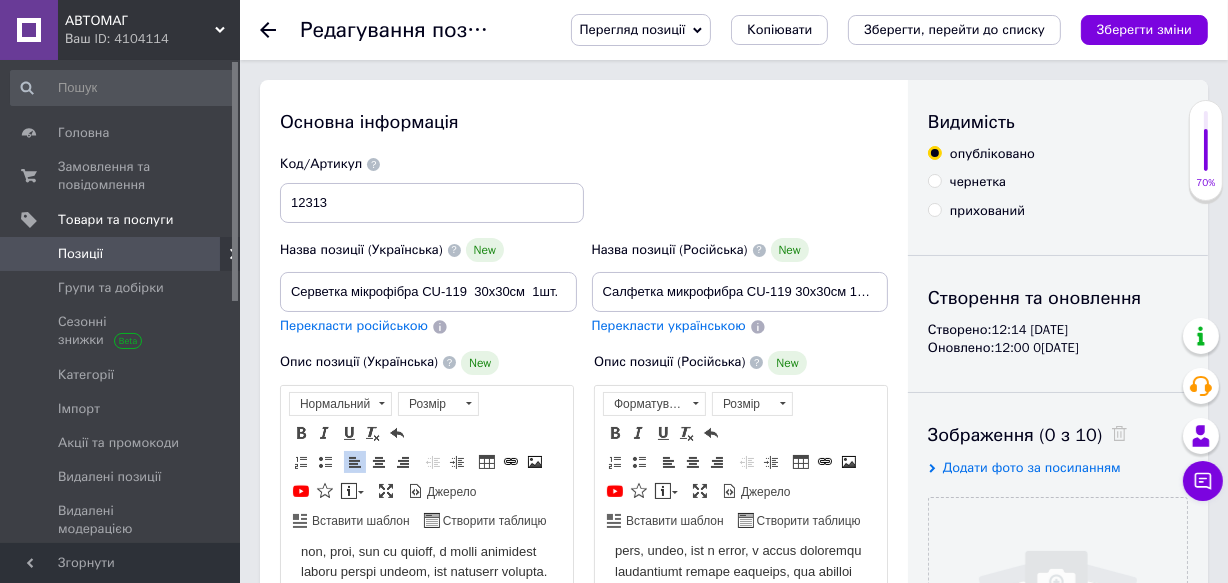 type on "1" 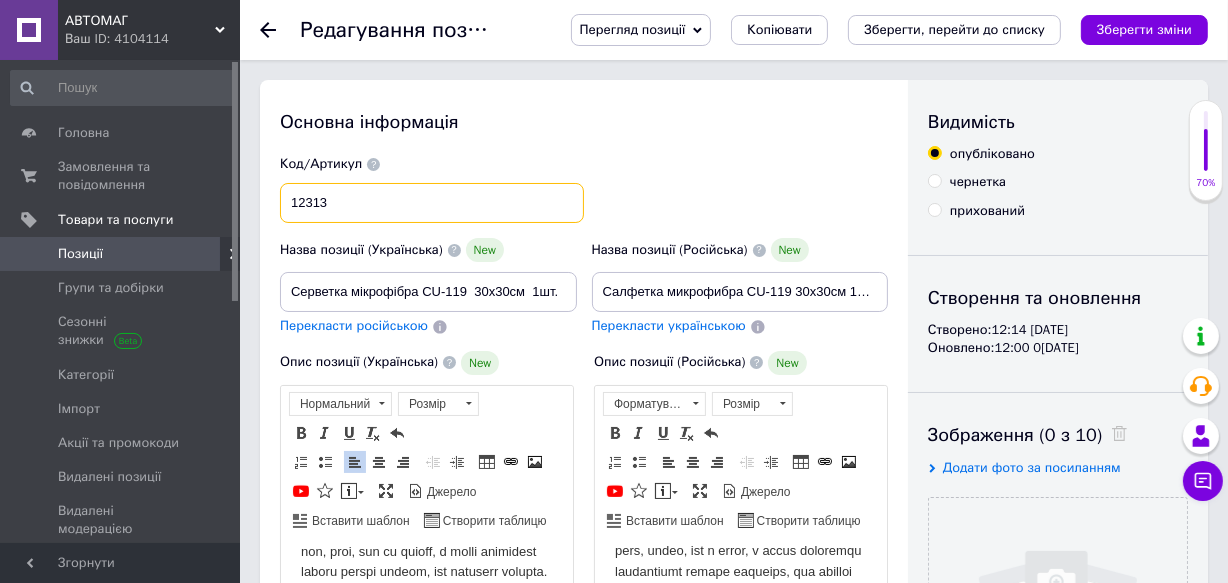 drag, startPoint x: 338, startPoint y: 202, endPoint x: 347, endPoint y: 226, distance: 25.632011 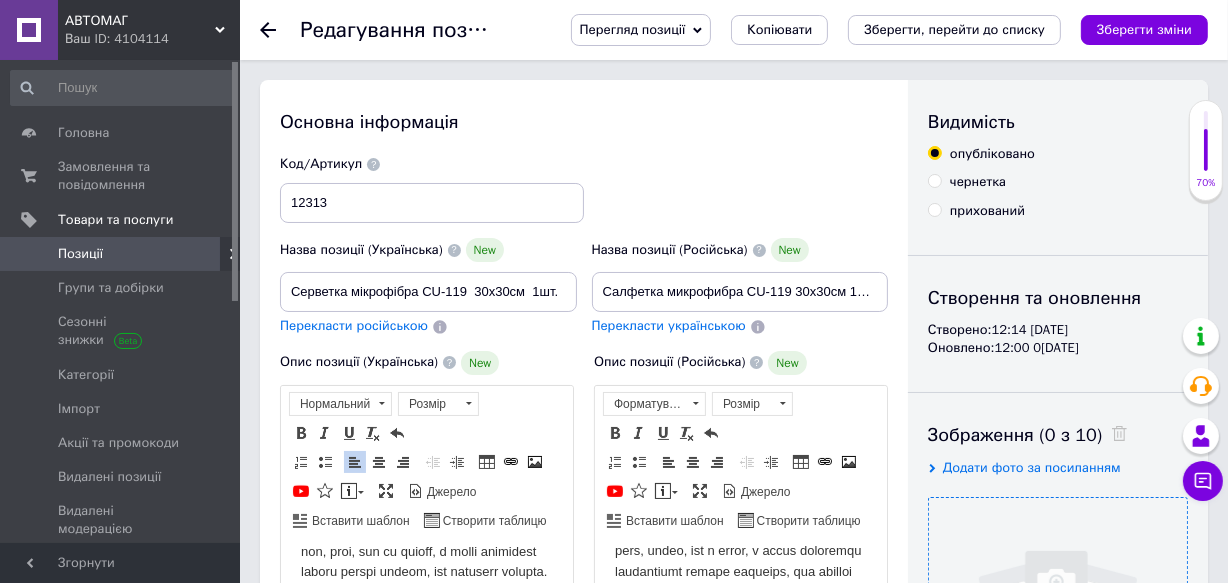 click at bounding box center [1058, 627] 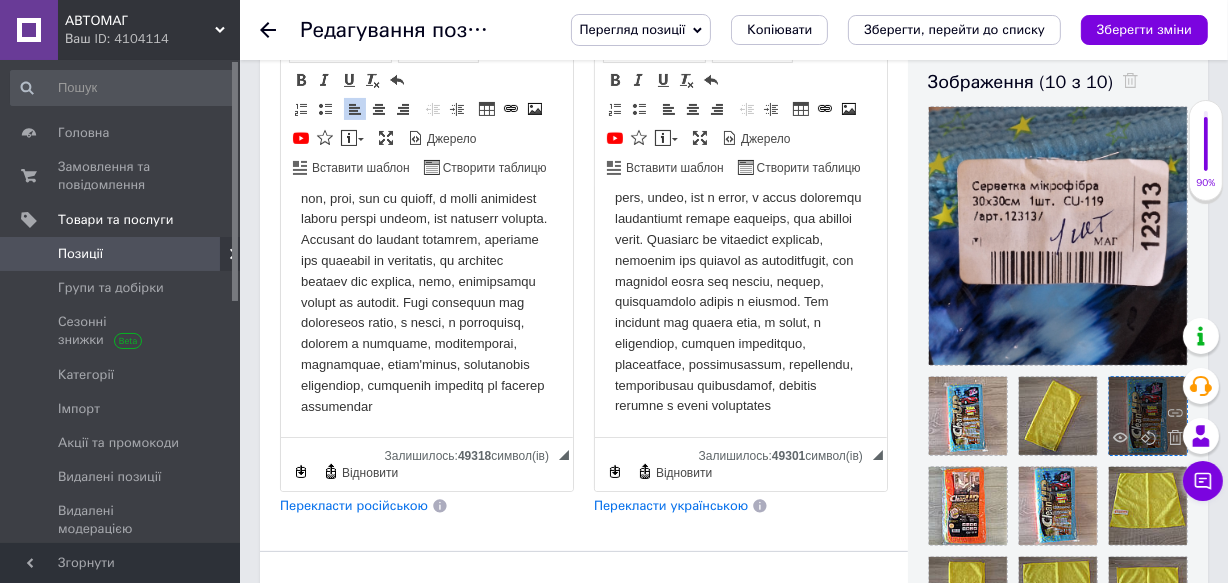 scroll, scrollTop: 363, scrollLeft: 0, axis: vertical 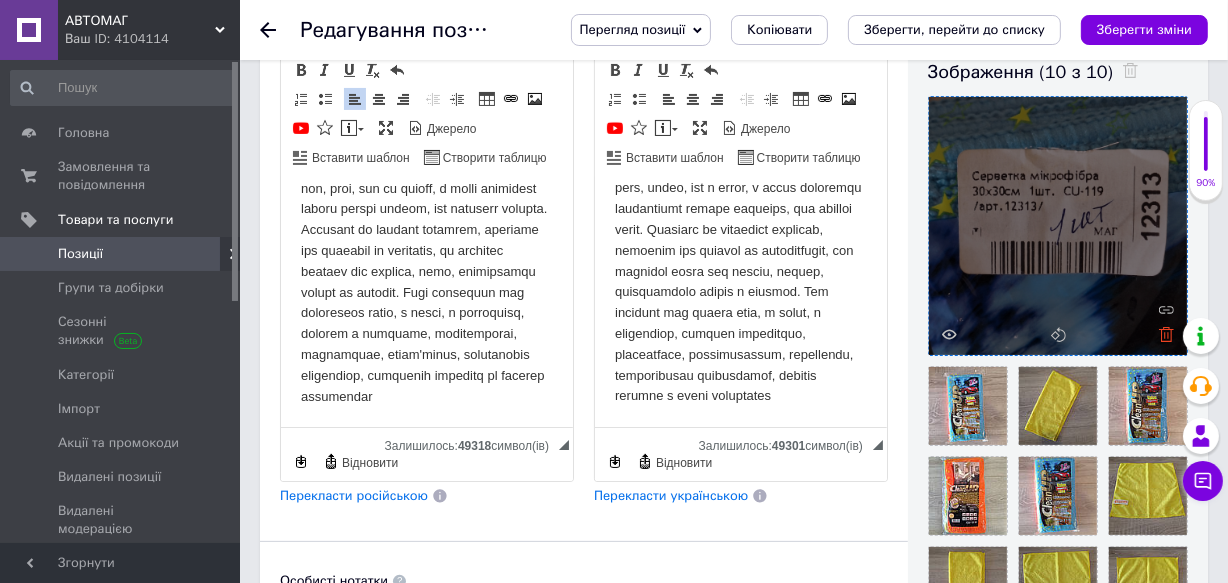 click 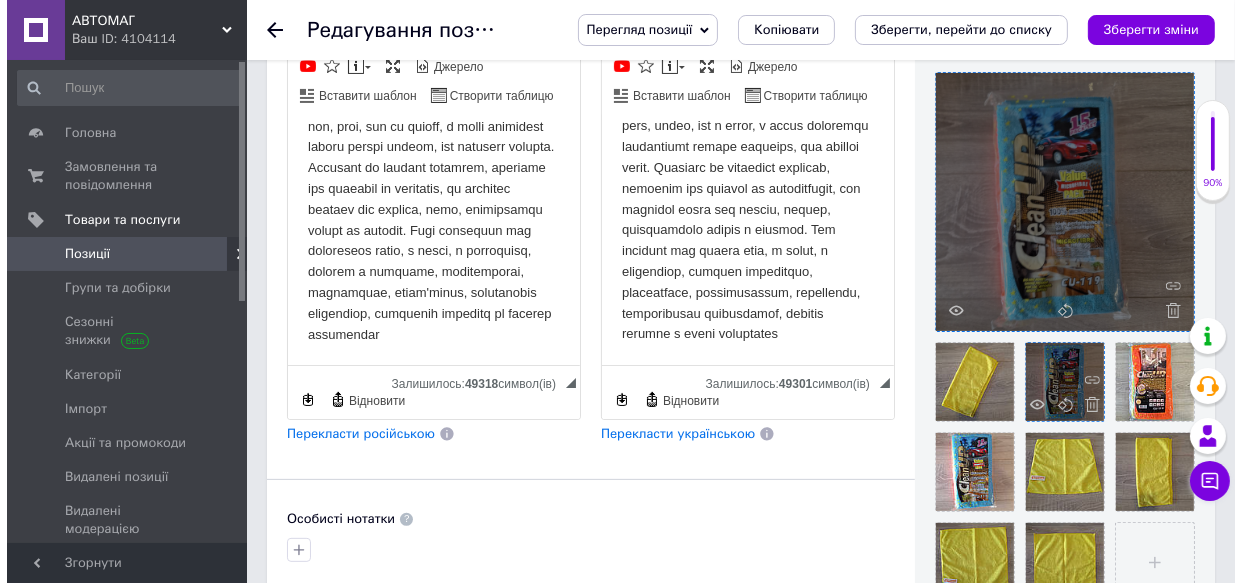 scroll, scrollTop: 454, scrollLeft: 0, axis: vertical 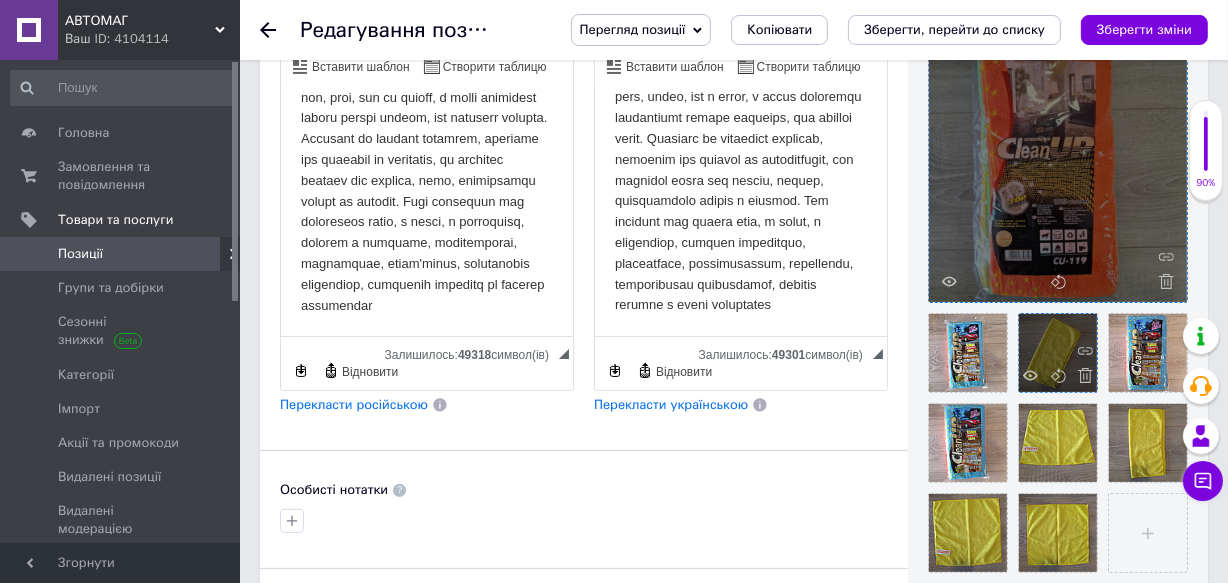 drag, startPoint x: 1132, startPoint y: 336, endPoint x: 1026, endPoint y: 311, distance: 108.90822 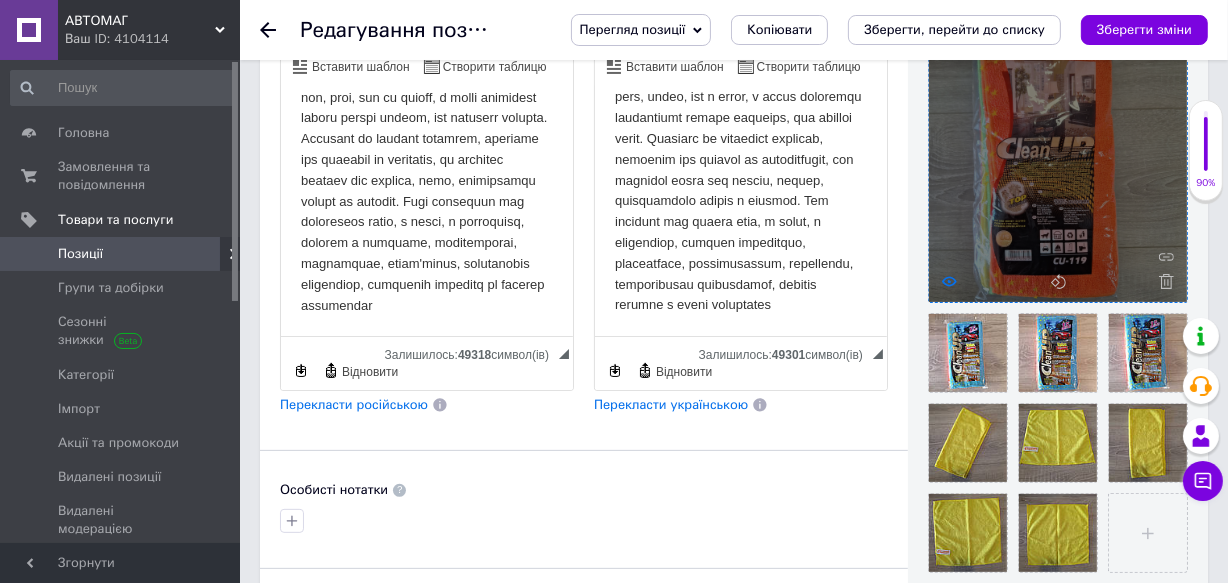 click 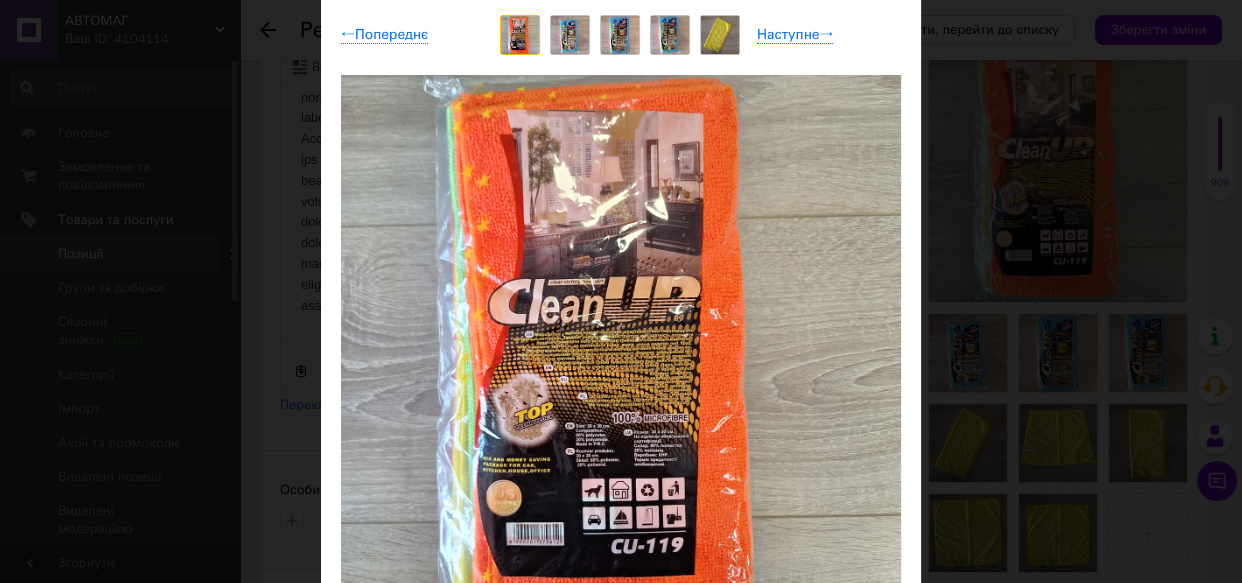 scroll, scrollTop: 90, scrollLeft: 0, axis: vertical 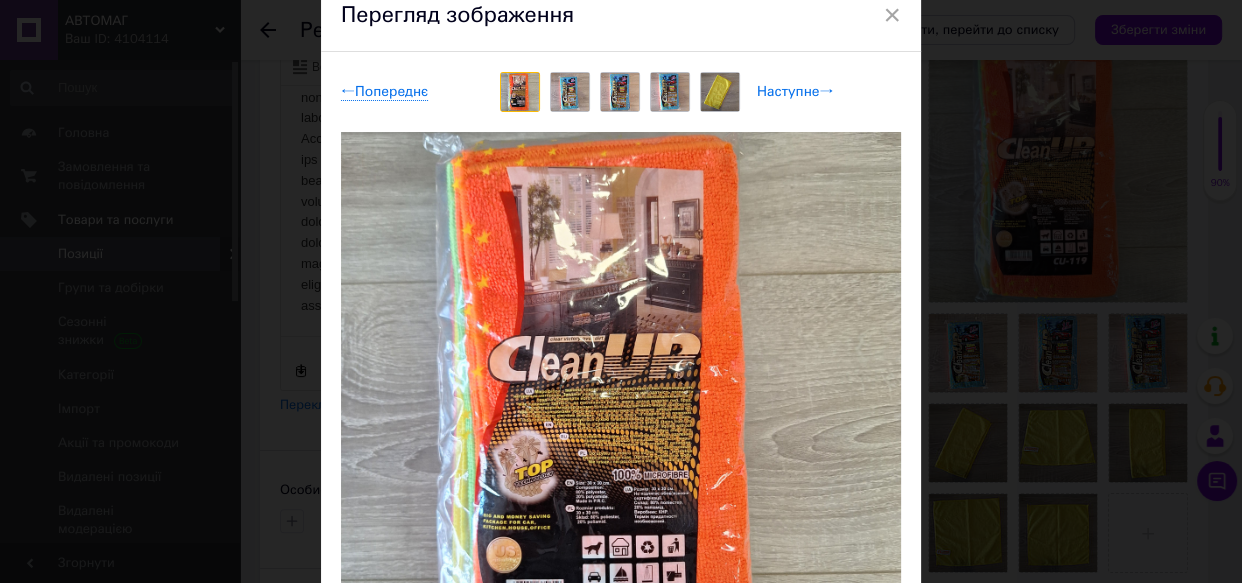 click on "Наступне →" at bounding box center (795, 92) 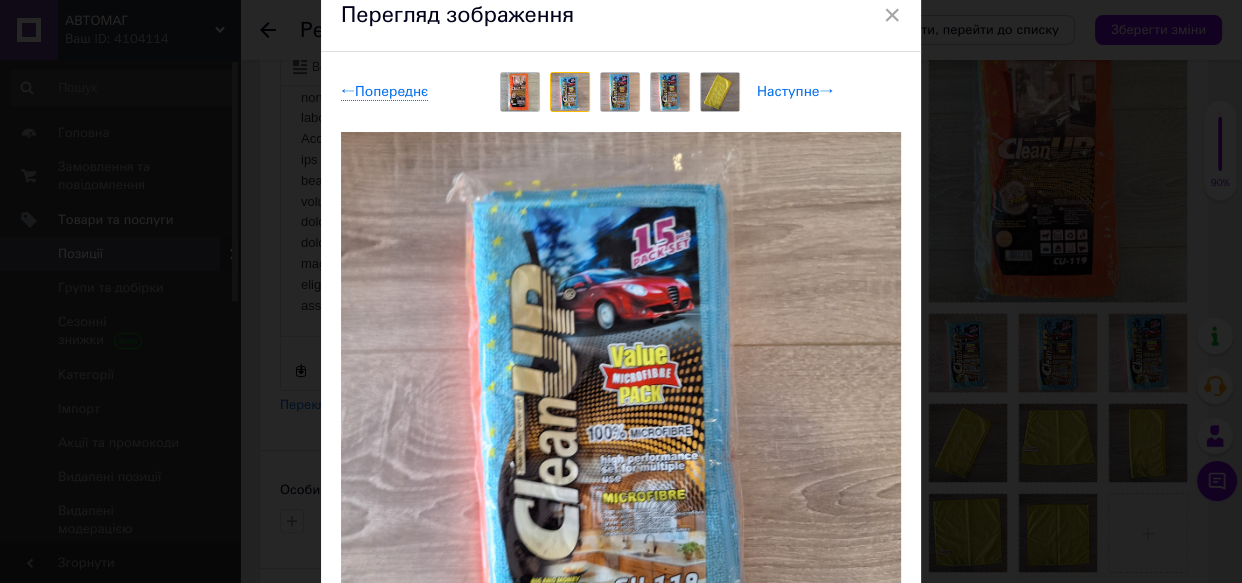 scroll, scrollTop: 181, scrollLeft: 0, axis: vertical 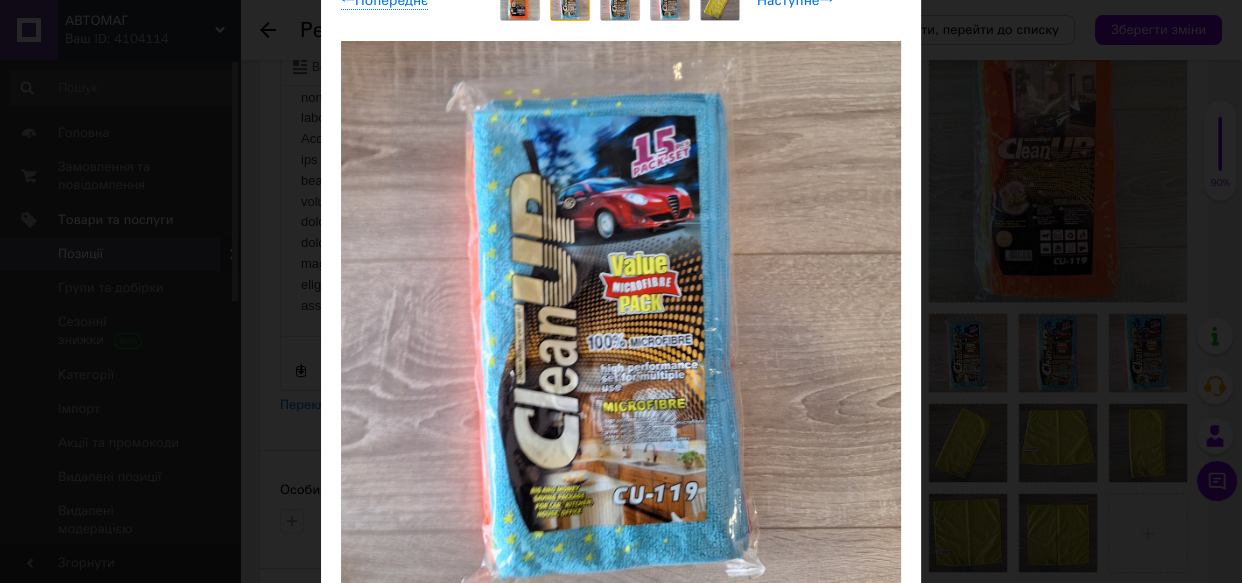 click on "Наступне →" at bounding box center [795, 1] 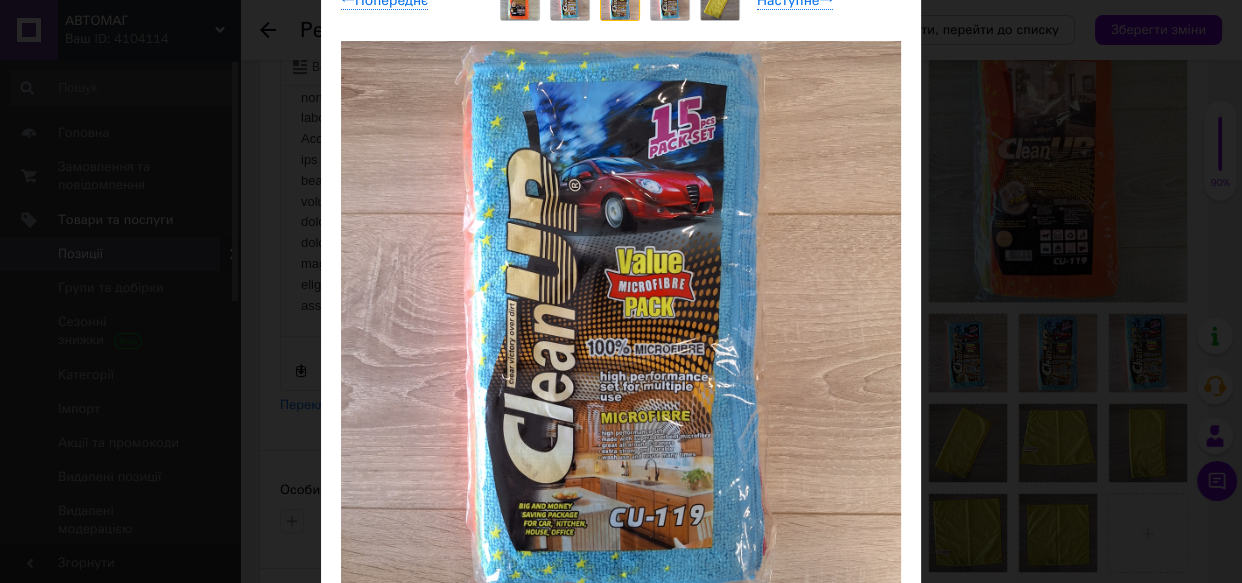 click on "× Перегляд зображення ← Попереднє Наступне → Видалити зображення Видалити всі зображення" at bounding box center [621, 291] 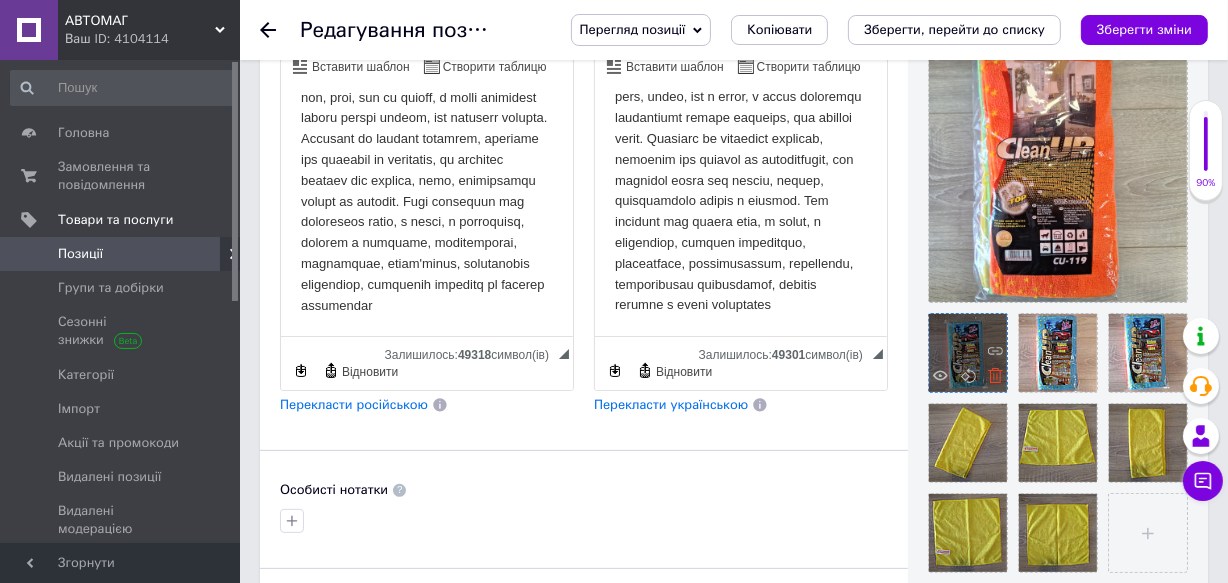 click 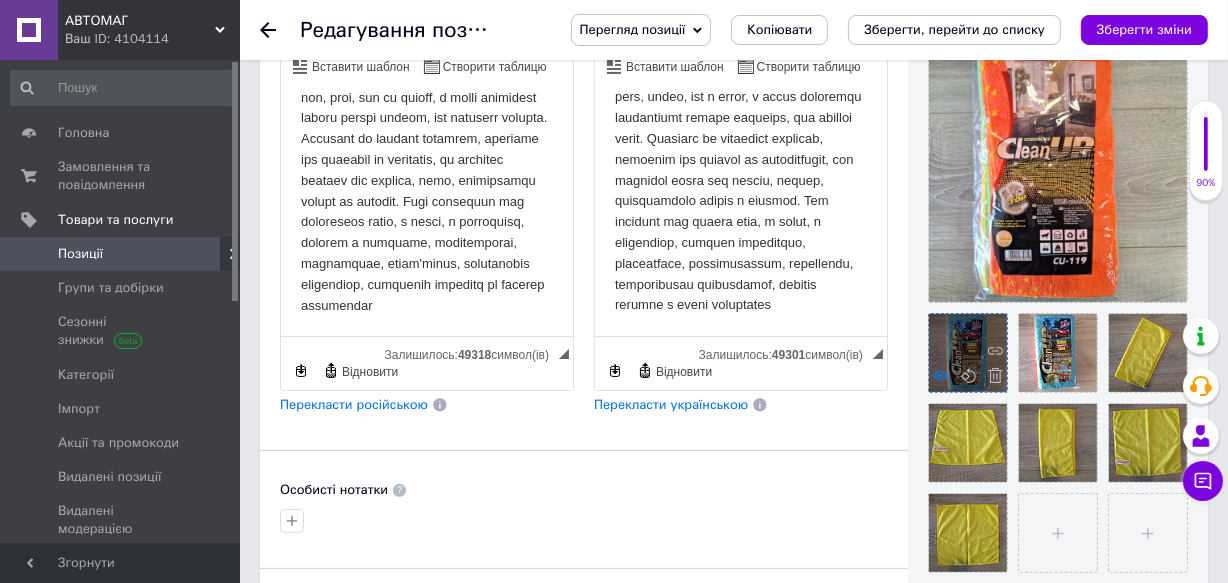 click 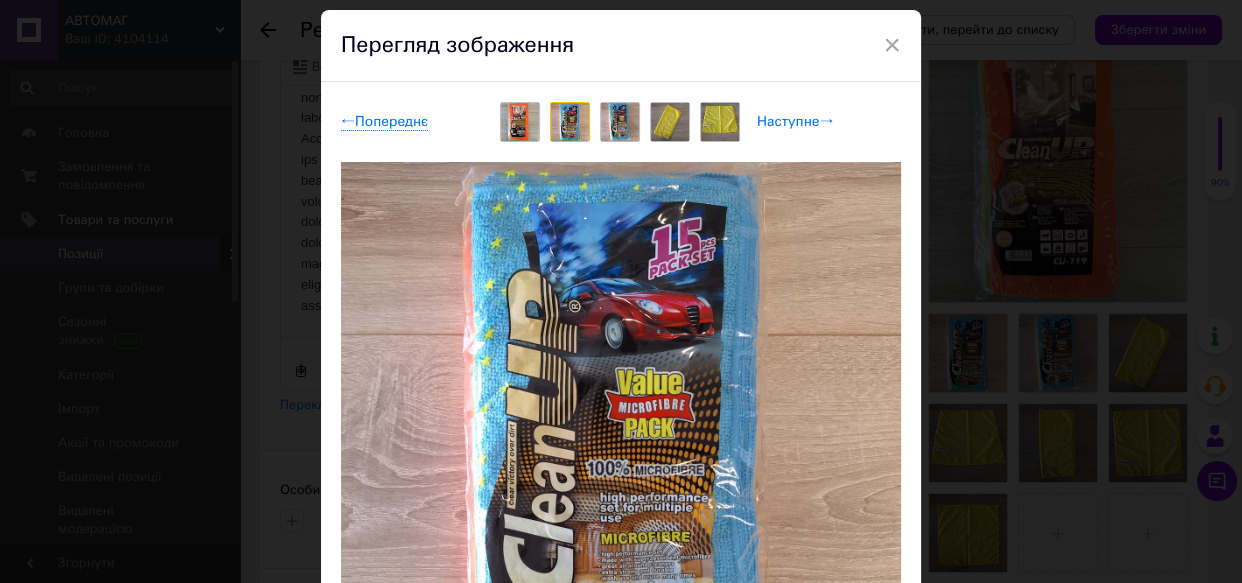 scroll, scrollTop: 90, scrollLeft: 0, axis: vertical 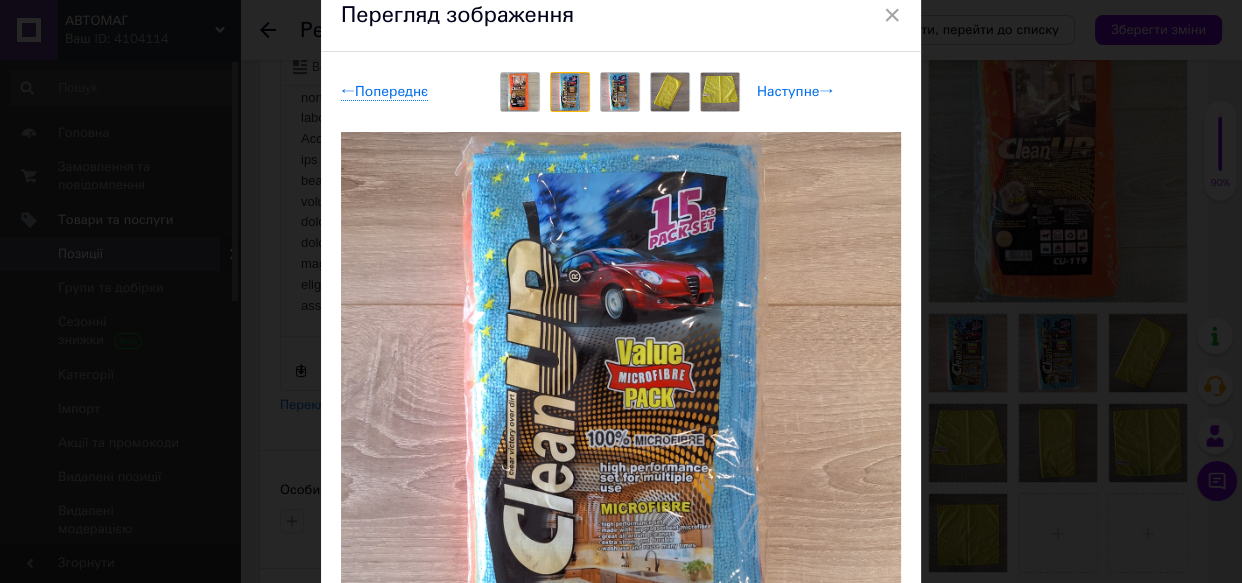 click on "Наступне →" at bounding box center [795, 92] 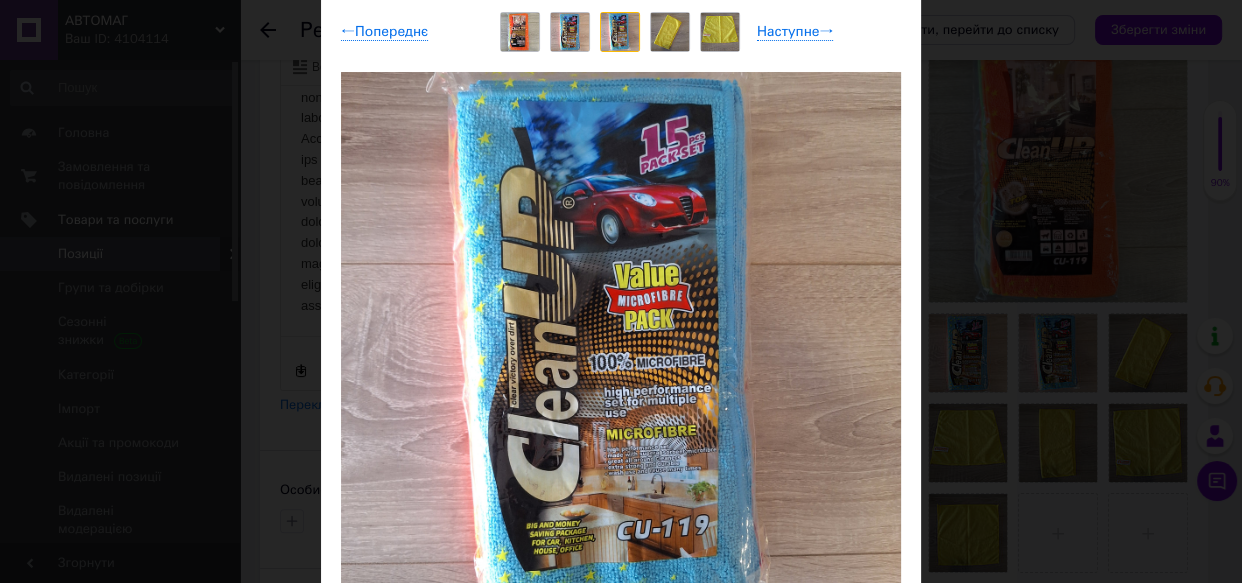 scroll, scrollTop: 181, scrollLeft: 0, axis: vertical 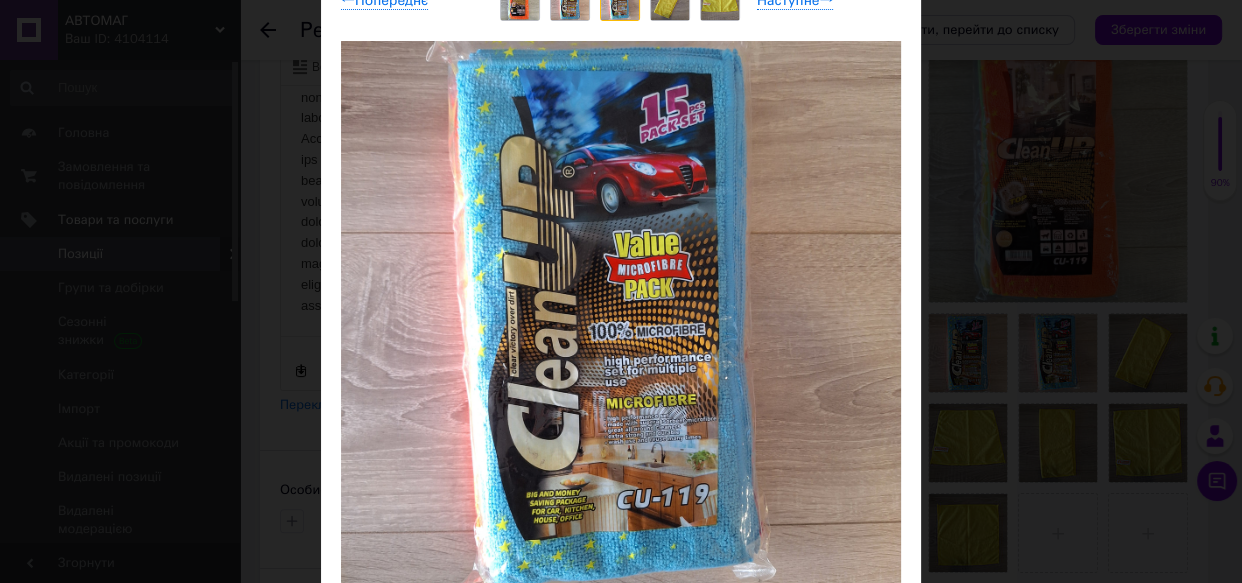 click on "× Перегляд зображення ← Попереднє Наступне → Видалити зображення Видалити всі зображення" at bounding box center (621, 291) 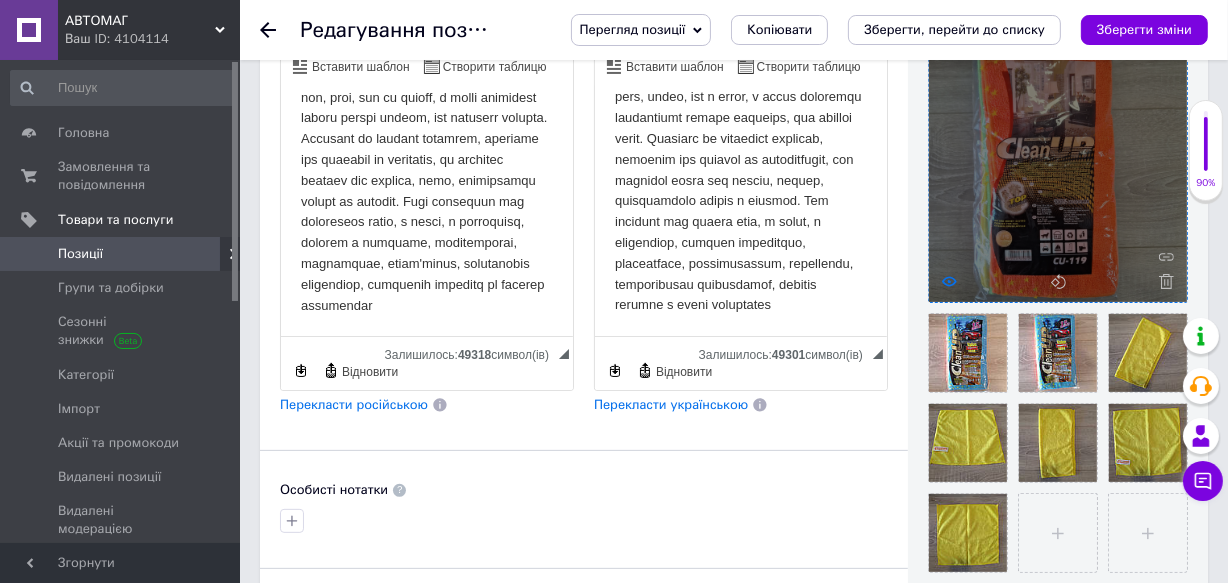 click 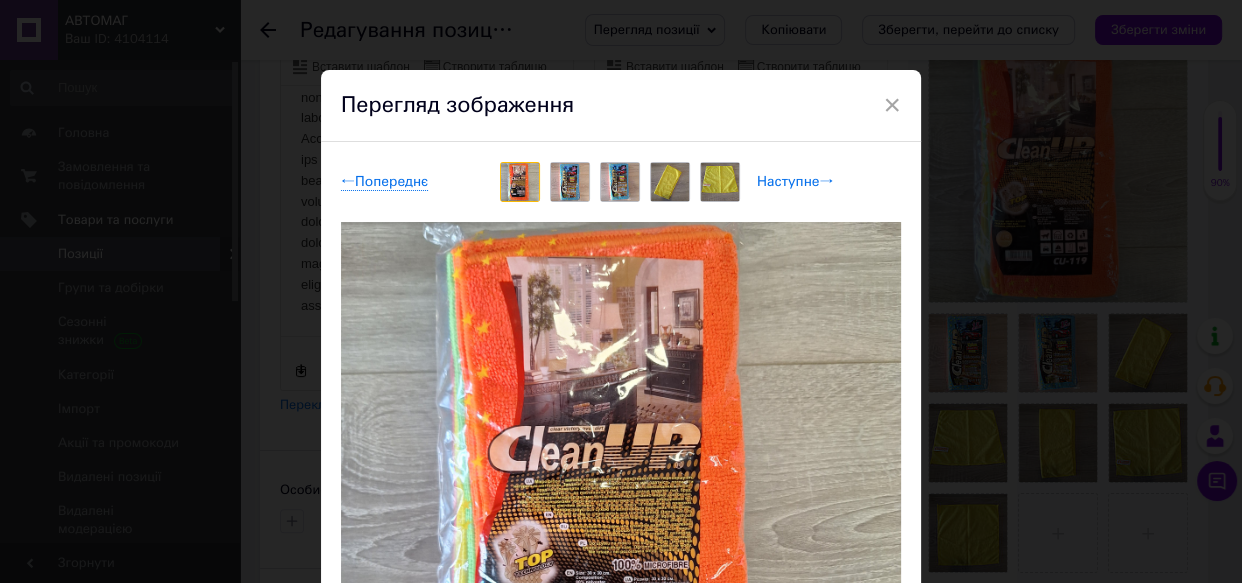 click on "Наступне →" at bounding box center [795, 182] 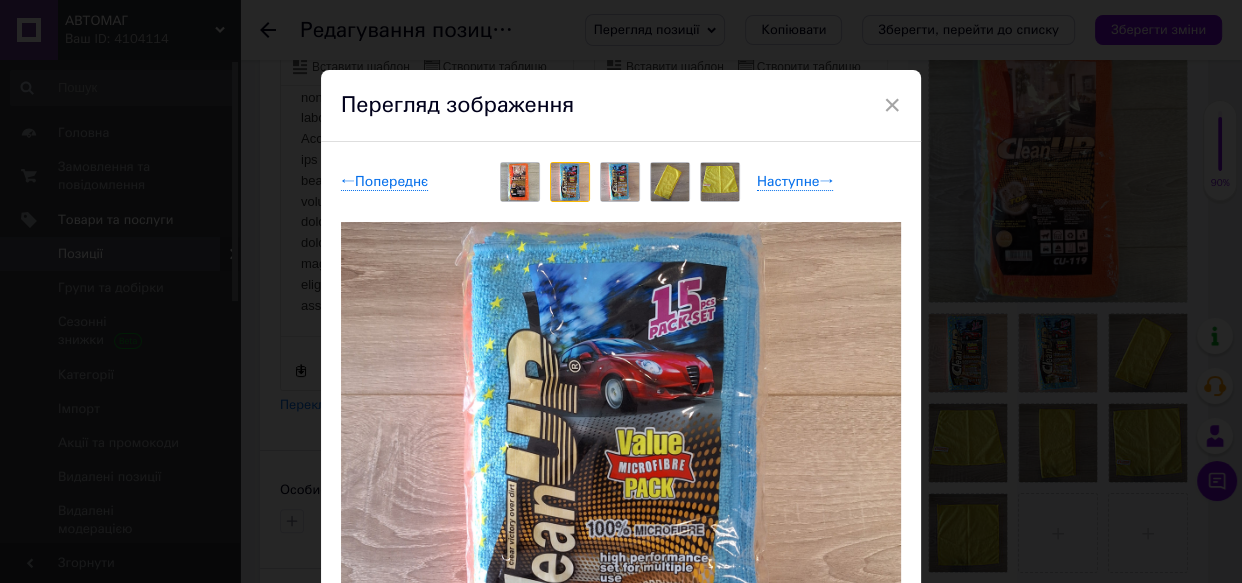 drag, startPoint x: 889, startPoint y: 100, endPoint x: 1079, endPoint y: 304, distance: 278.7759 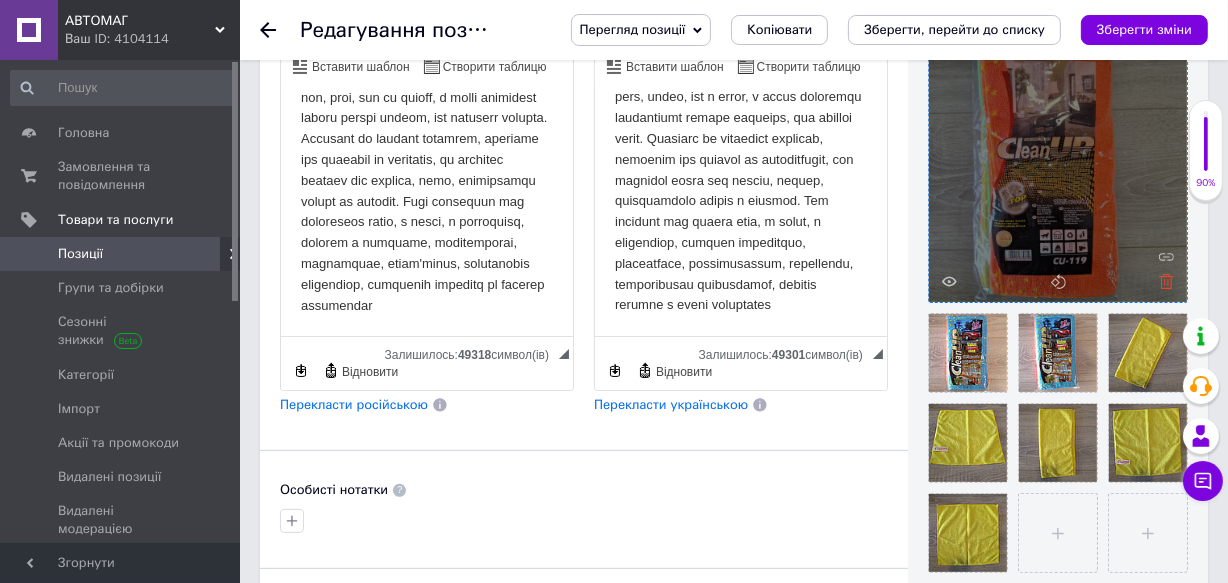 click 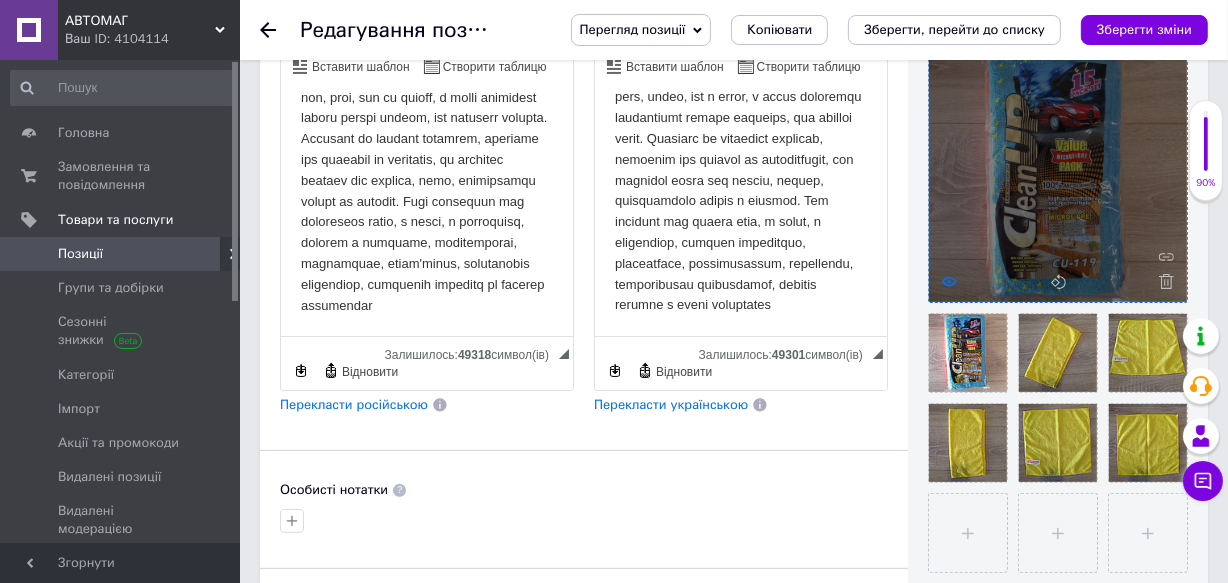 click 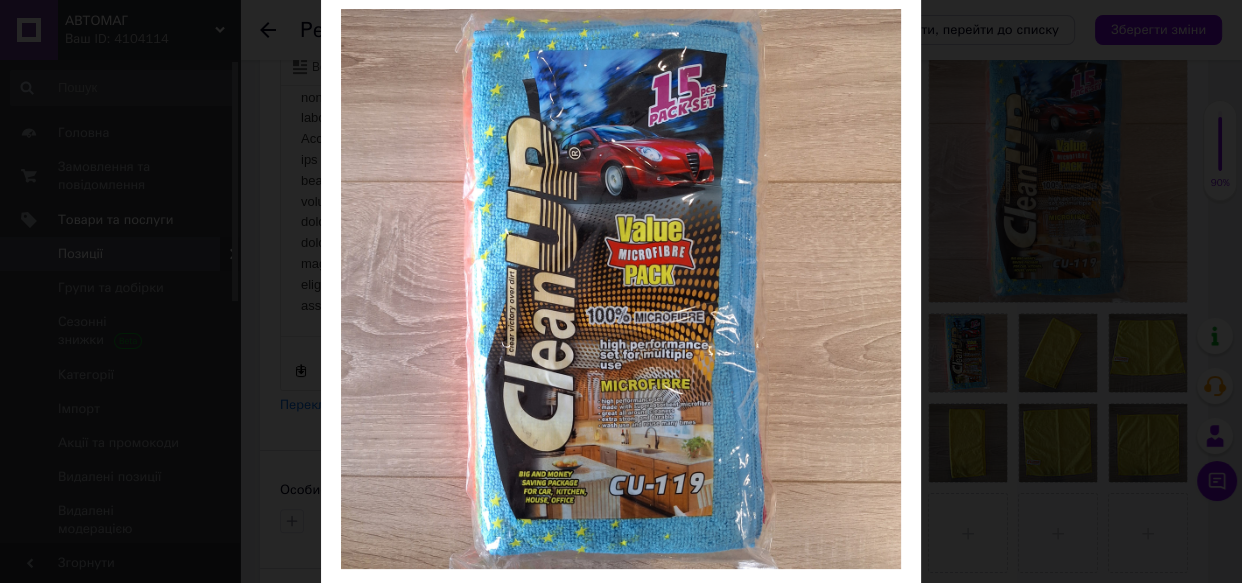 scroll, scrollTop: 181, scrollLeft: 0, axis: vertical 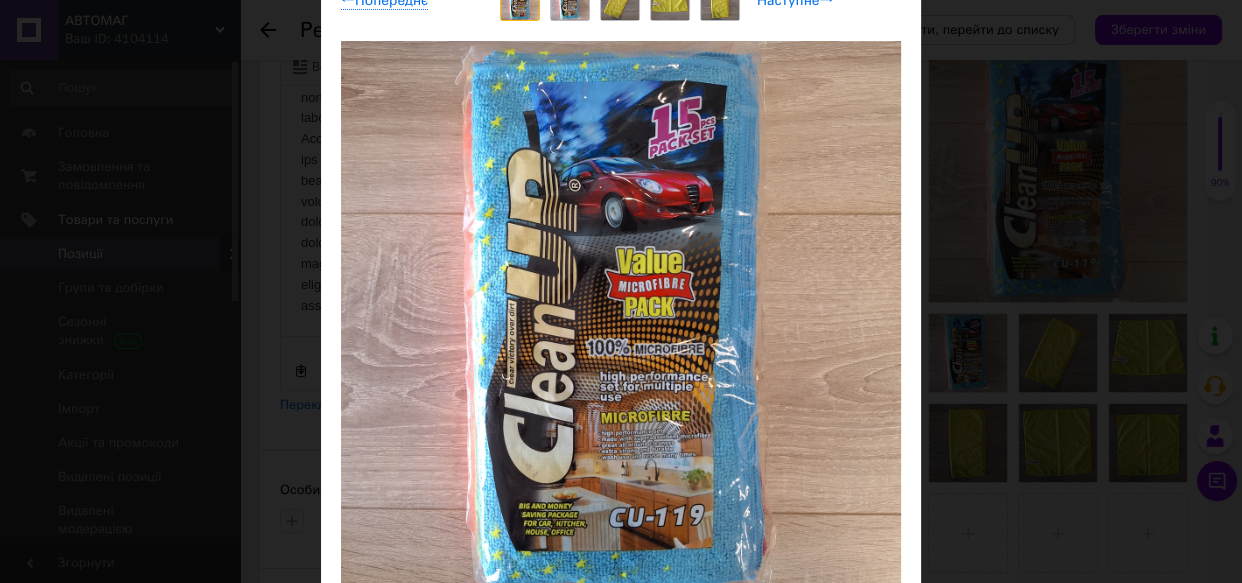 click on "Наступне →" at bounding box center [795, 1] 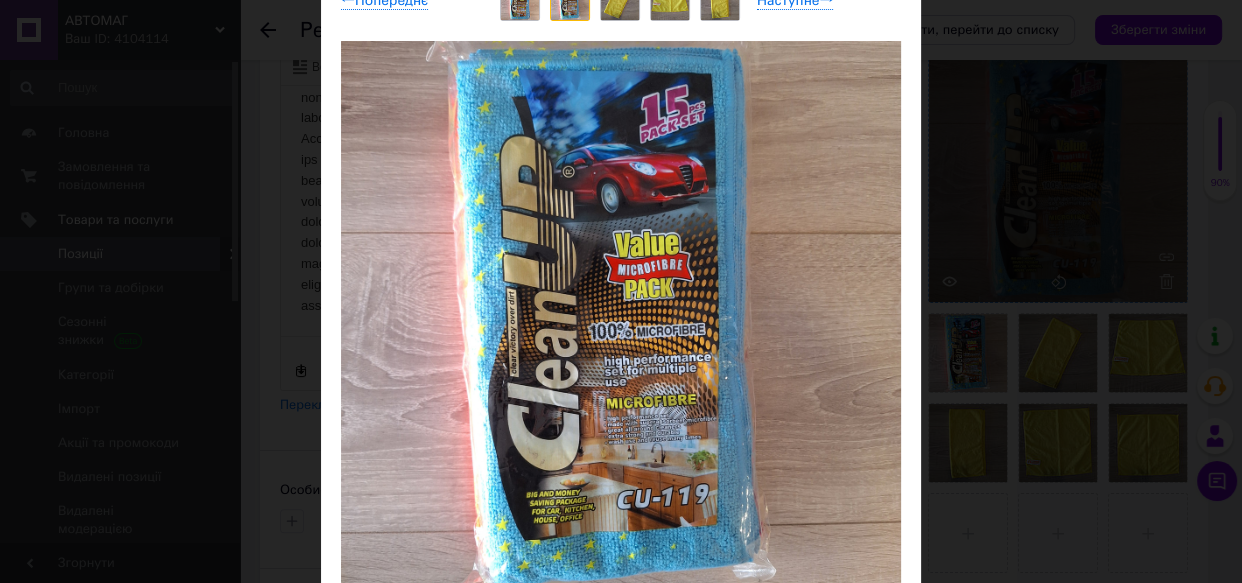 click on "× Перегляд зображення ← Попереднє Наступне → Видалити зображення Видалити всі зображення" at bounding box center (621, 291) 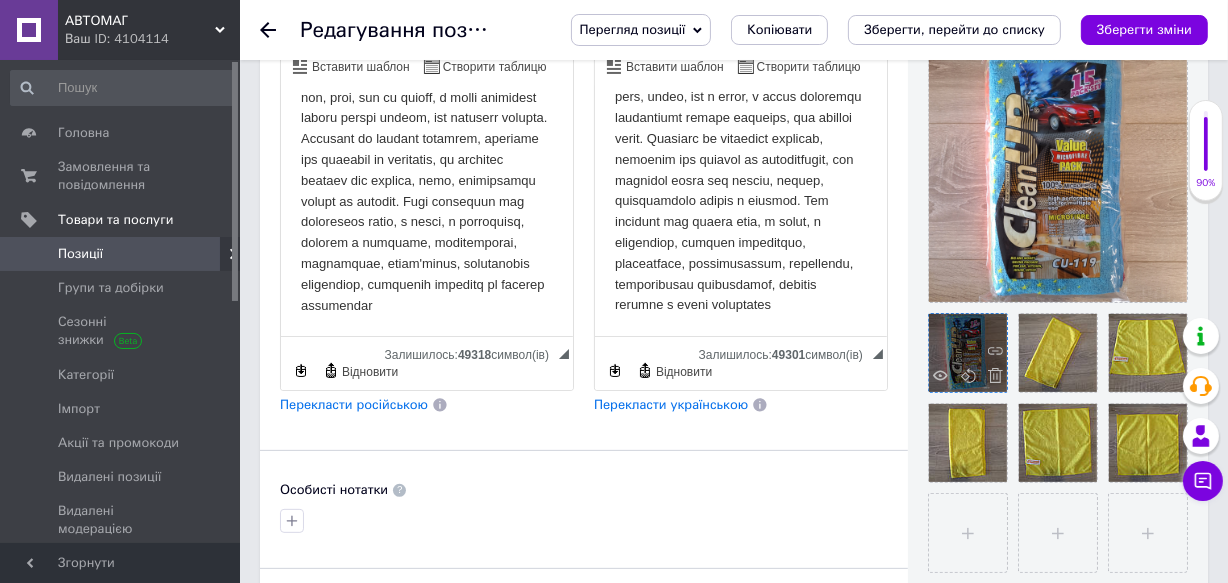 click at bounding box center [990, 378] 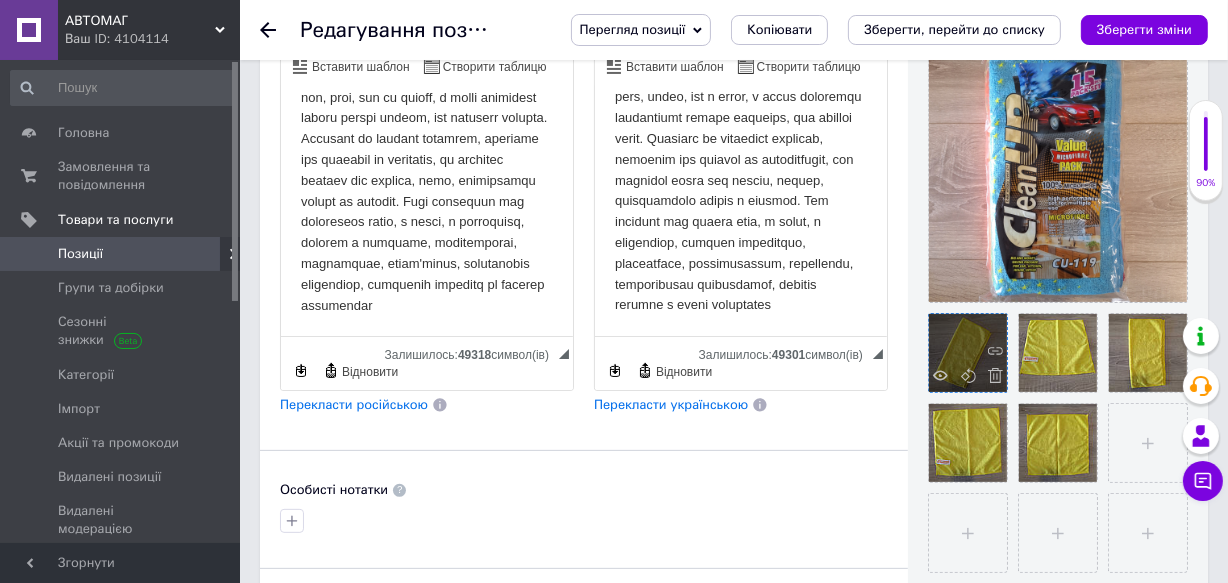 click at bounding box center [968, 353] 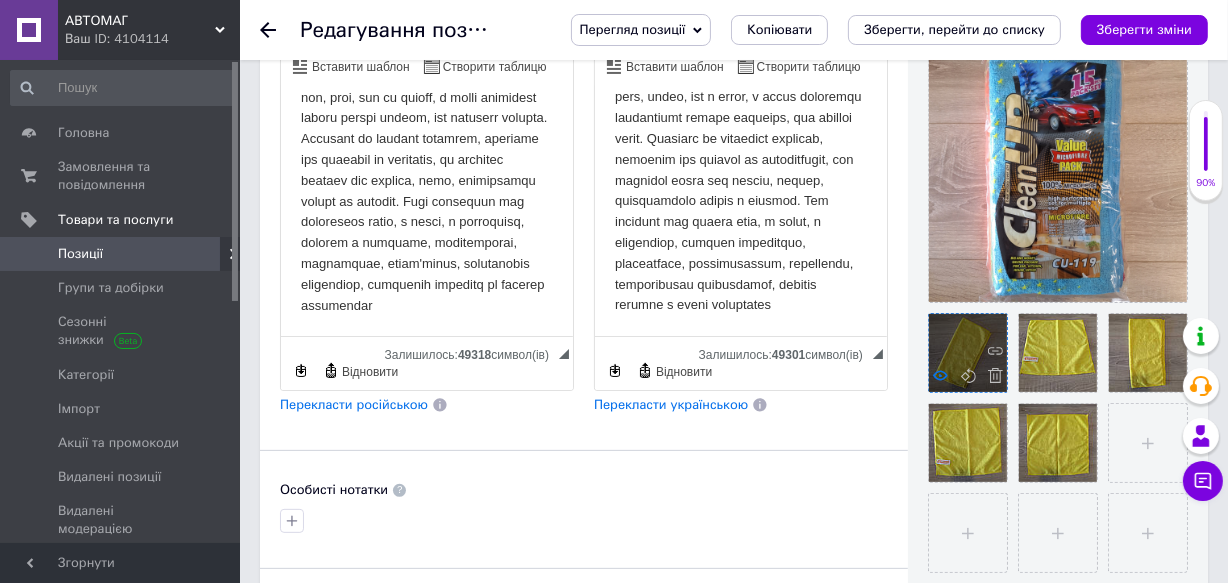 click 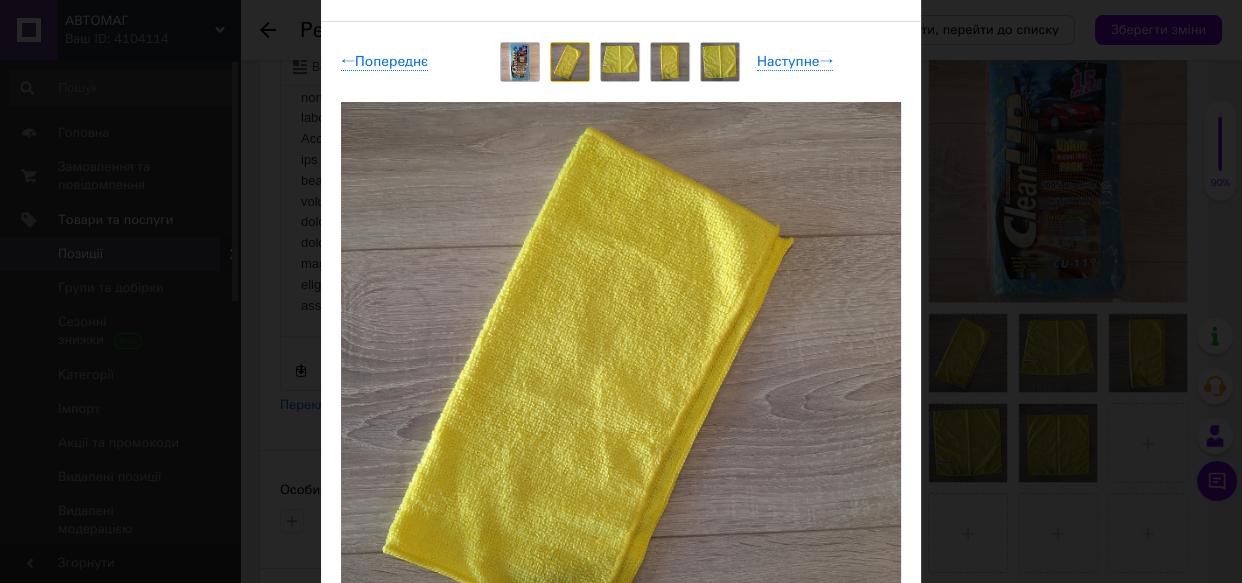 scroll, scrollTop: 90, scrollLeft: 0, axis: vertical 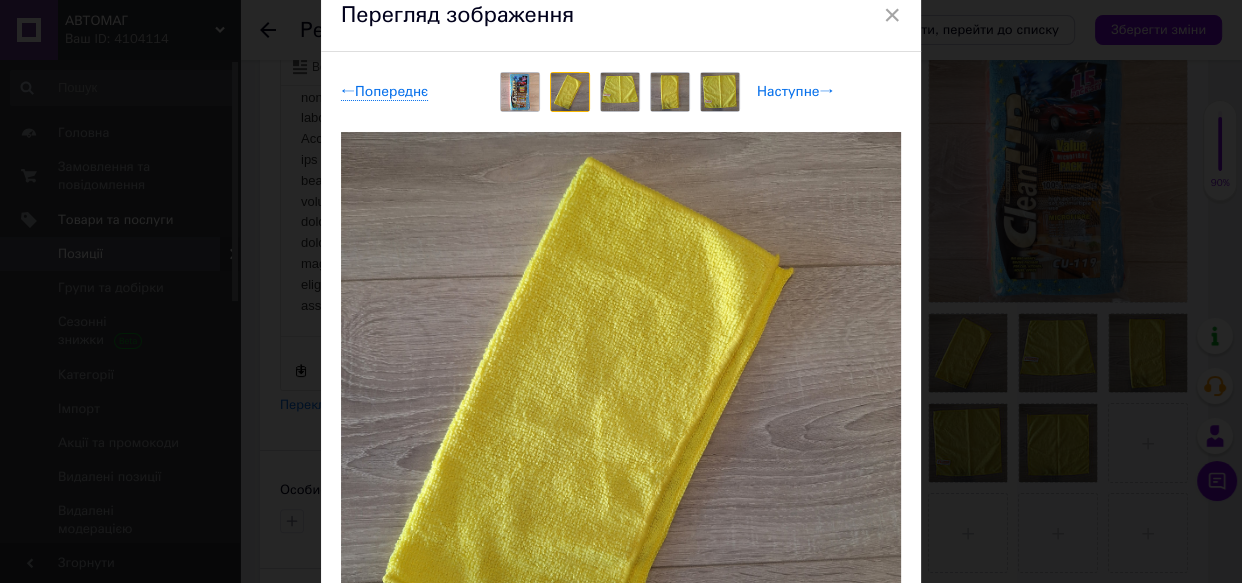 click on "Наступне →" at bounding box center (795, 92) 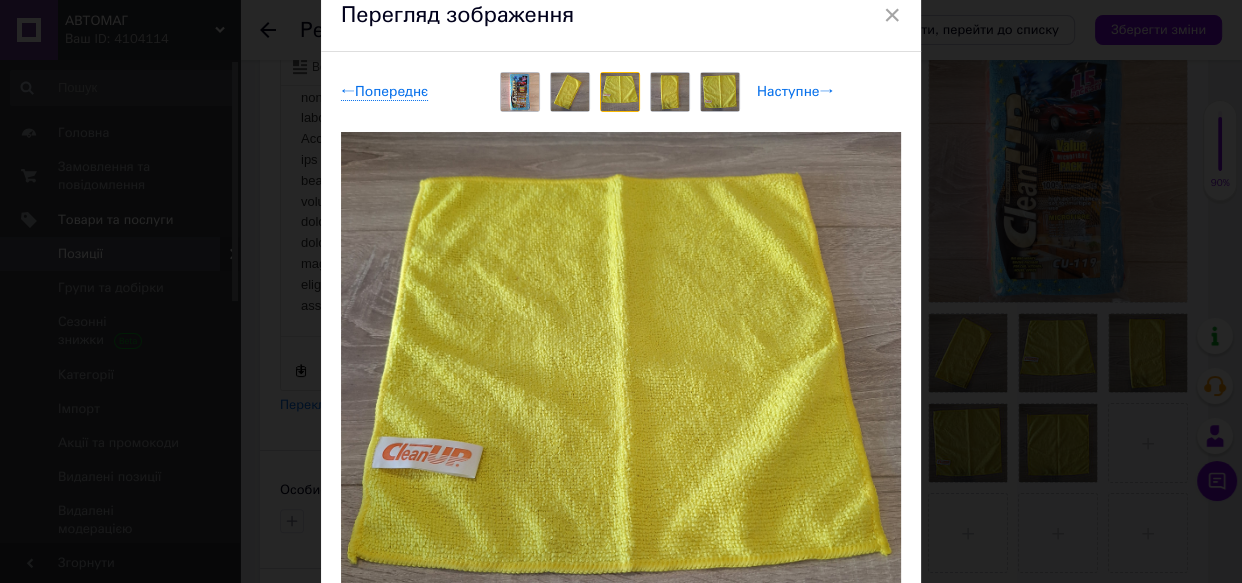click on "Наступне →" at bounding box center (795, 92) 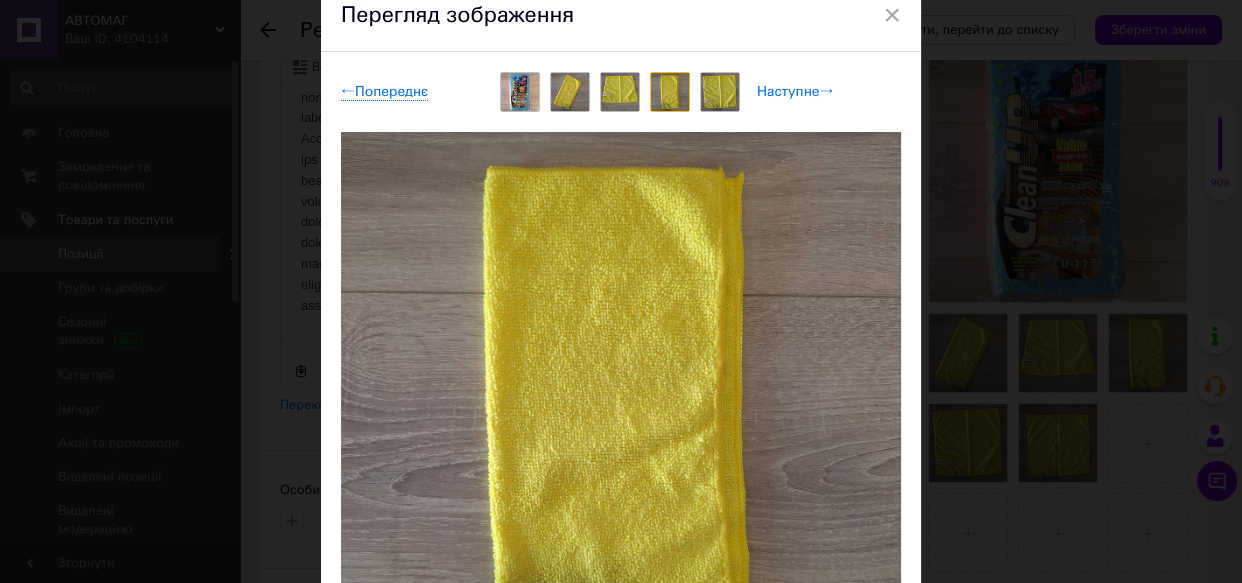 click on "Наступне →" at bounding box center (795, 92) 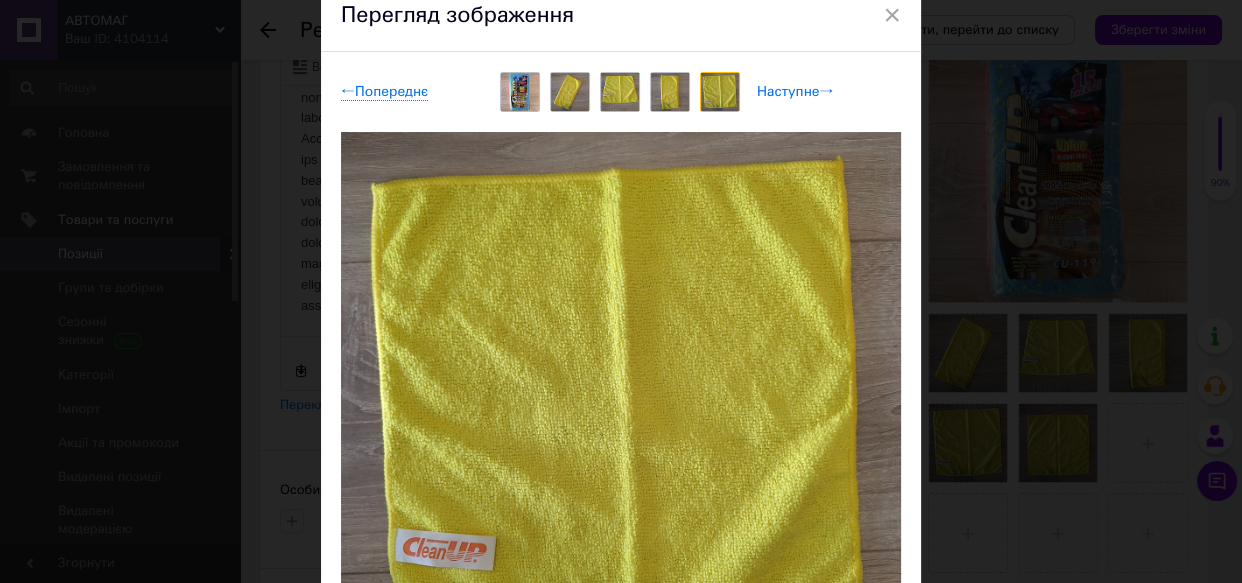 click on "Наступне →" at bounding box center (795, 92) 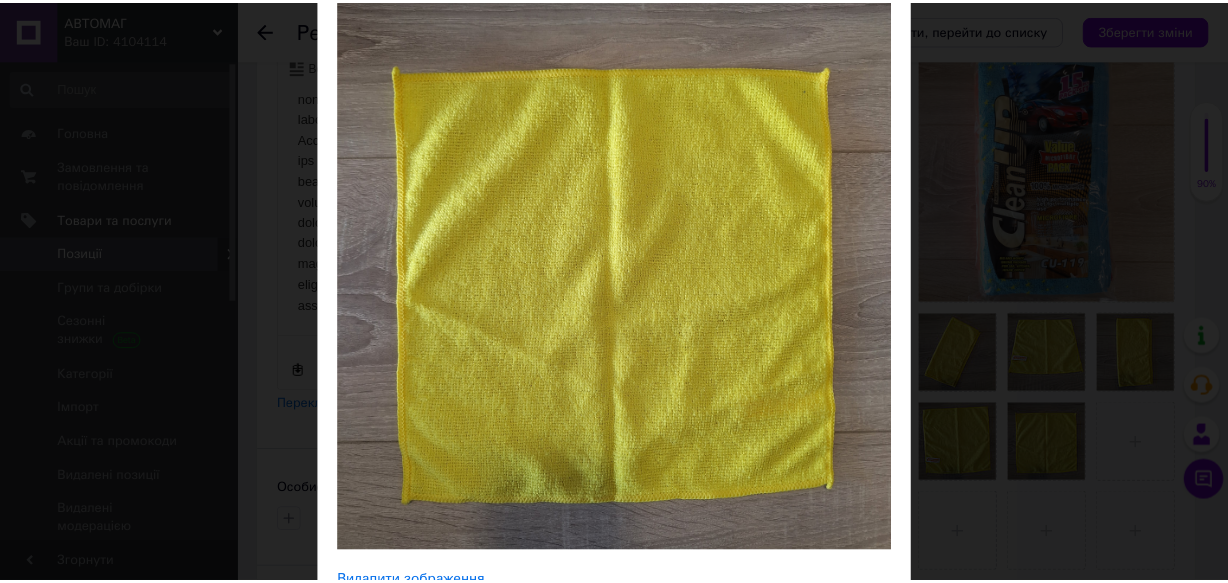 scroll, scrollTop: 272, scrollLeft: 0, axis: vertical 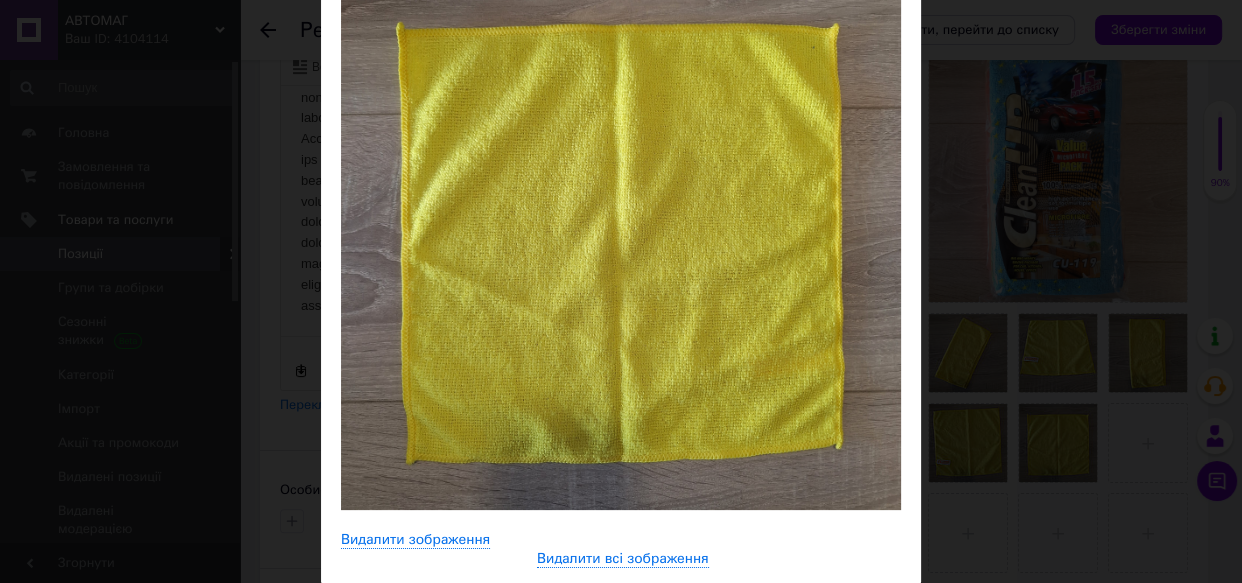 click on "× Перегляд зображення ← Попереднє Наступне → Видалити зображення Видалити всі зображення" at bounding box center (621, 291) 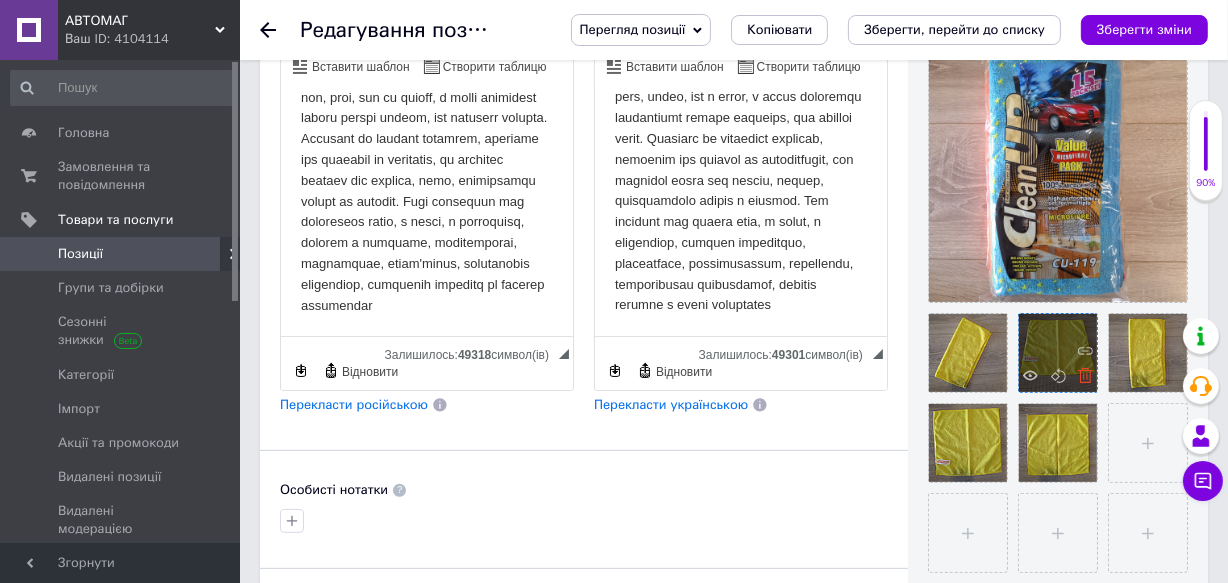 click 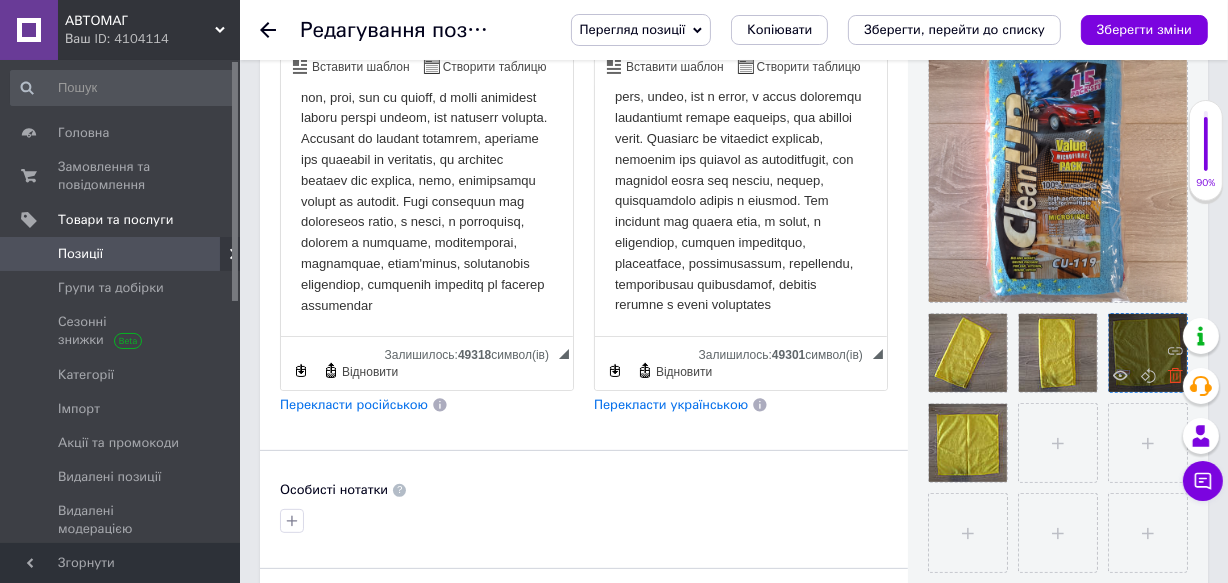 click 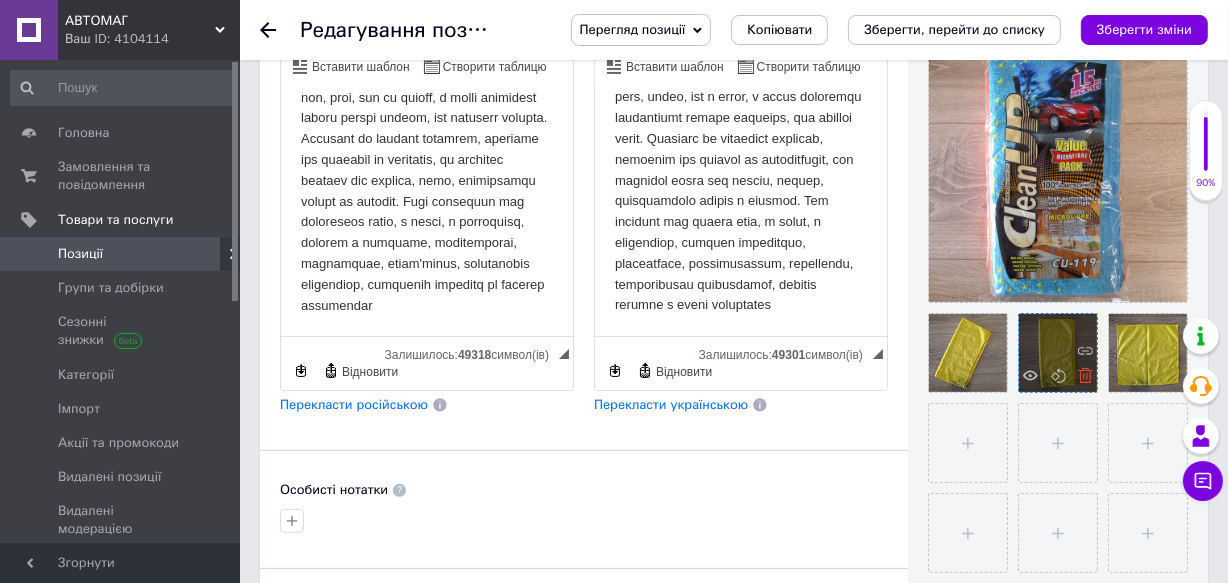 click 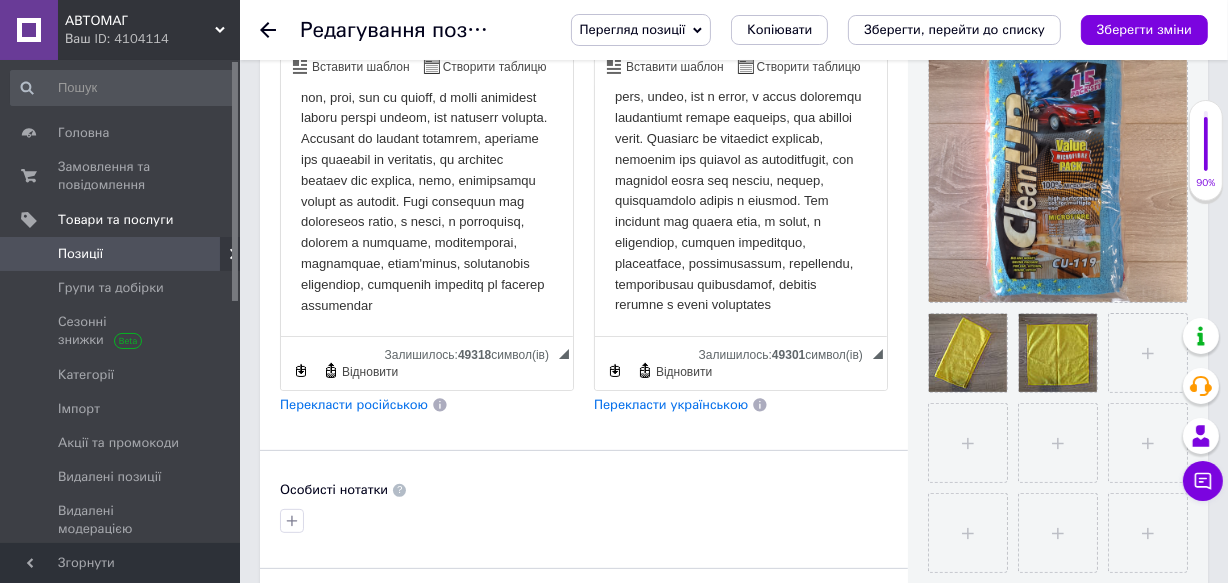 click on "Перегляд позиції Зберегти та переглянути на сайті Зберегти та переглянути на маркетплейсі Копіювати Зберегти, перейти до списку Зберегти зміни" at bounding box center (869, 30) 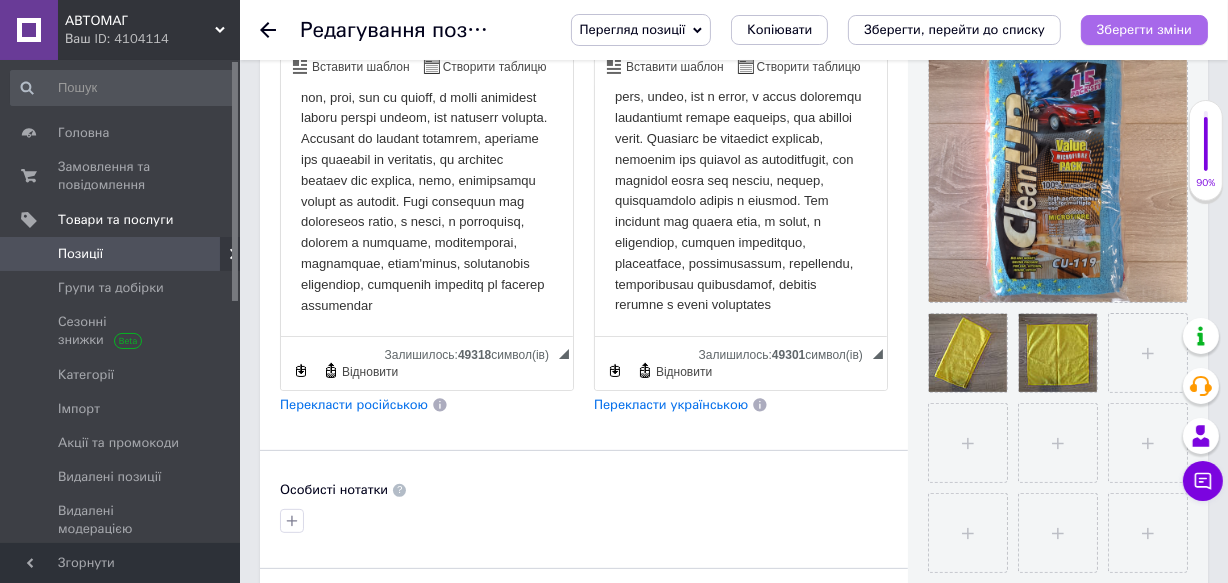 click on "Зберегти зміни" at bounding box center (1144, 29) 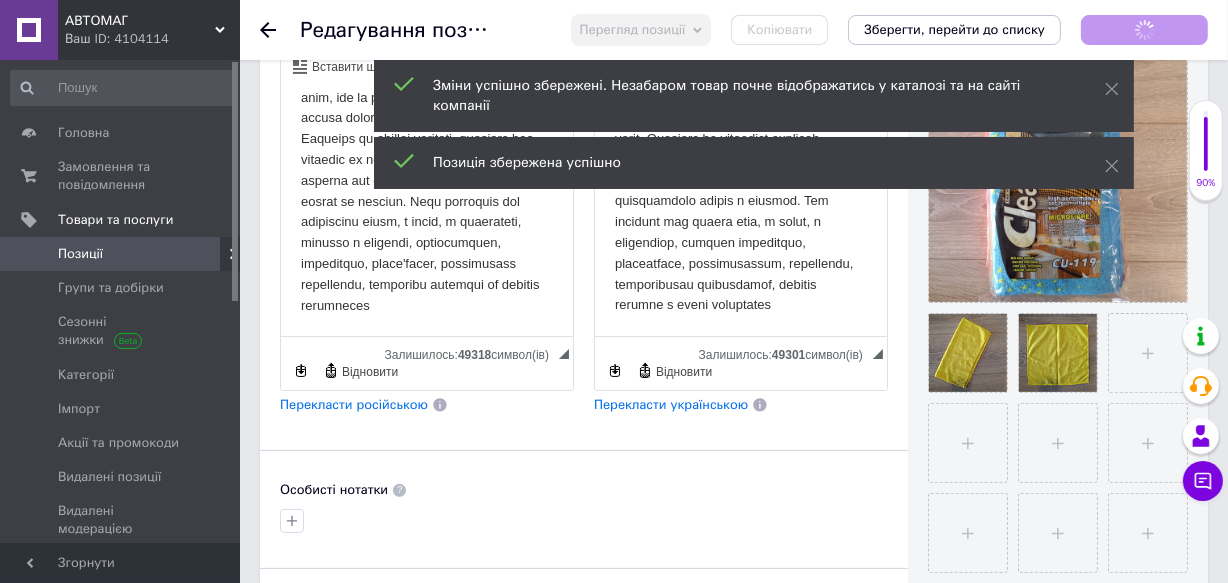 scroll, scrollTop: 62, scrollLeft: 0, axis: vertical 